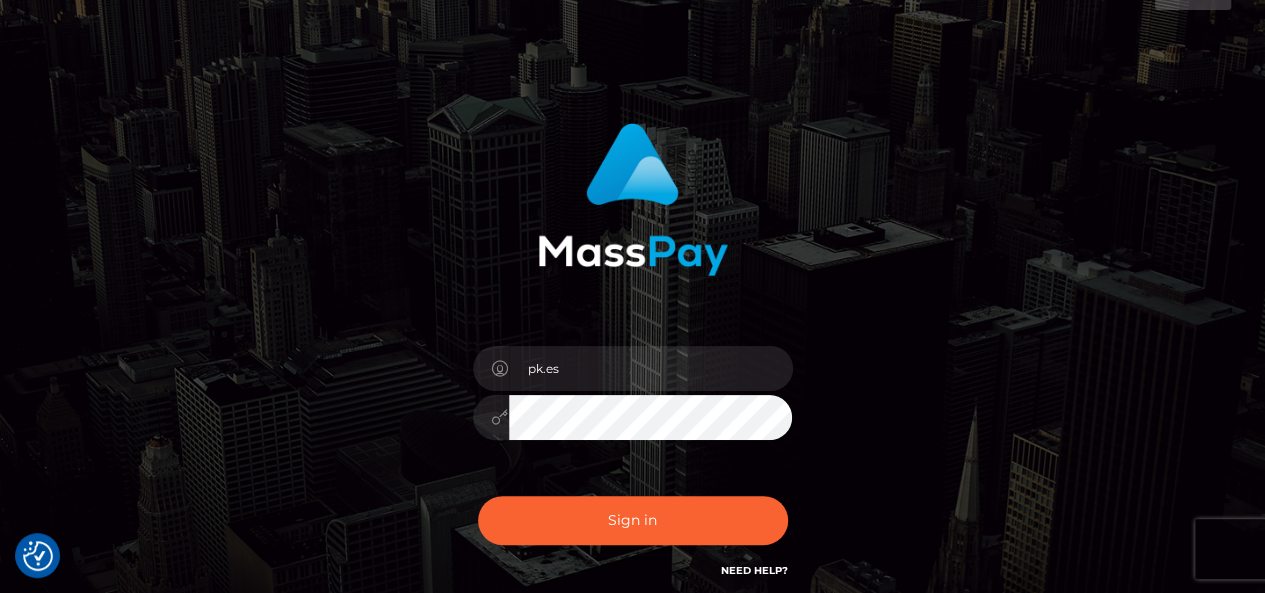scroll, scrollTop: 37, scrollLeft: 0, axis: vertical 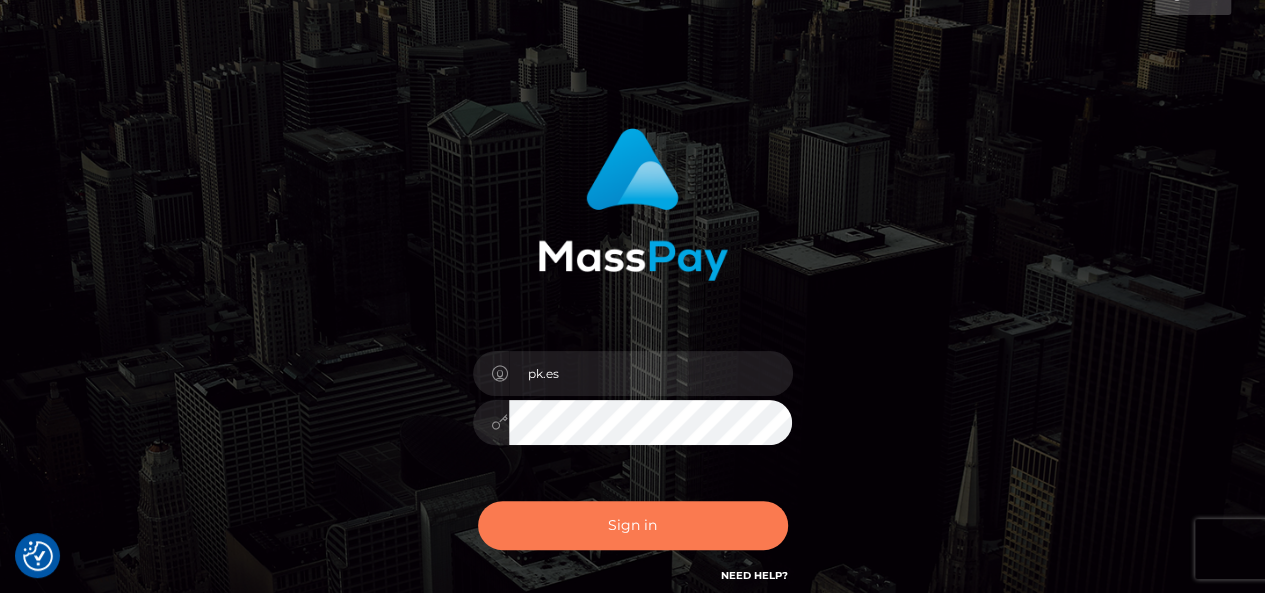 click on "Sign in" at bounding box center [633, 525] 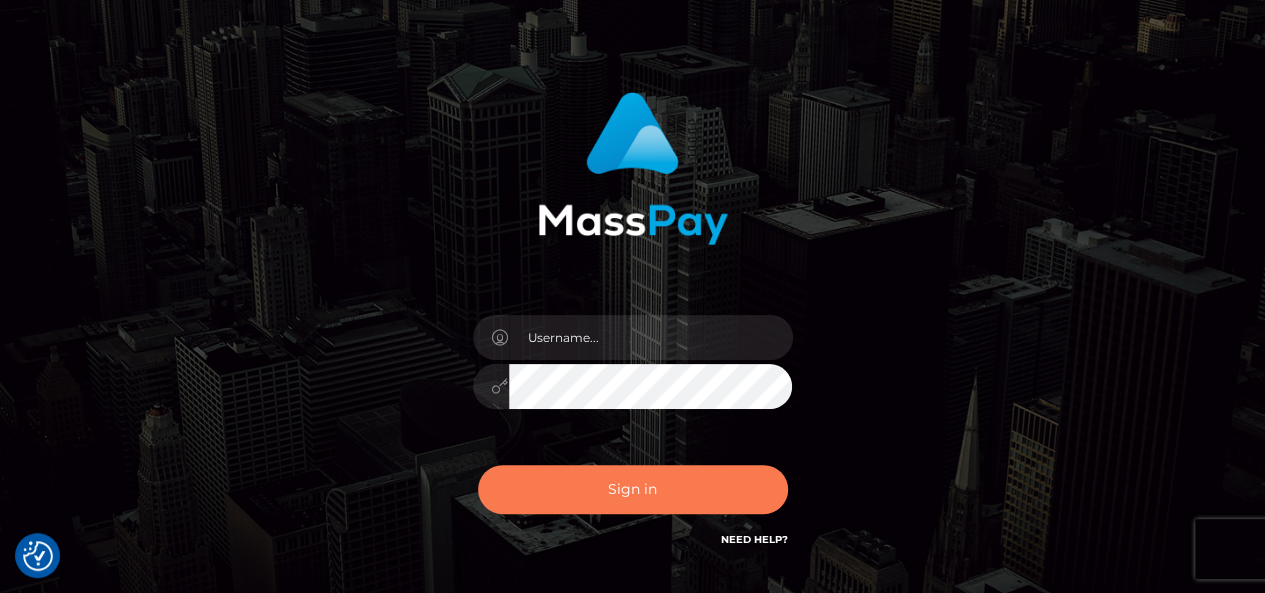 scroll, scrollTop: 74, scrollLeft: 0, axis: vertical 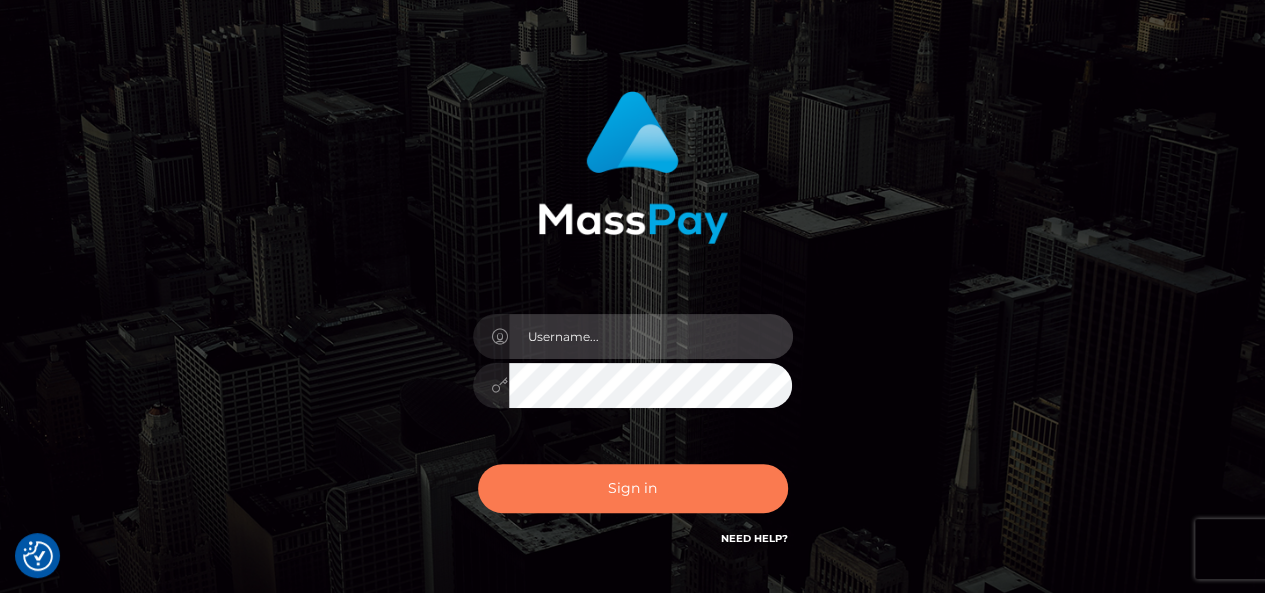 type on "pk.es" 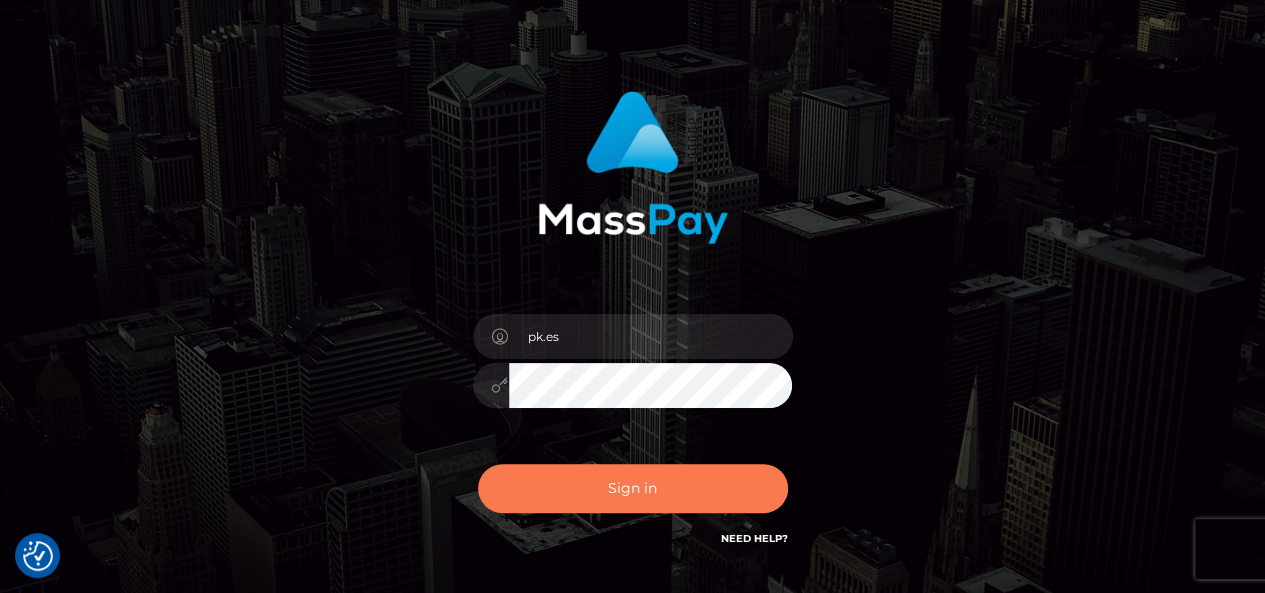 click on "Sign in" at bounding box center [633, 488] 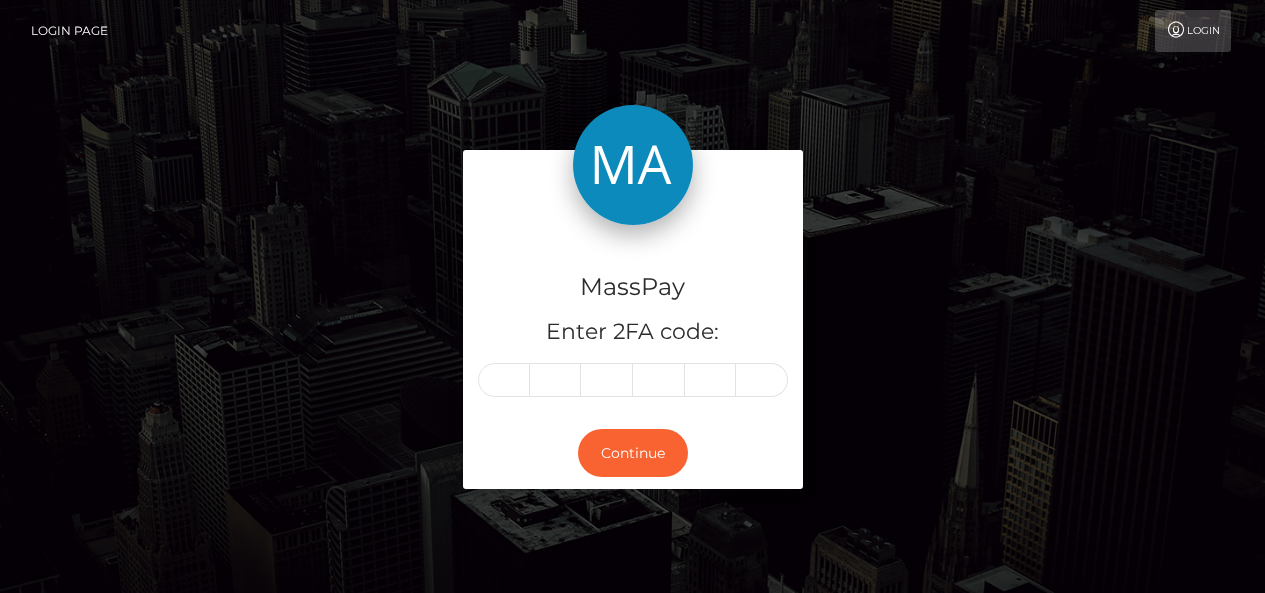 scroll, scrollTop: 0, scrollLeft: 0, axis: both 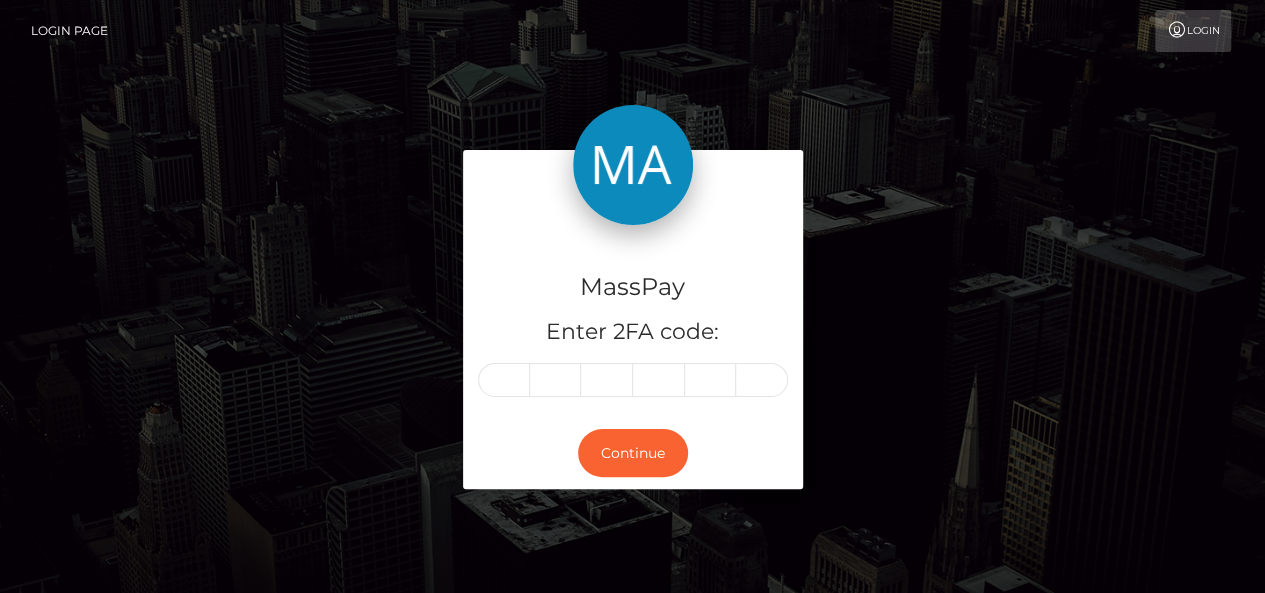 click on "MassPay
Enter 2FA code:" at bounding box center (633, 321) 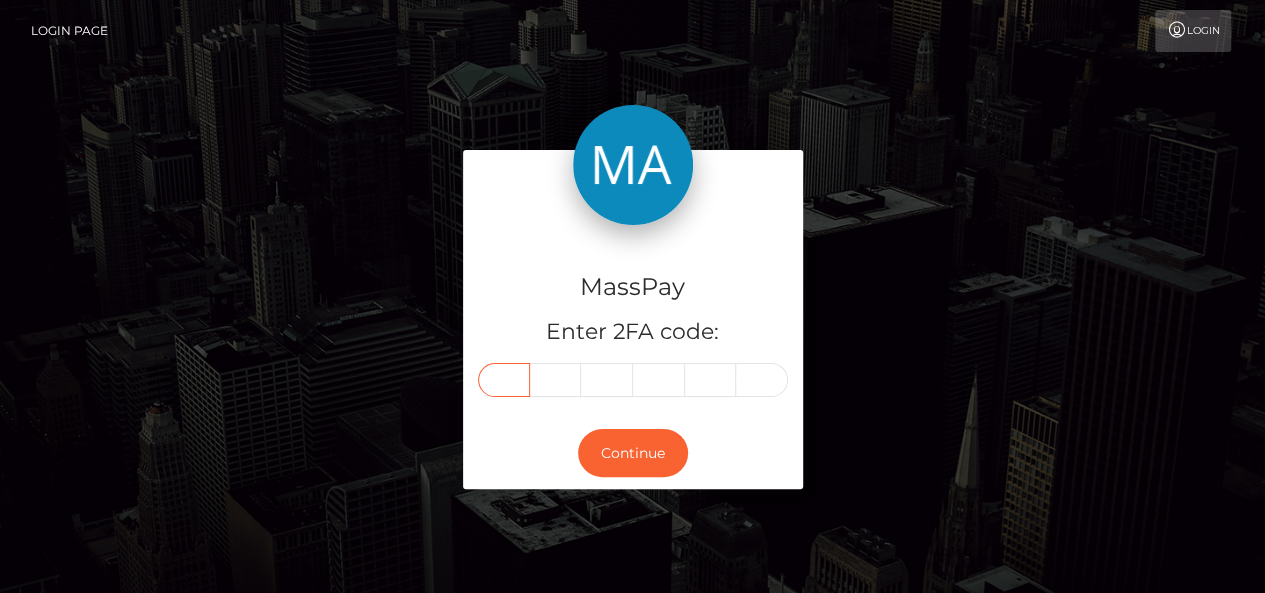 click at bounding box center [504, 380] 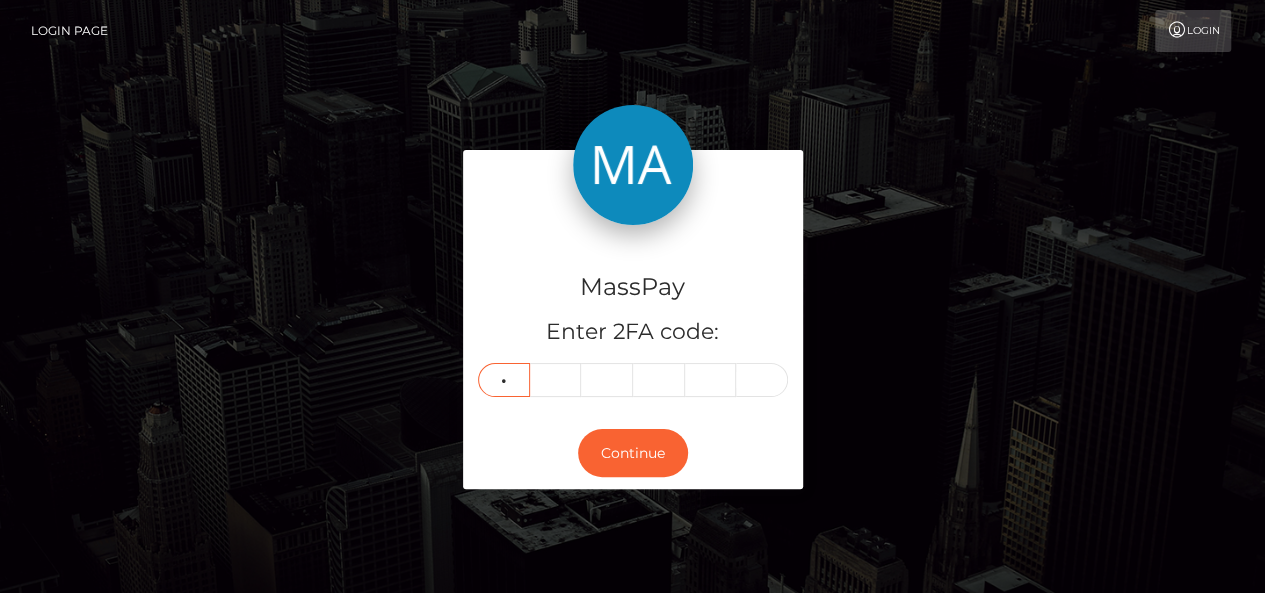 type on "6" 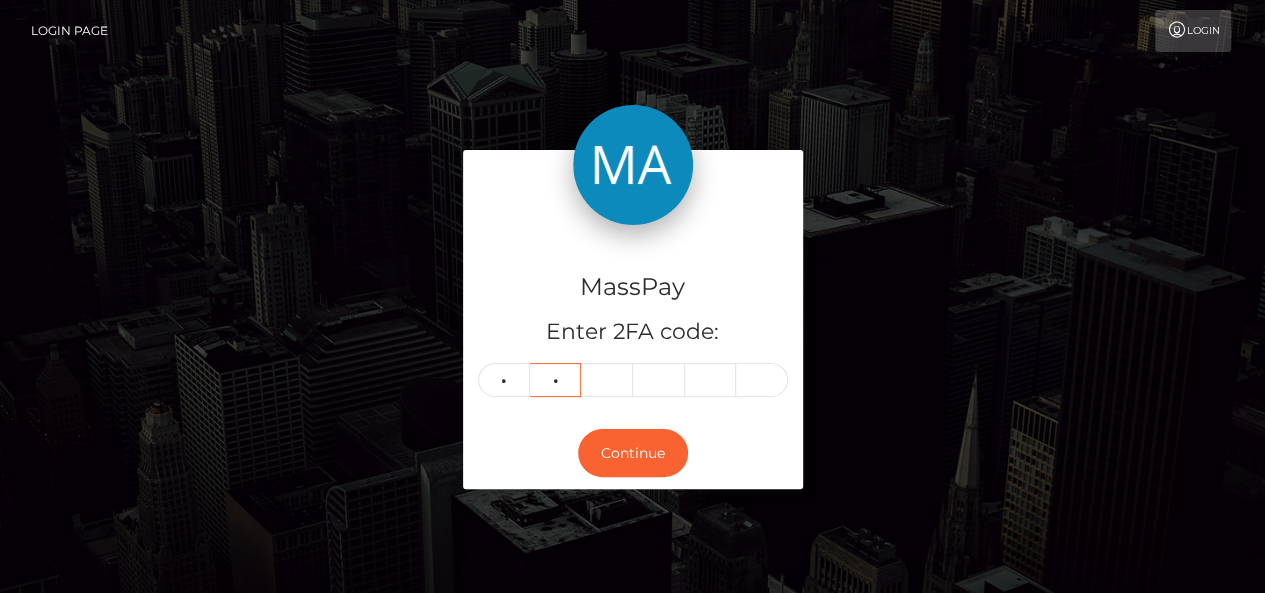 type on "2" 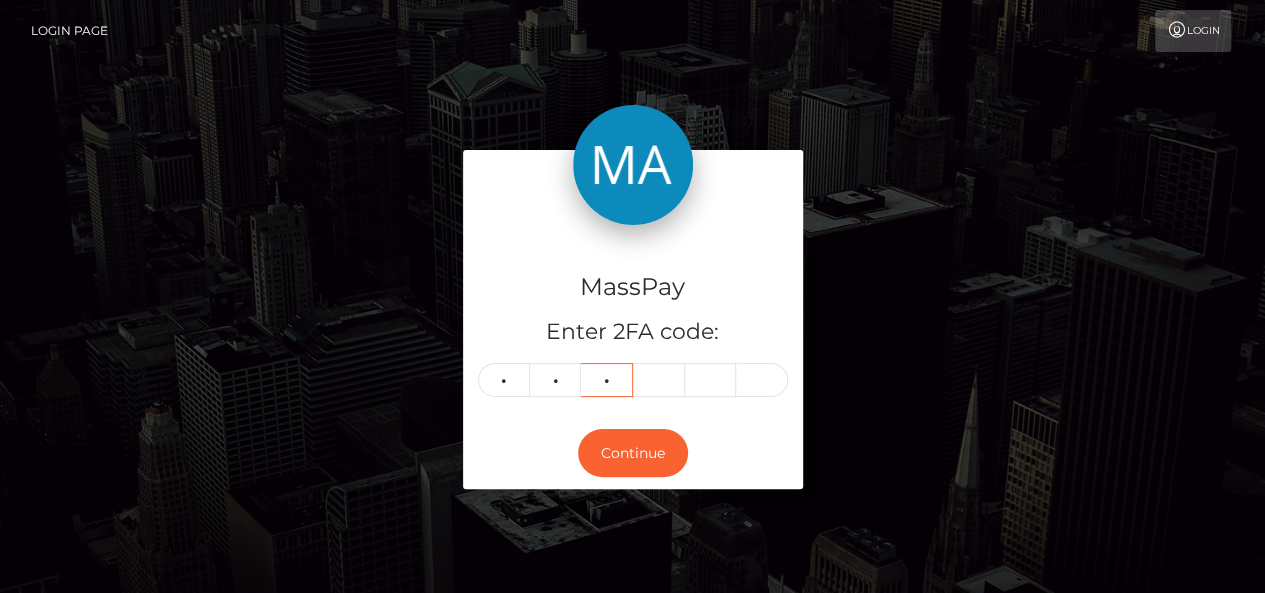 type on "0" 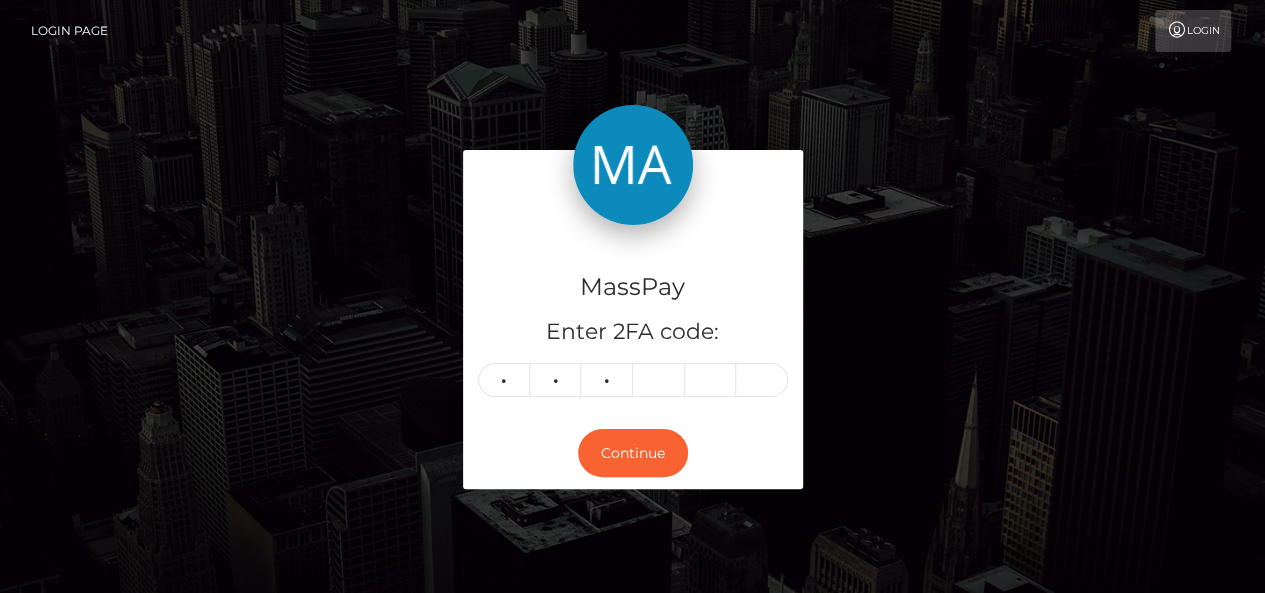 click on "MassPay
Enter 2FA code:
6 2 0 620" at bounding box center (633, 321) 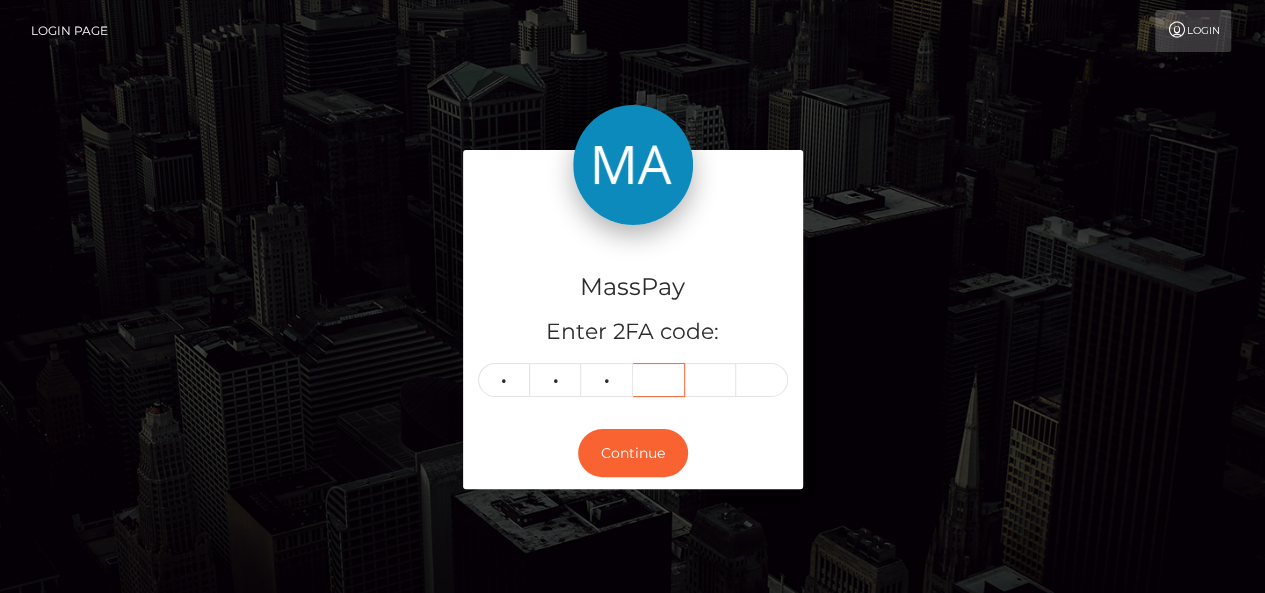 click at bounding box center [659, 380] 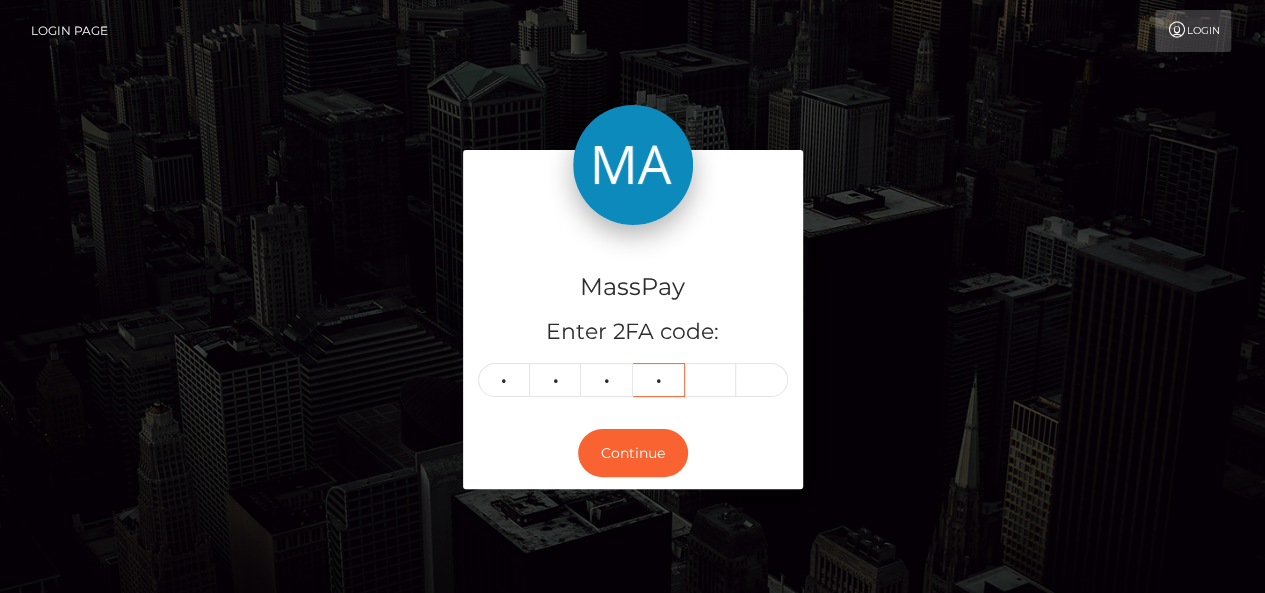 type on "0" 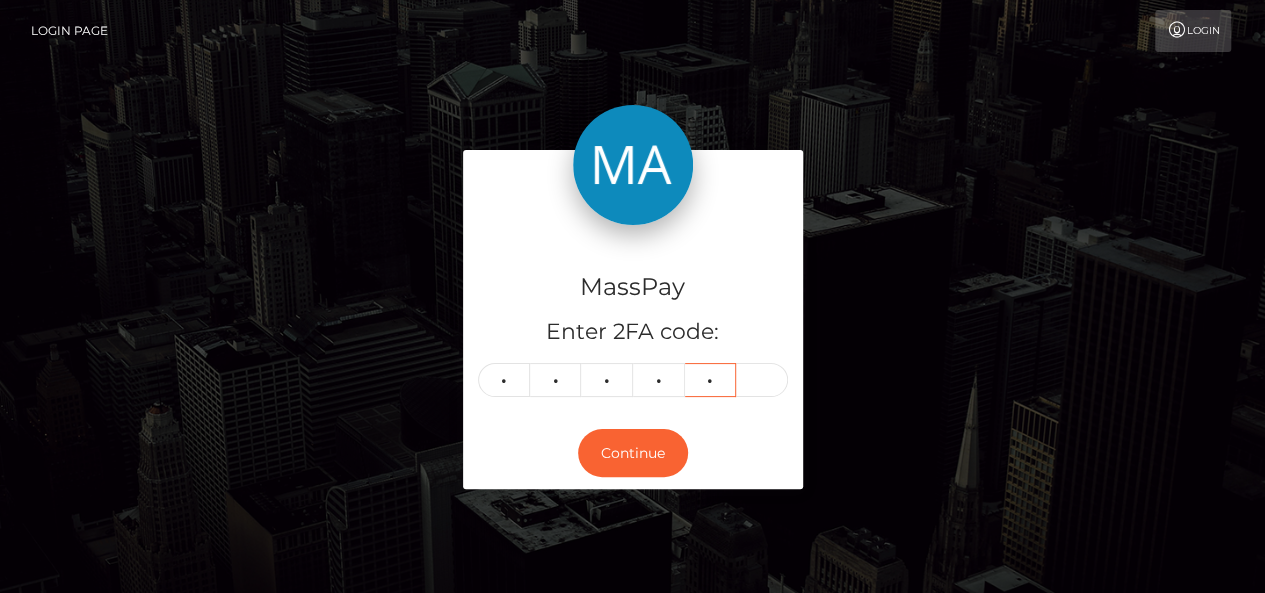 type on "6" 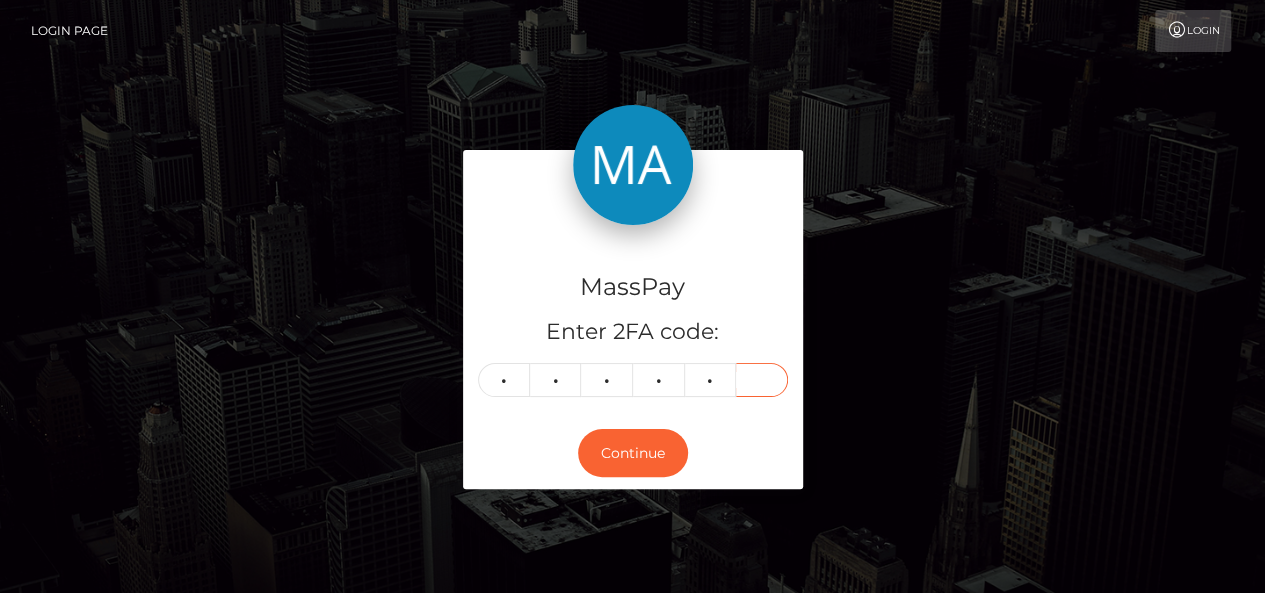 type on "6" 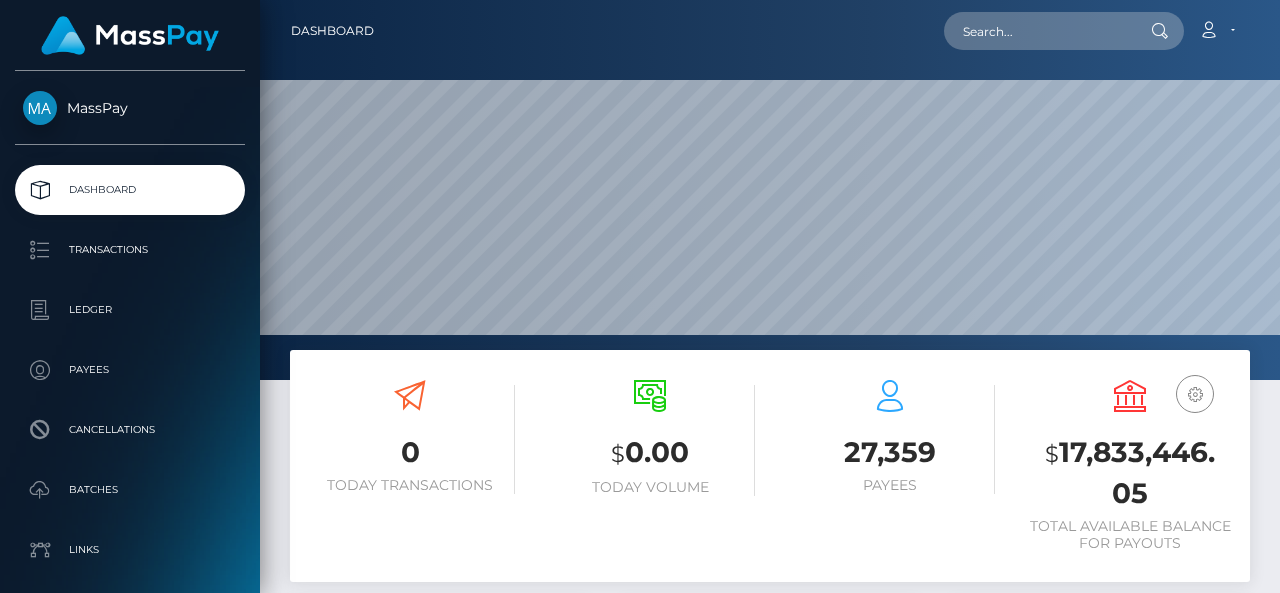 scroll, scrollTop: 0, scrollLeft: 0, axis: both 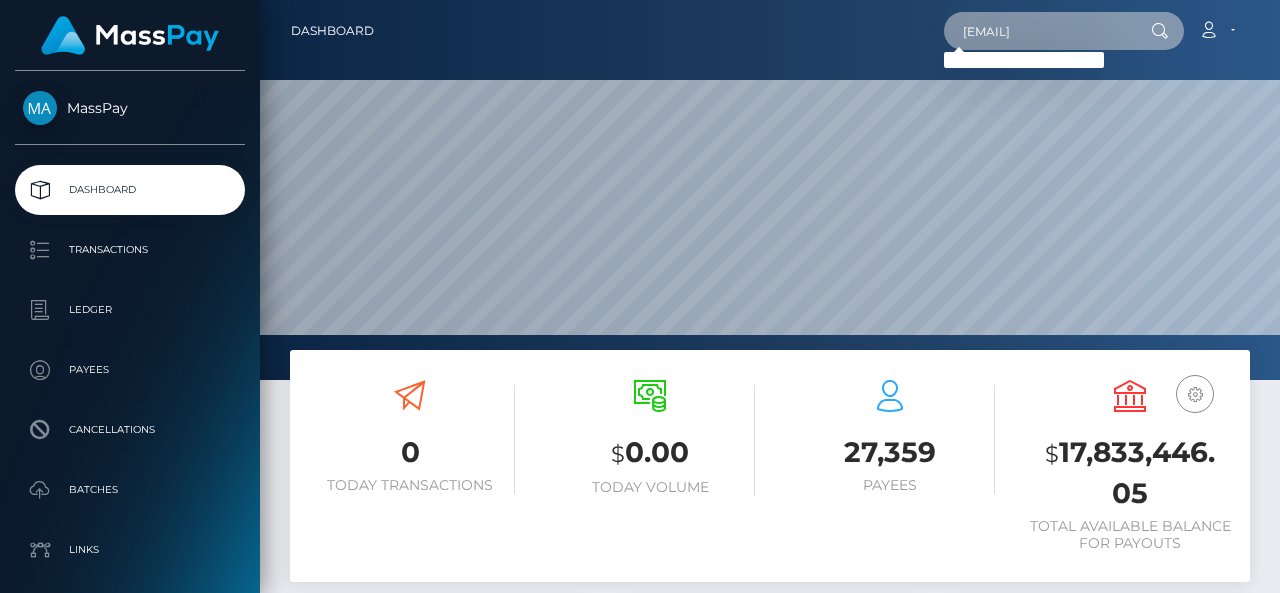 paste on "Nadezhda Shapovalova" 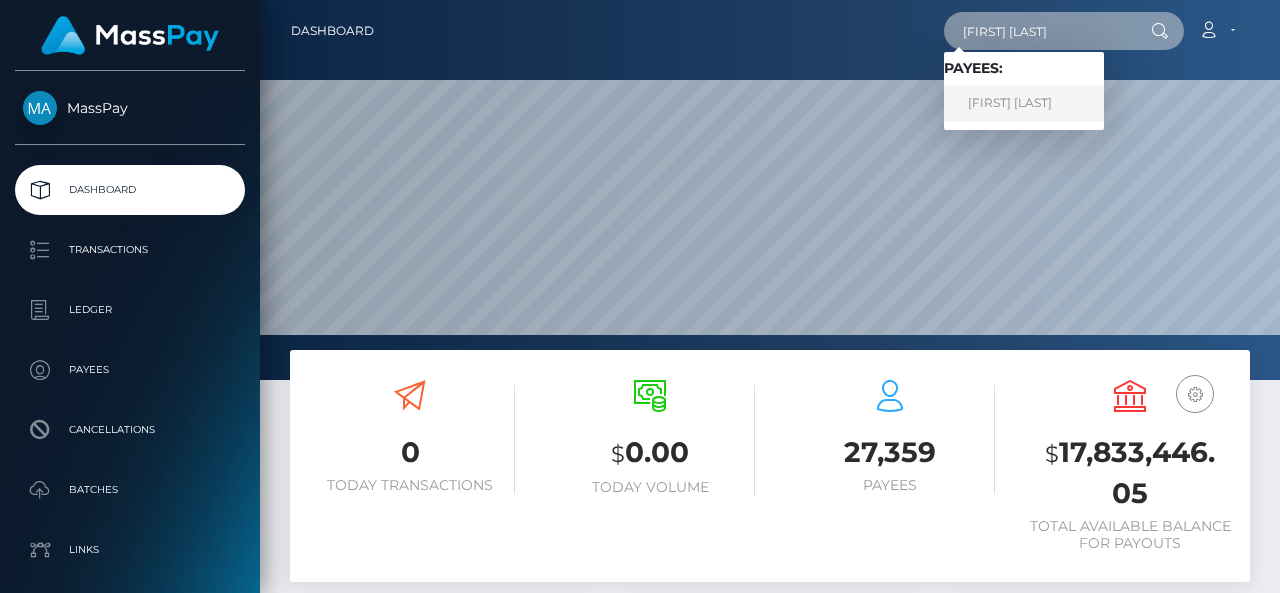 type on "Nadezhda Shapovalova" 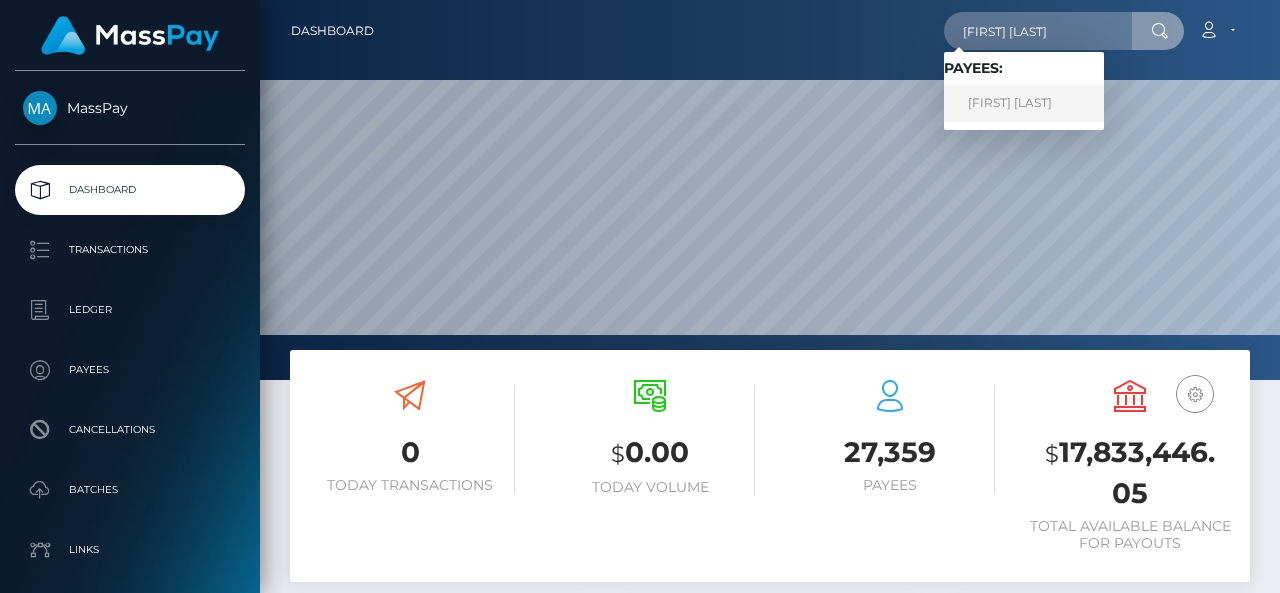 click on "NADEZHDA  SHAPOVALOVA" at bounding box center [1024, 103] 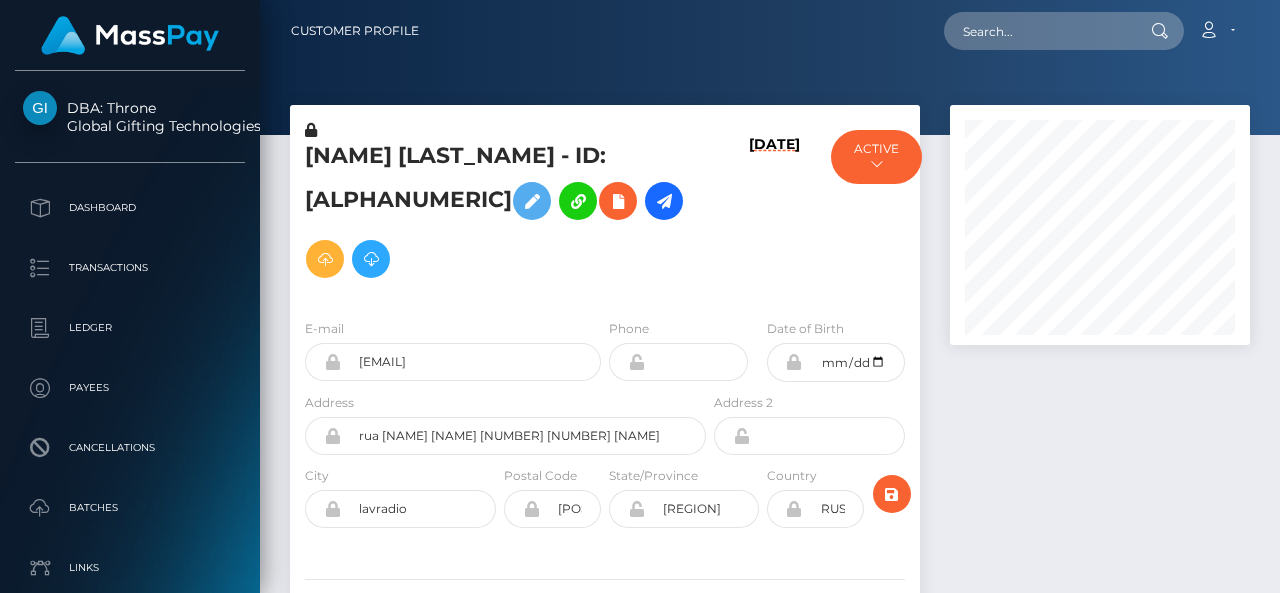 scroll, scrollTop: 0, scrollLeft: 0, axis: both 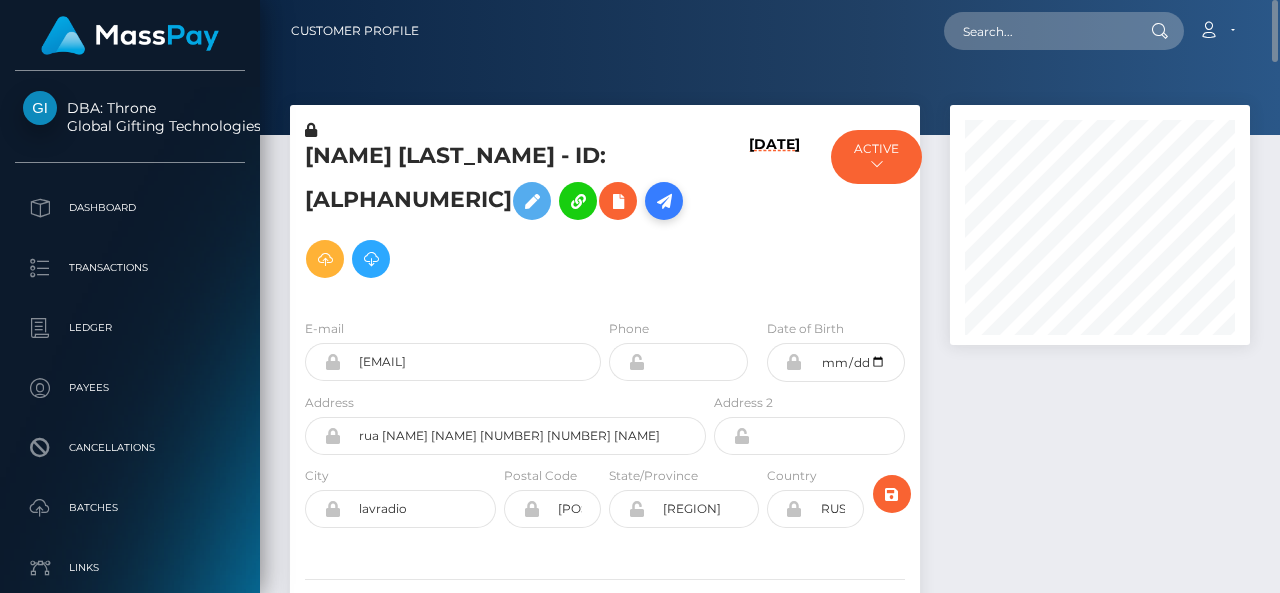 click at bounding box center [664, 201] 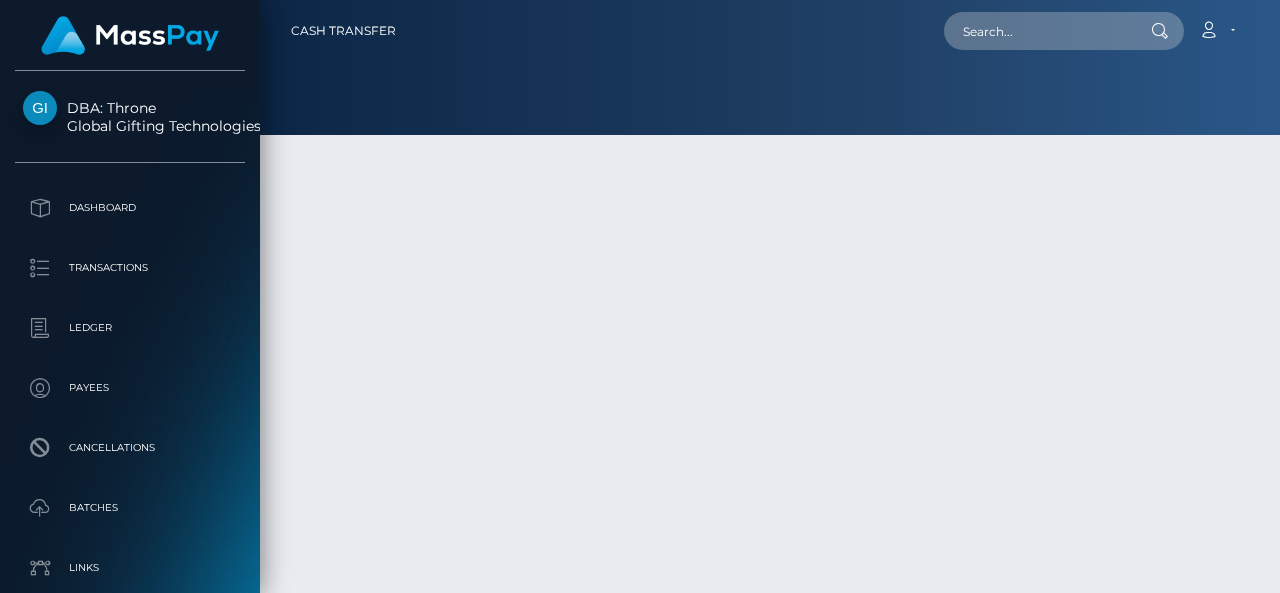 scroll, scrollTop: 0, scrollLeft: 0, axis: both 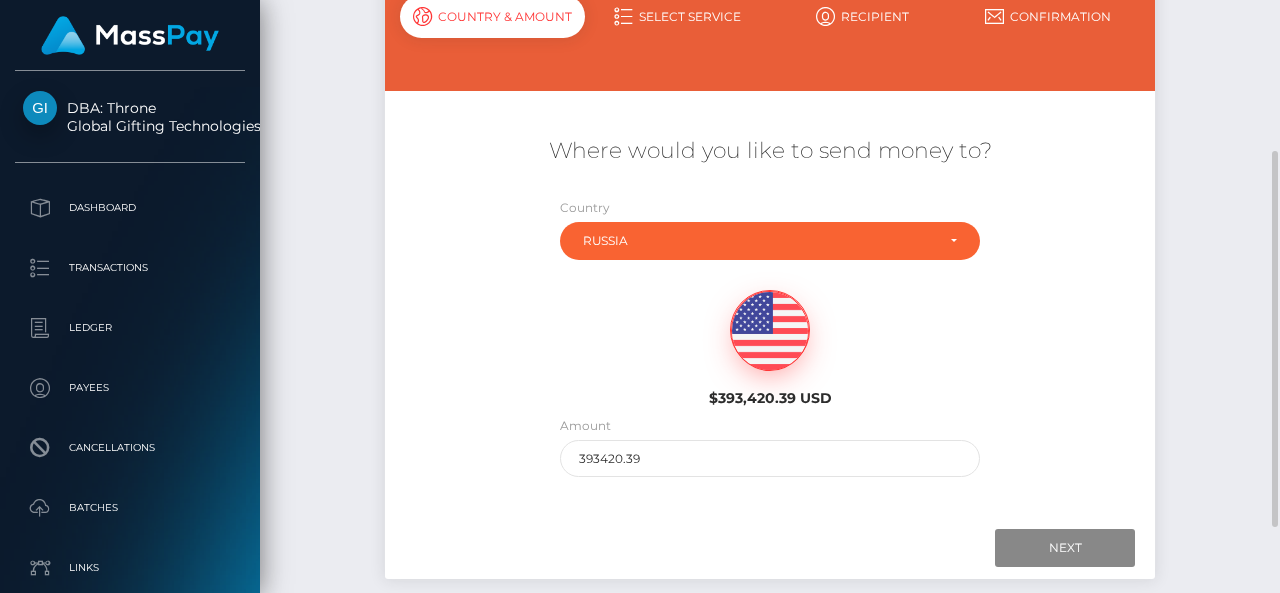 click at bounding box center (770, 331) 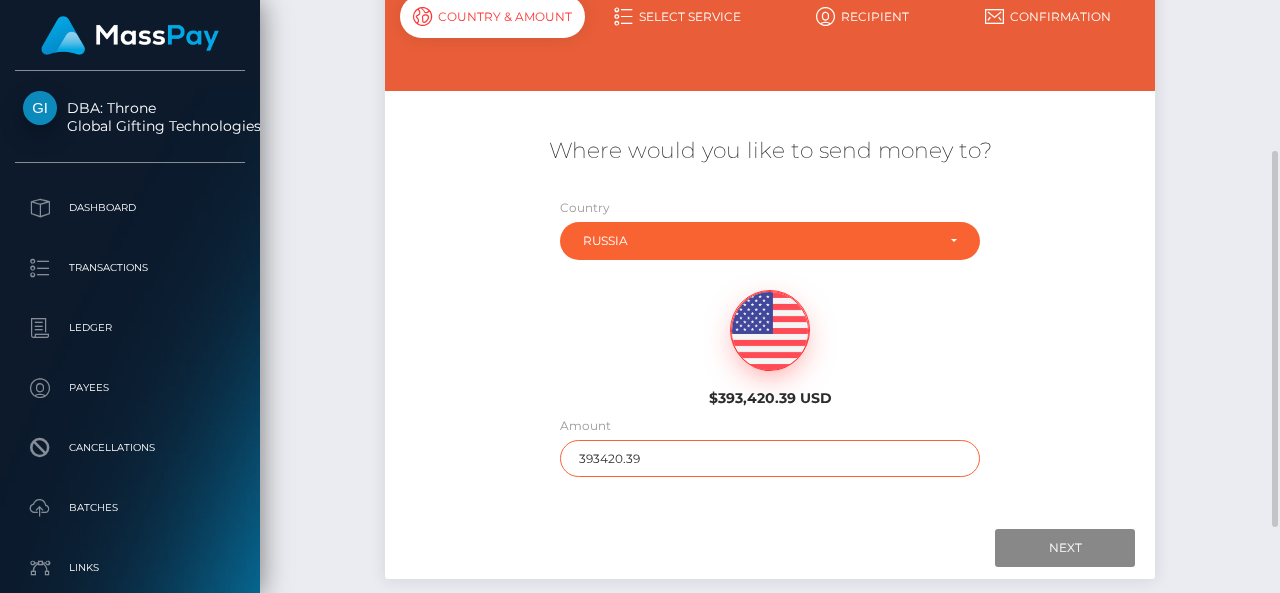 drag, startPoint x: 712, startPoint y: 473, endPoint x: 403, endPoint y: 492, distance: 309.5836 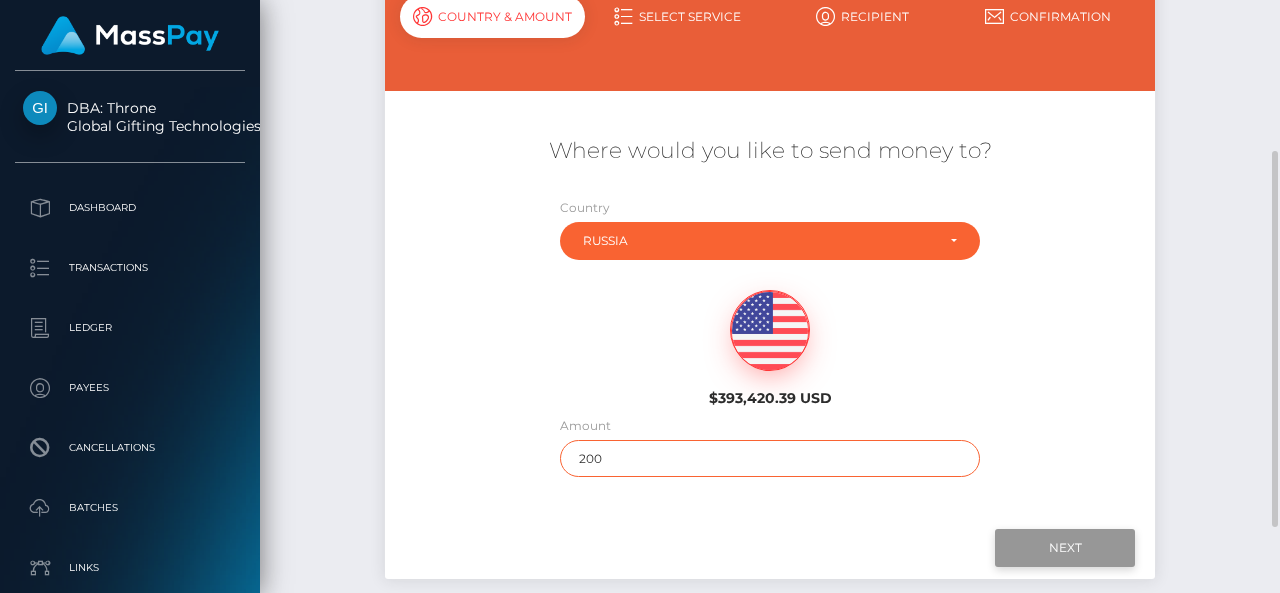 type on "200" 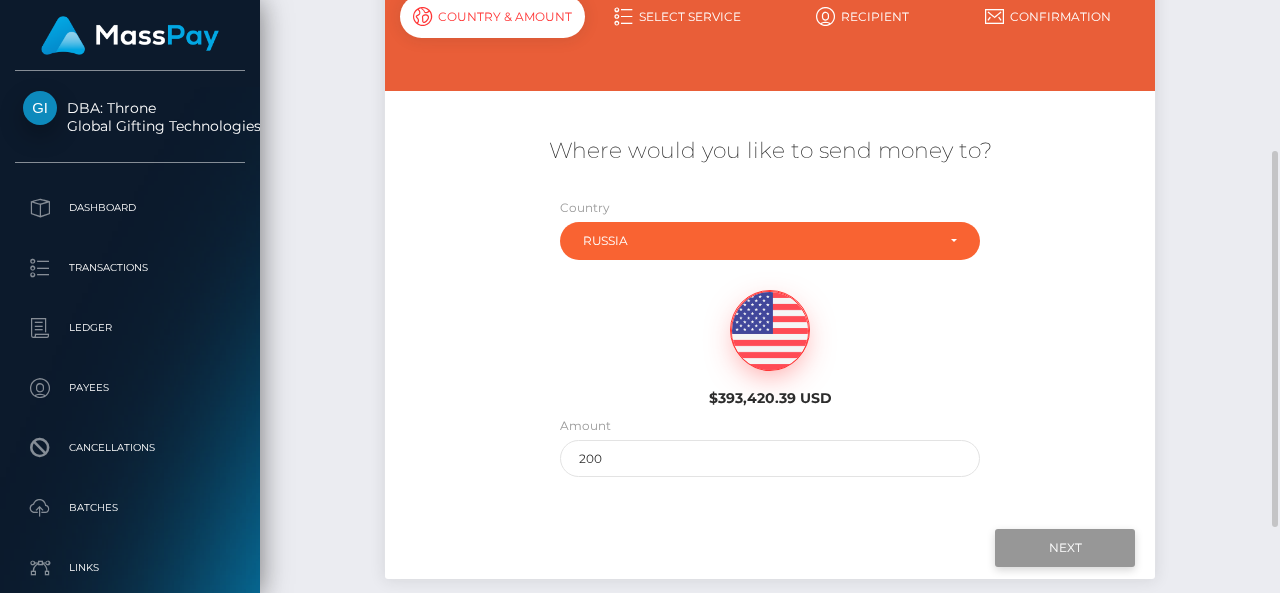 click on "Next" at bounding box center [1065, 548] 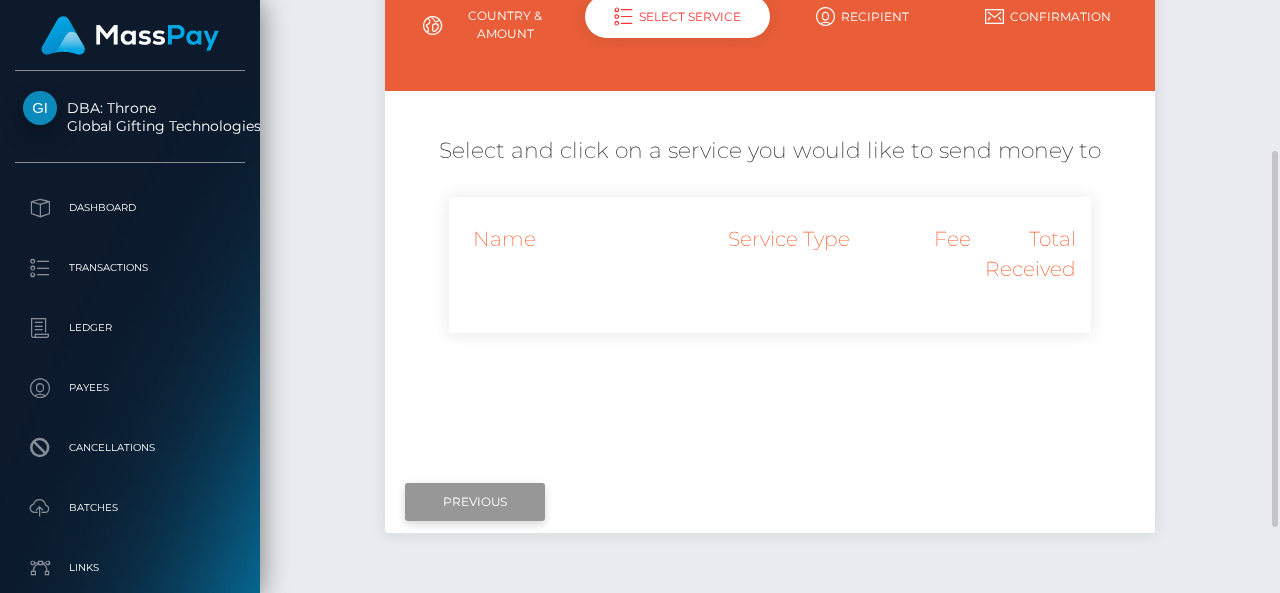 click on "Previous" at bounding box center [475, 502] 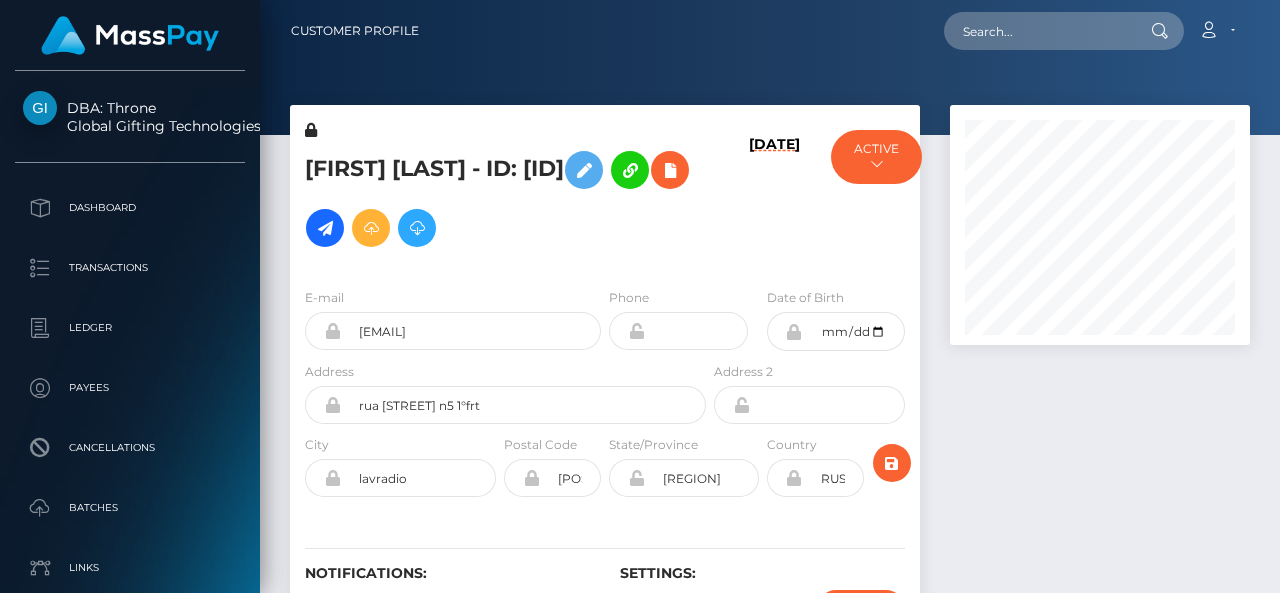 scroll, scrollTop: 0, scrollLeft: 0, axis: both 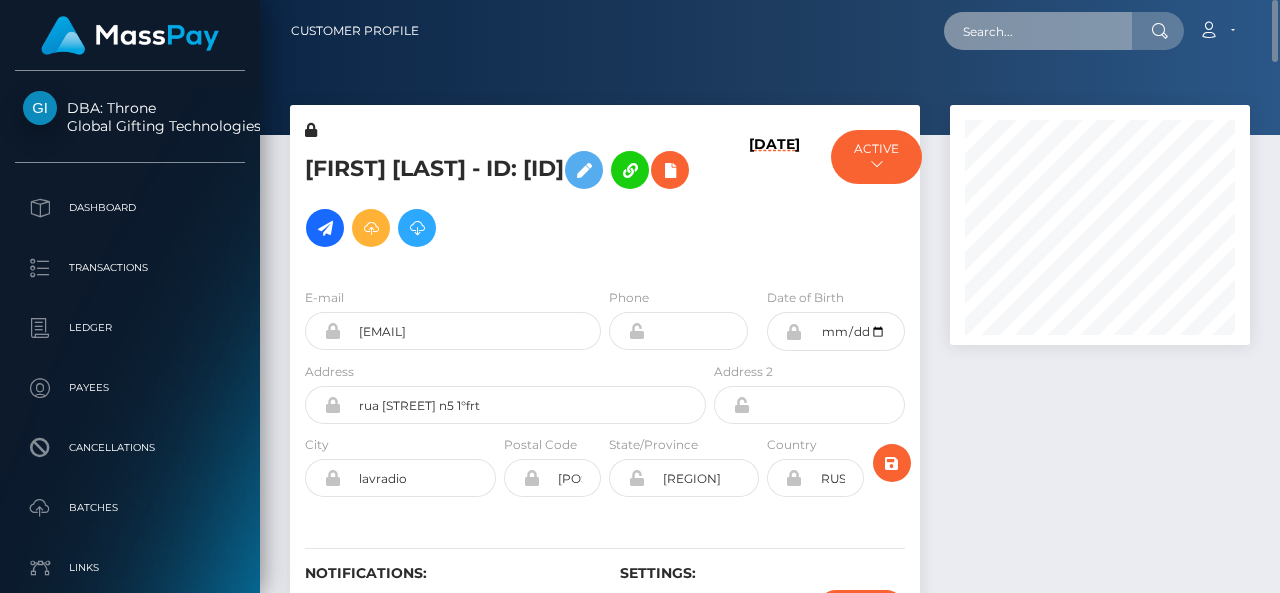 click at bounding box center (1038, 31) 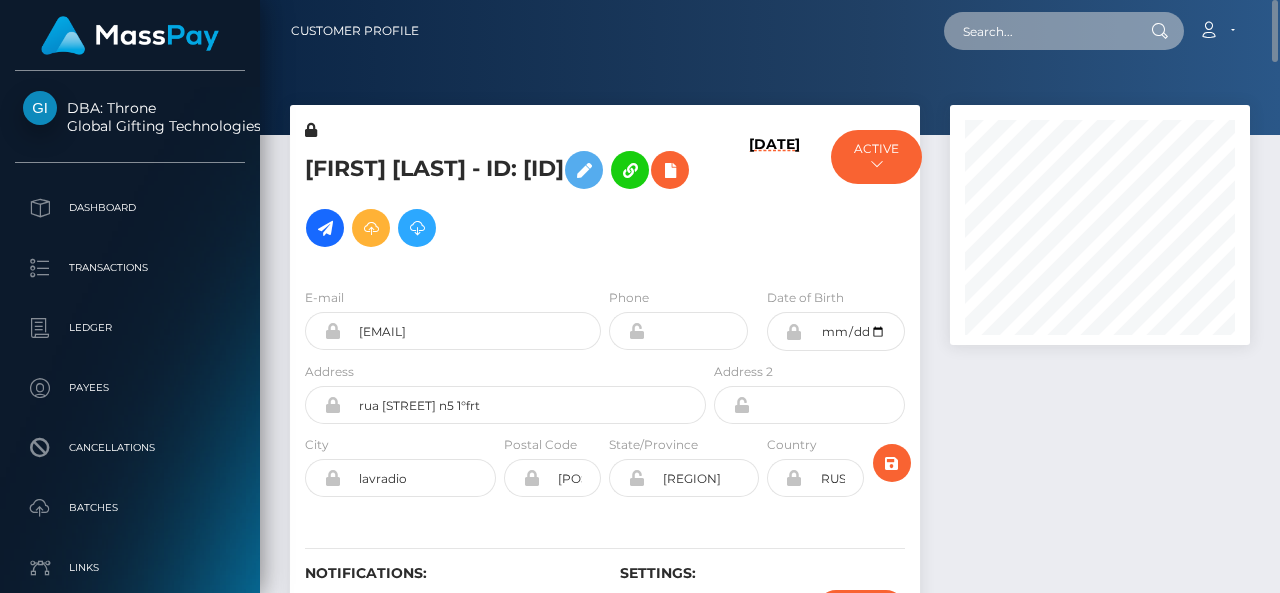 paste on "studio_prada@yahoo.com" 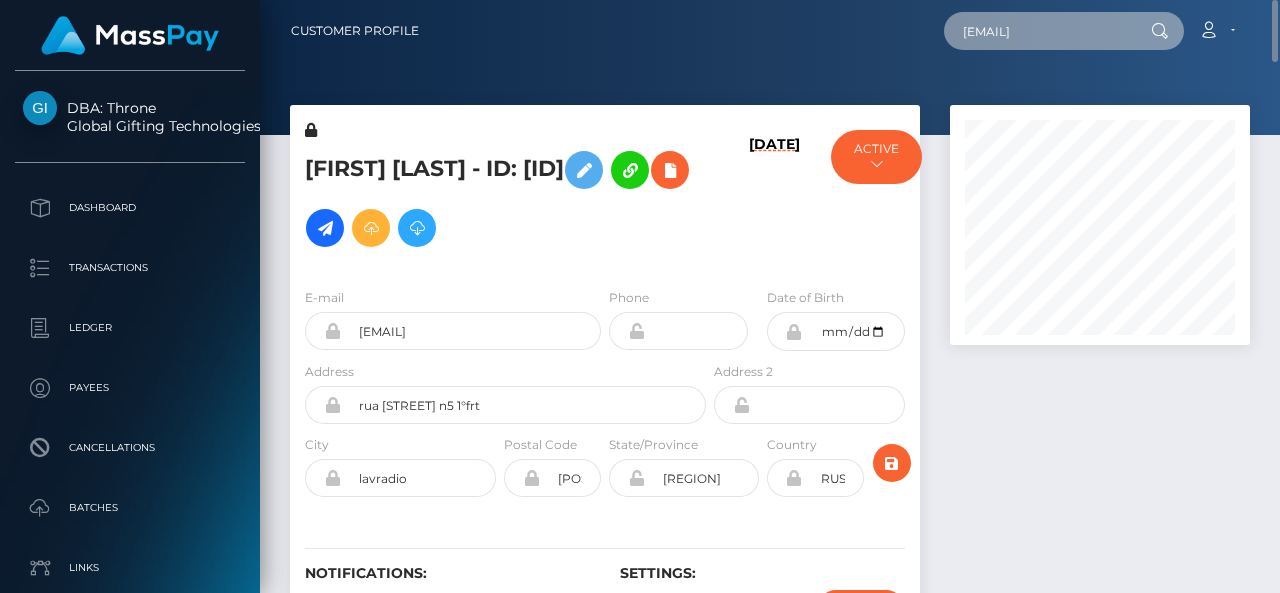 scroll, scrollTop: 0, scrollLeft: 4, axis: horizontal 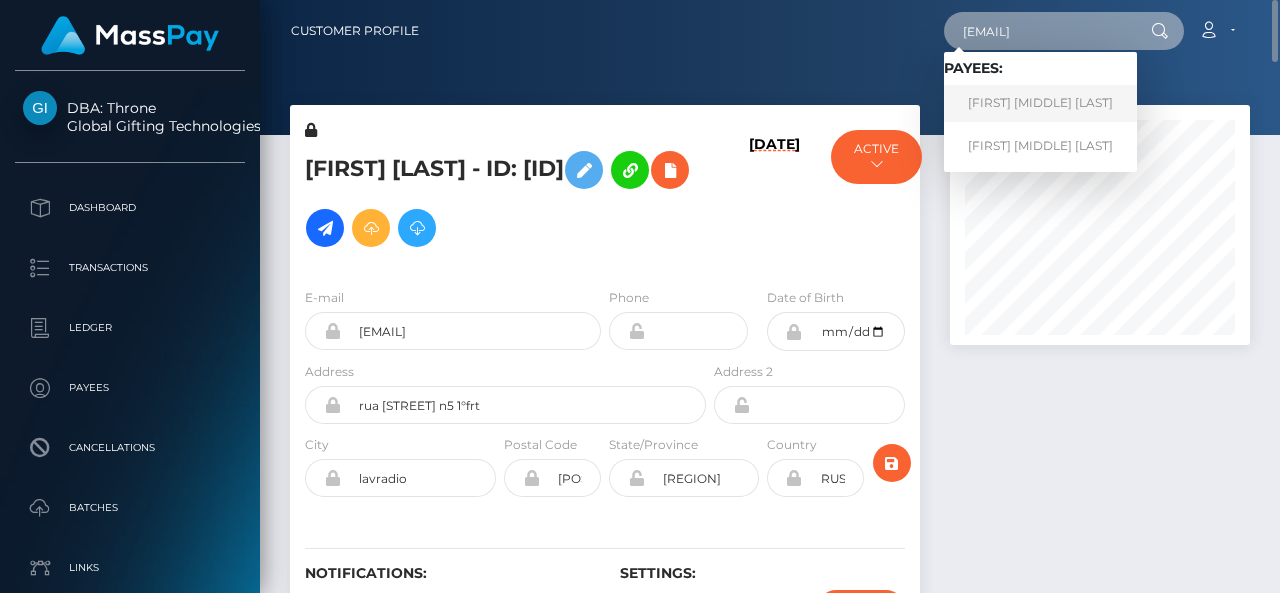 type on "studio_prada@yahoo.com" 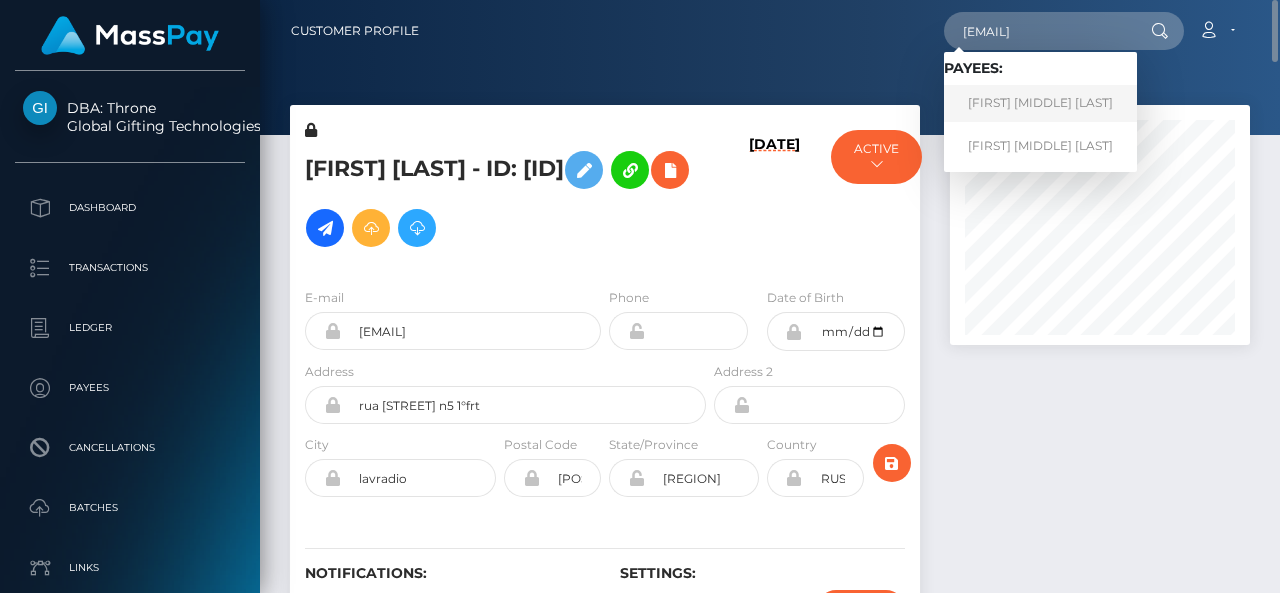 scroll, scrollTop: 0, scrollLeft: 0, axis: both 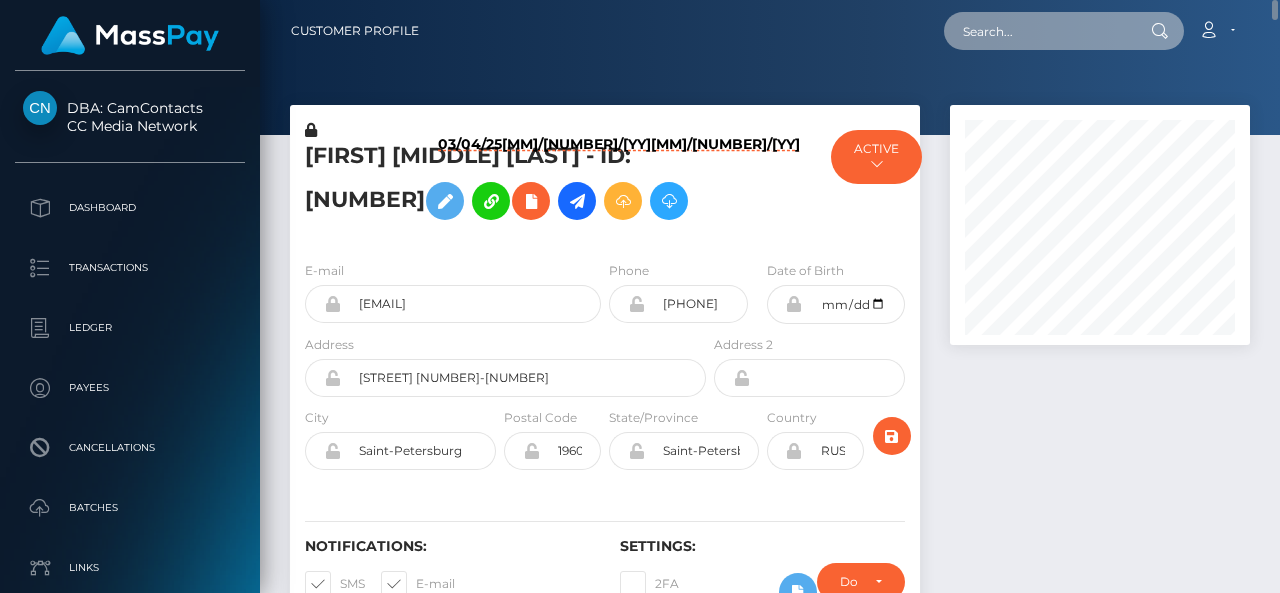 click at bounding box center [1038, 31] 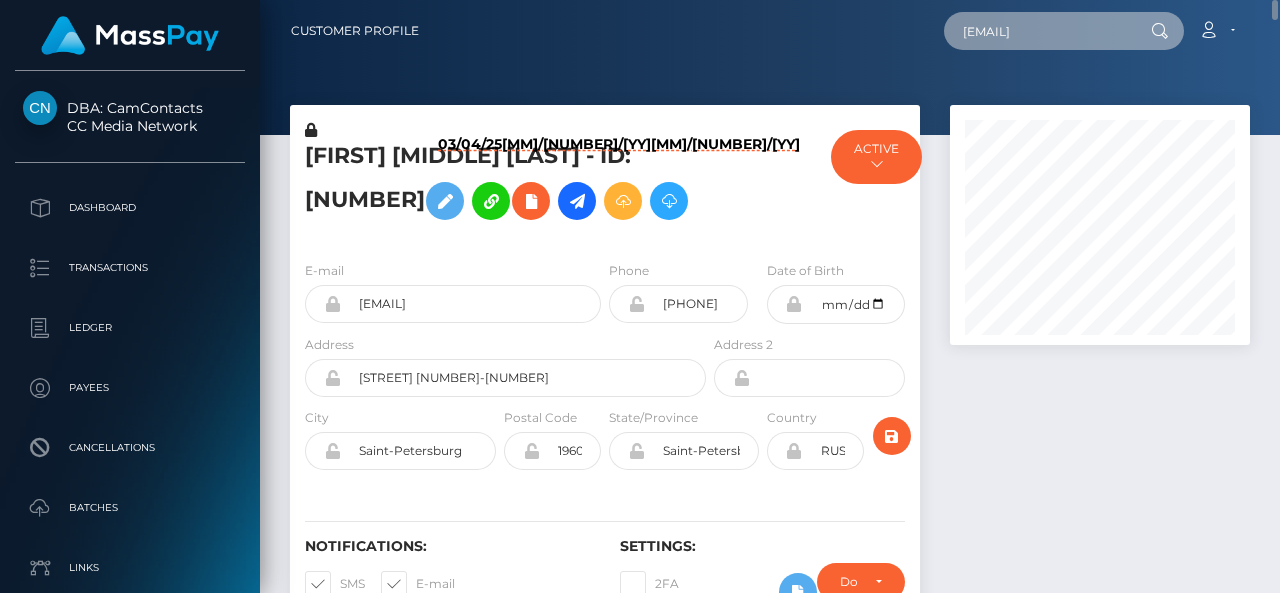 scroll, scrollTop: 0, scrollLeft: 4, axis: horizontal 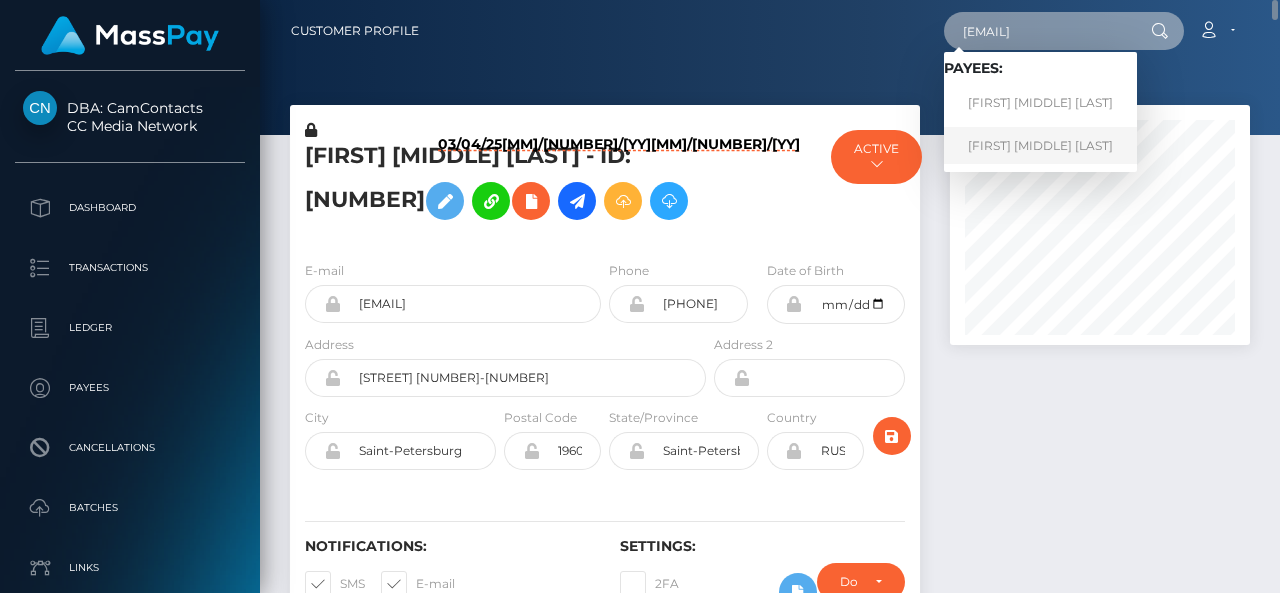 type on "studio_prada@yahoo.com" 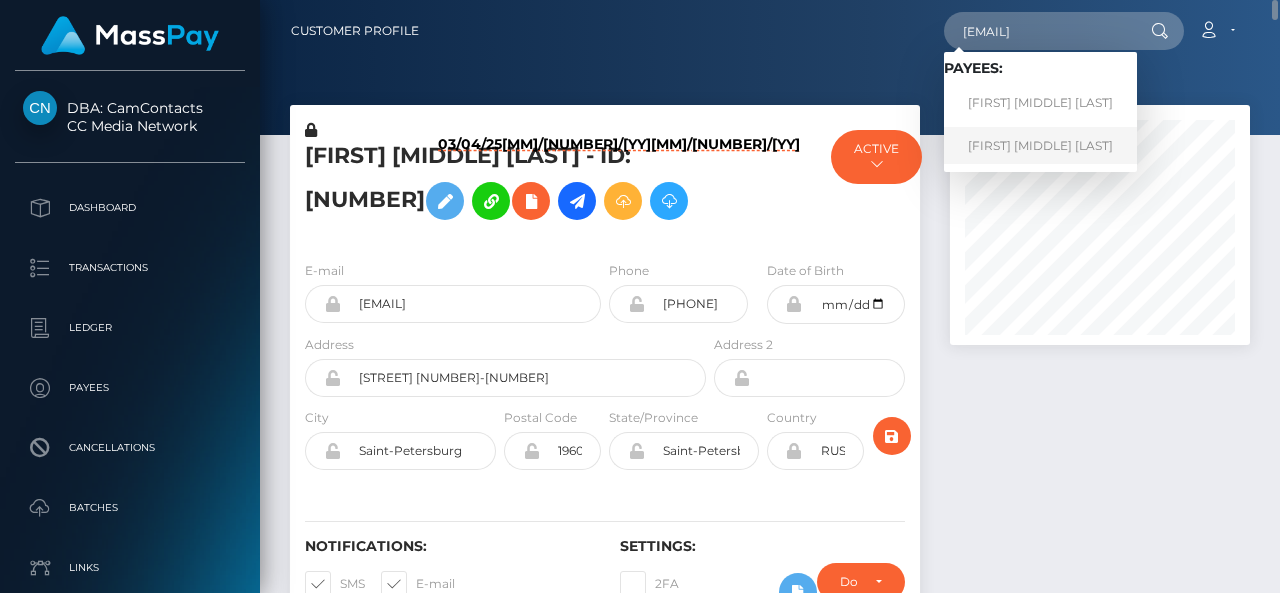 click on "Irina Igorevna Cherneta" at bounding box center [1040, 145] 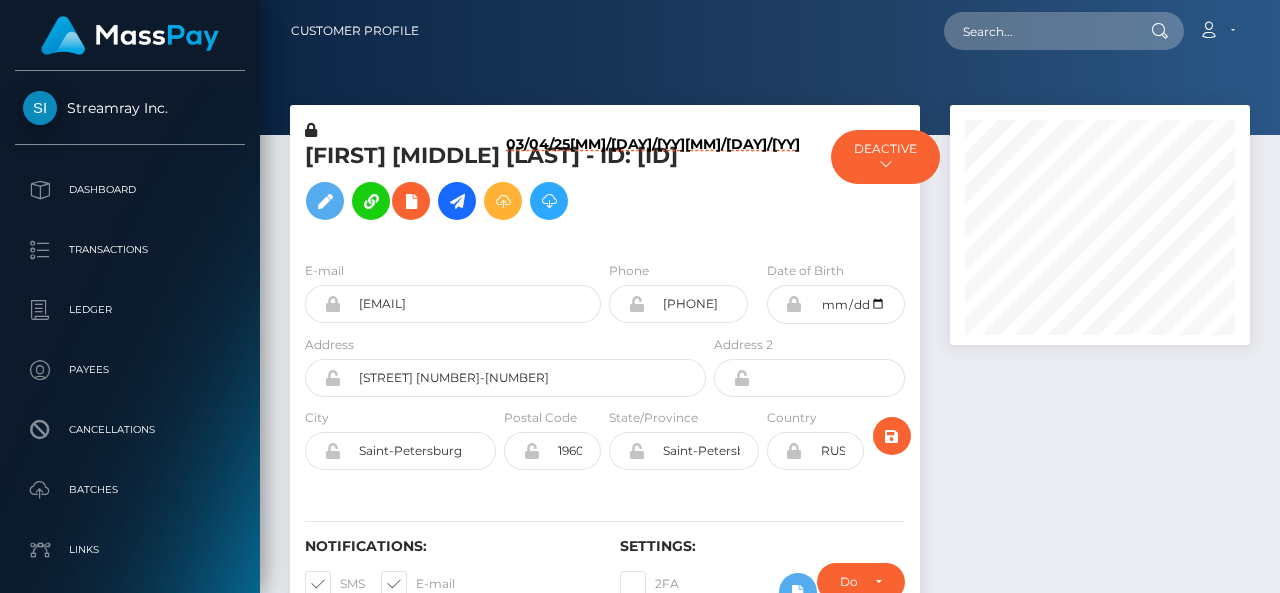 scroll, scrollTop: 0, scrollLeft: 0, axis: both 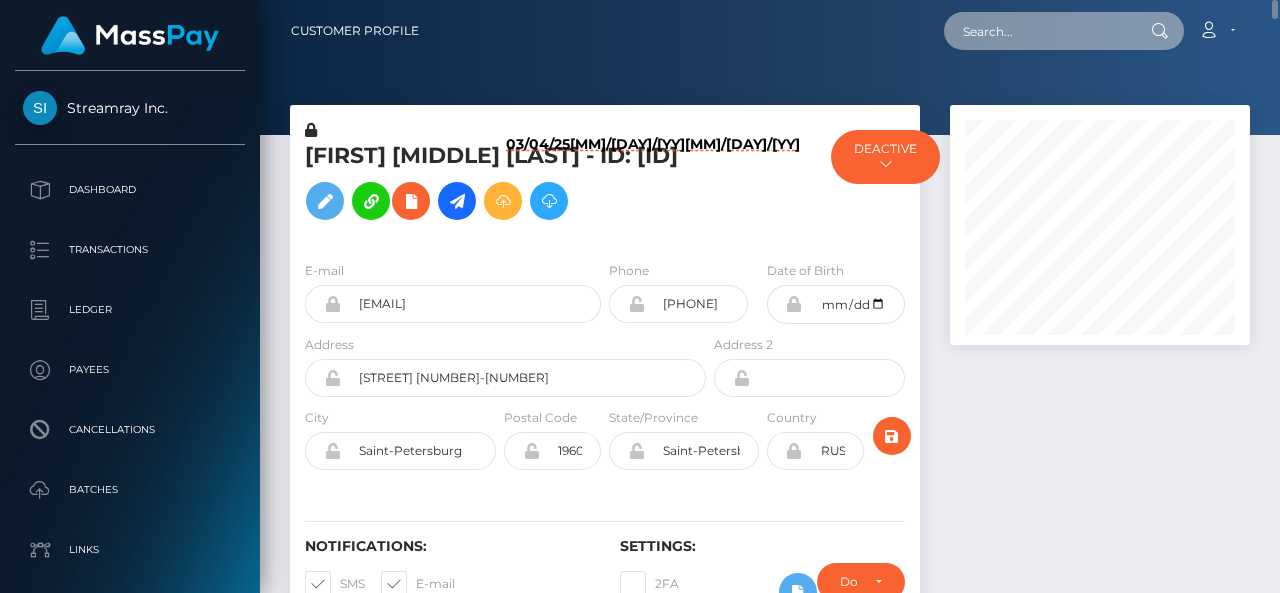 click at bounding box center [1038, 31] 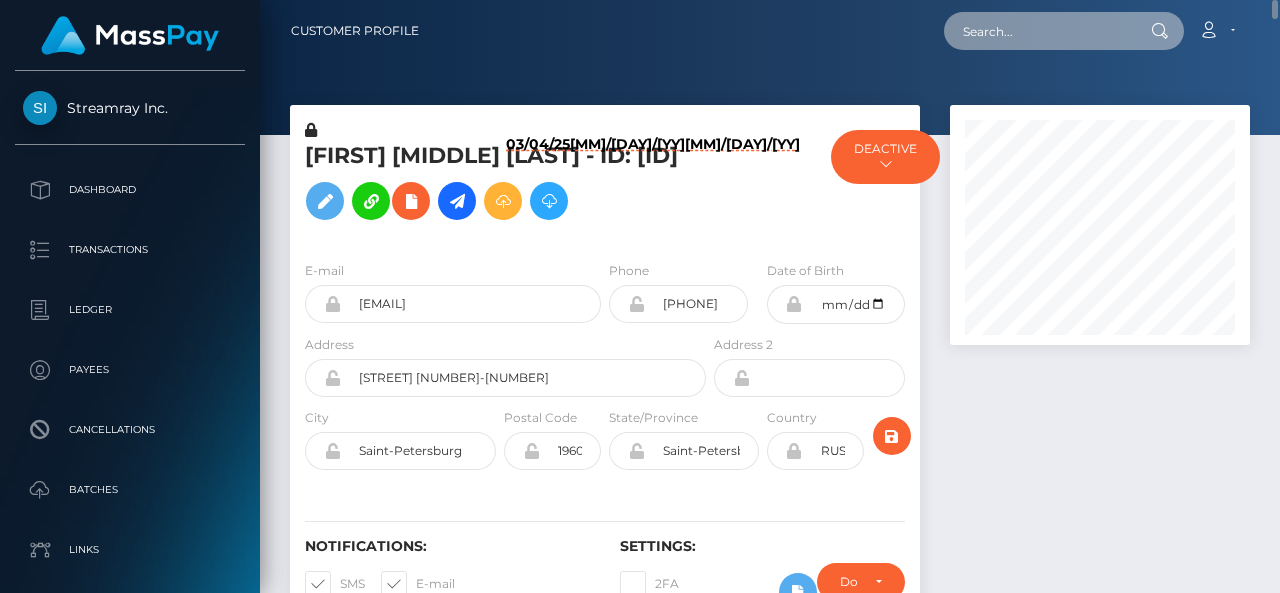 paste on "studio_prada@yahoo.com" 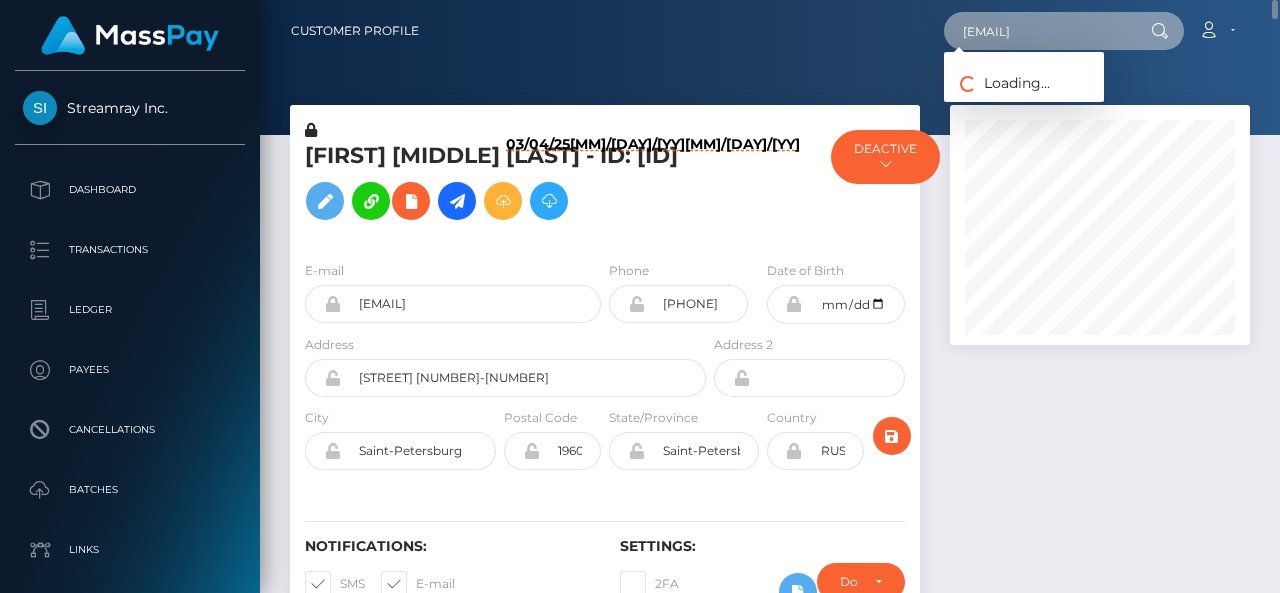scroll, scrollTop: 0, scrollLeft: 4, axis: horizontal 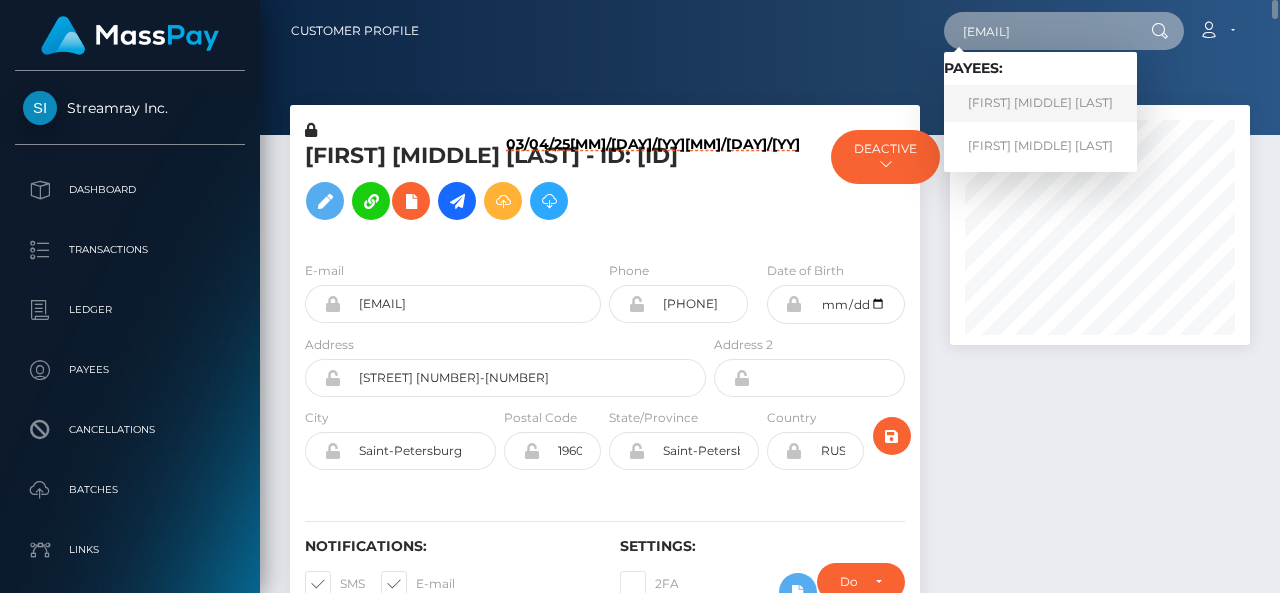 type on "studio_prada@yahoo.com" 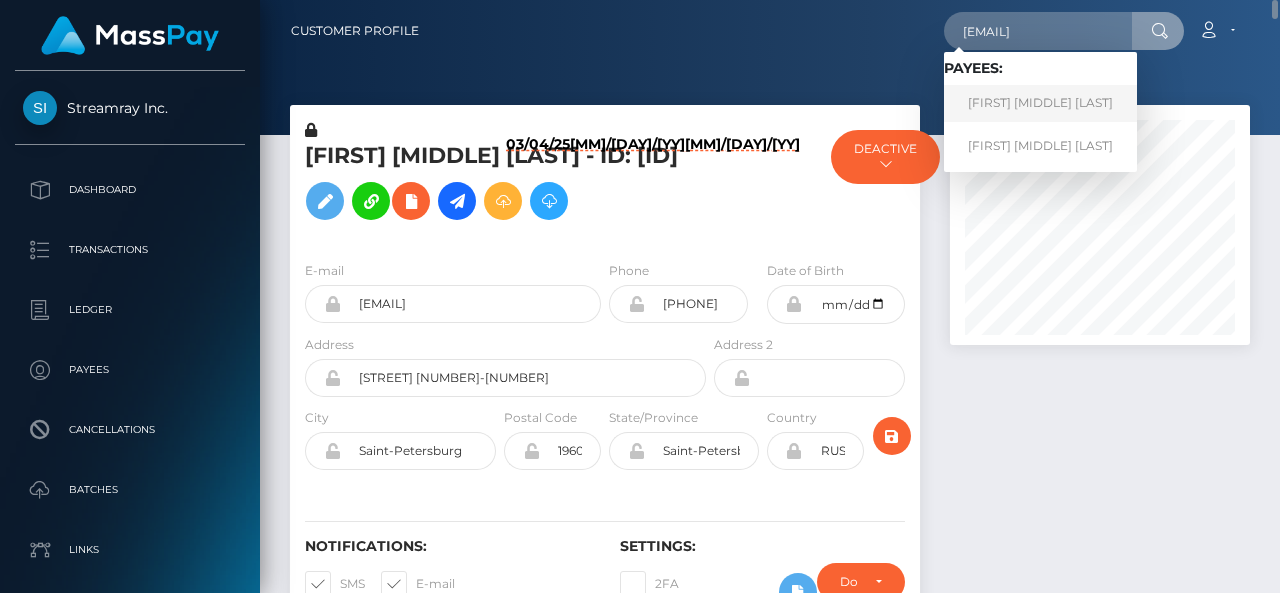 scroll, scrollTop: 0, scrollLeft: 0, axis: both 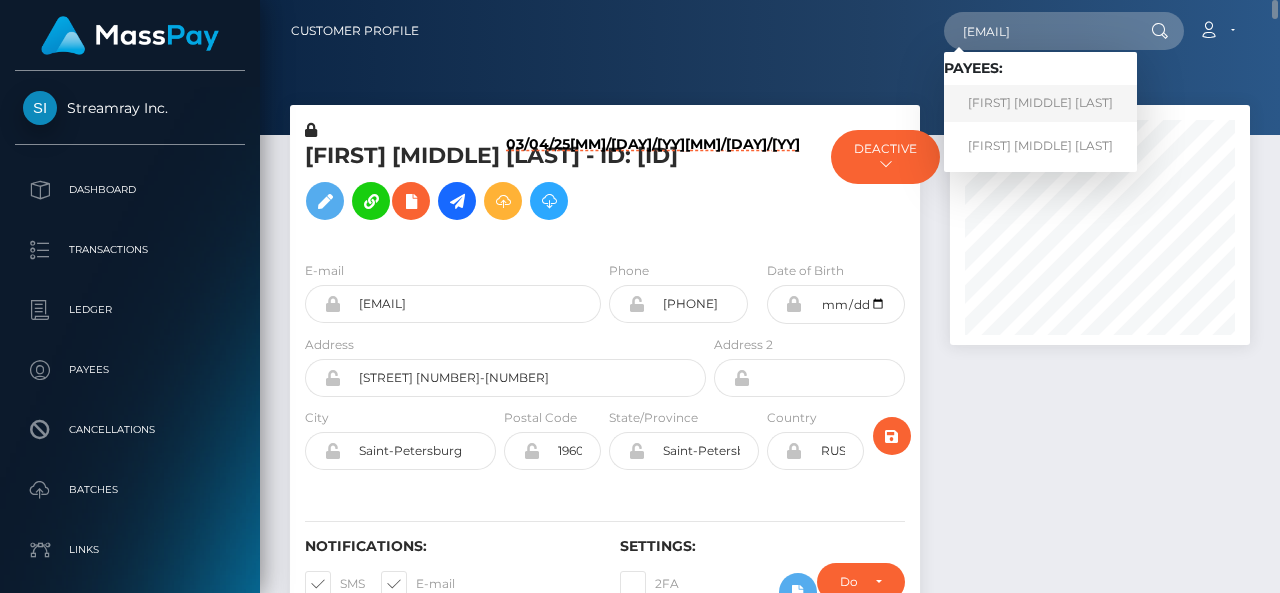 click on "Irina Igorevna Cherneta" at bounding box center [1040, 103] 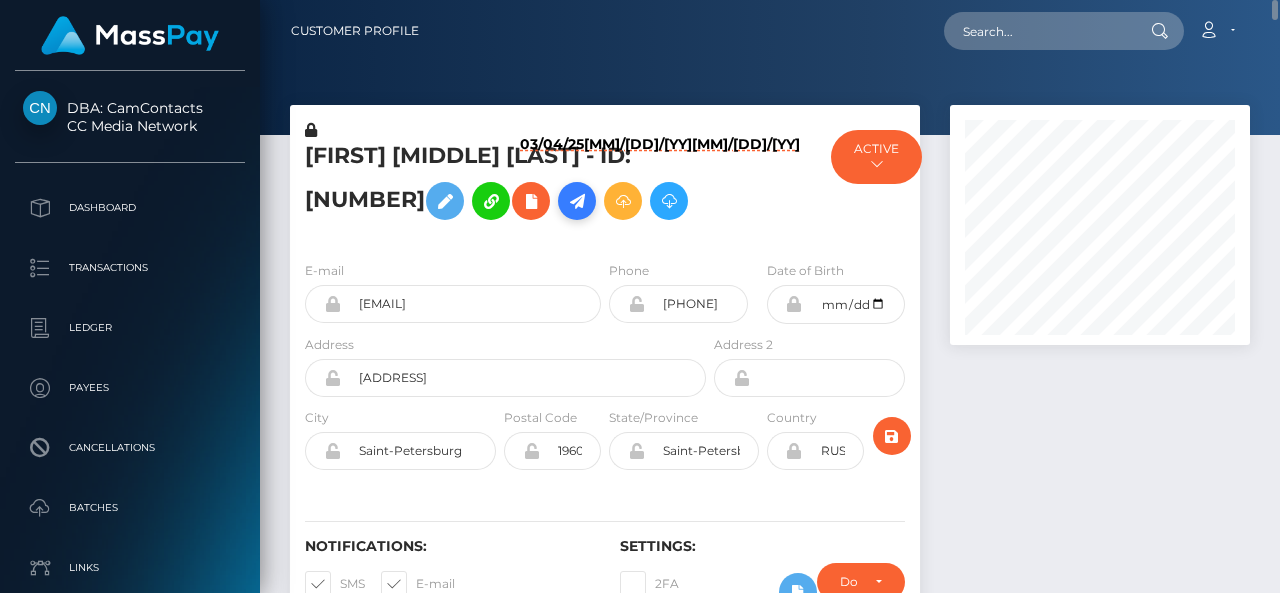 scroll, scrollTop: 0, scrollLeft: 0, axis: both 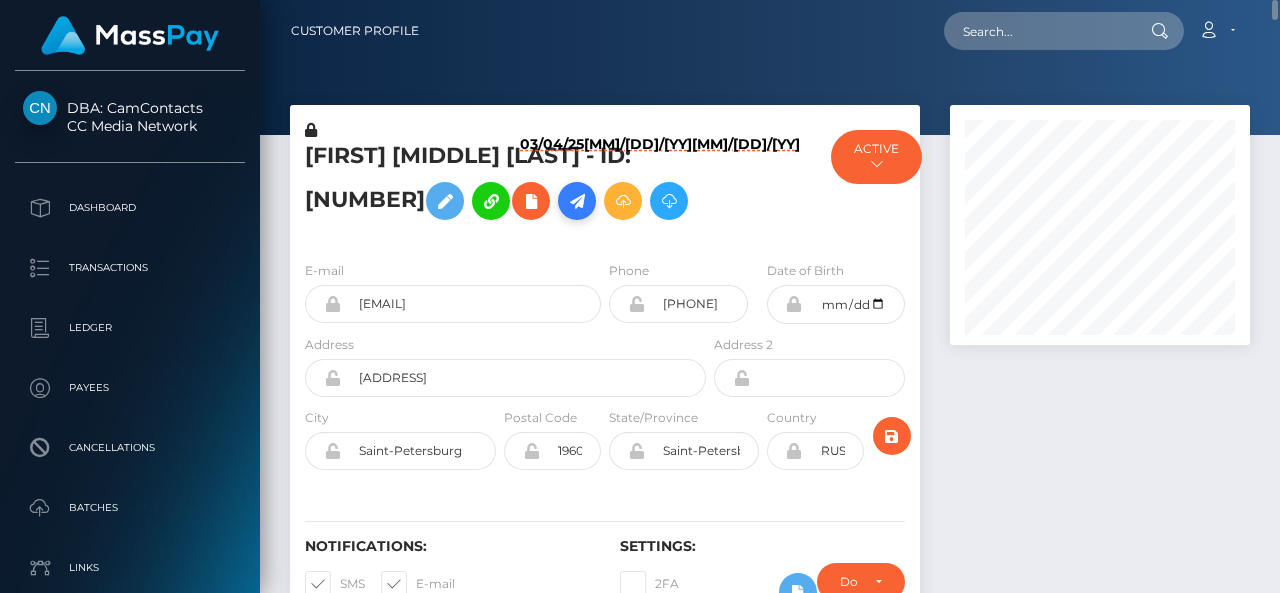 click at bounding box center [577, 201] 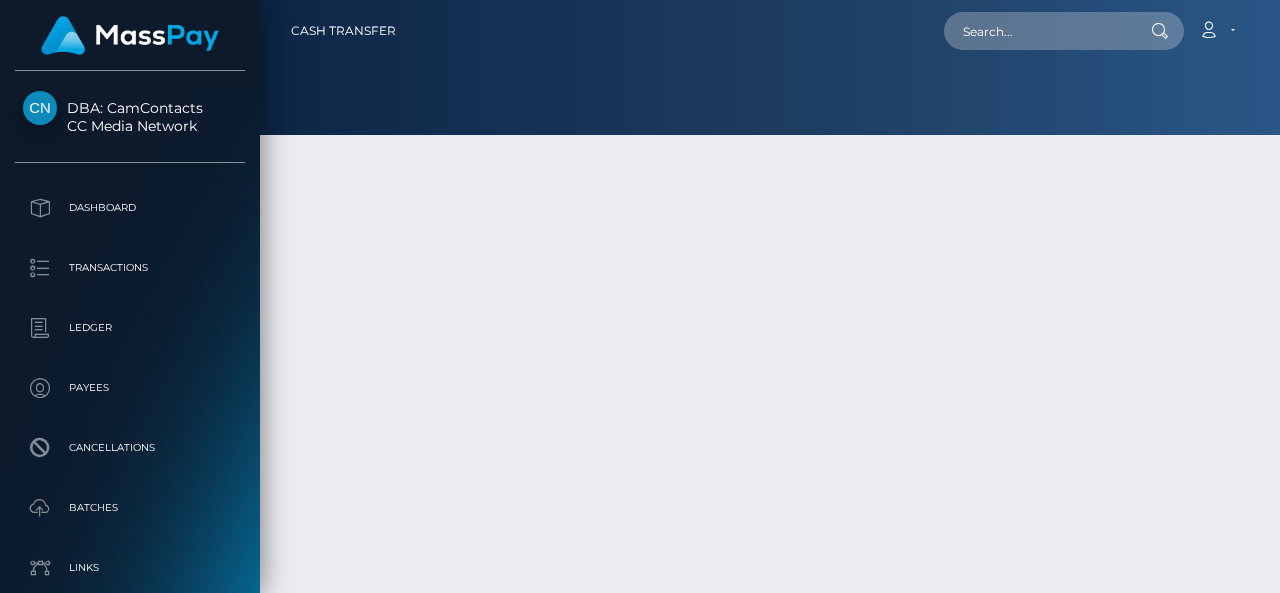 scroll, scrollTop: 0, scrollLeft: 0, axis: both 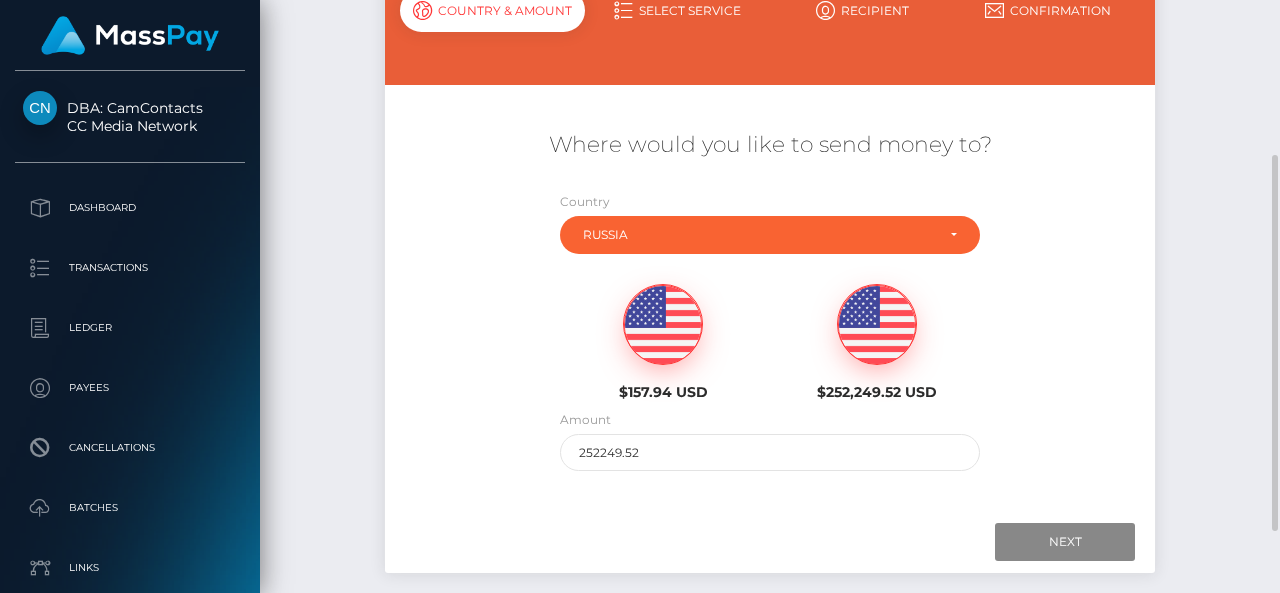click at bounding box center (663, 325) 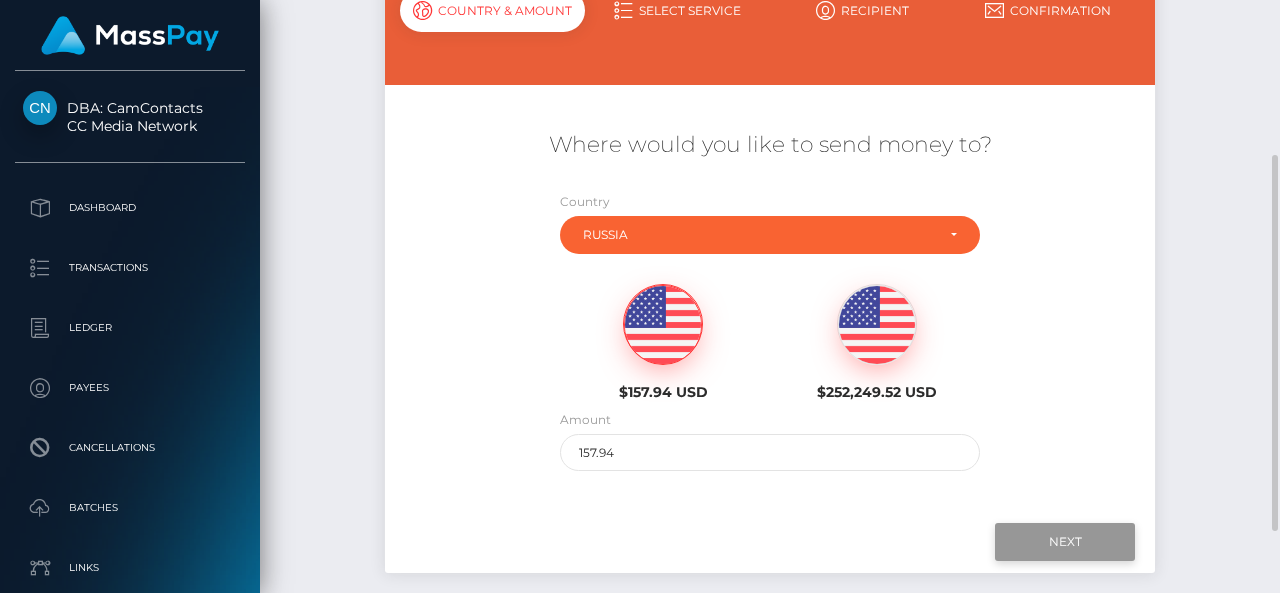 click on "Next" at bounding box center [1065, 542] 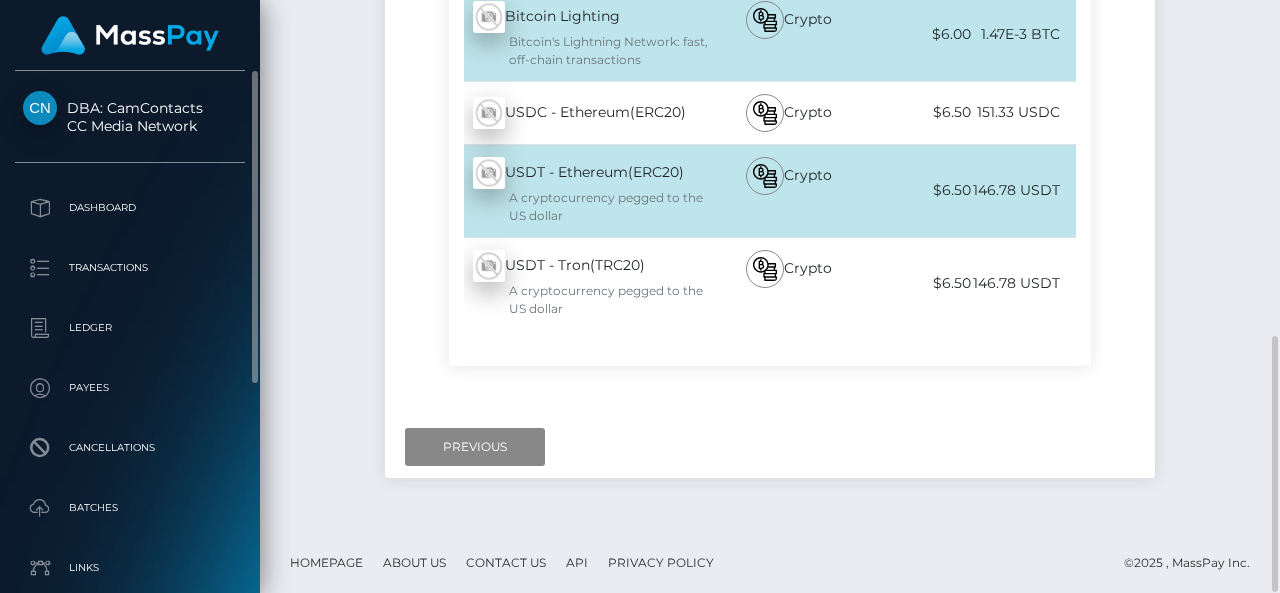scroll, scrollTop: 780, scrollLeft: 0, axis: vertical 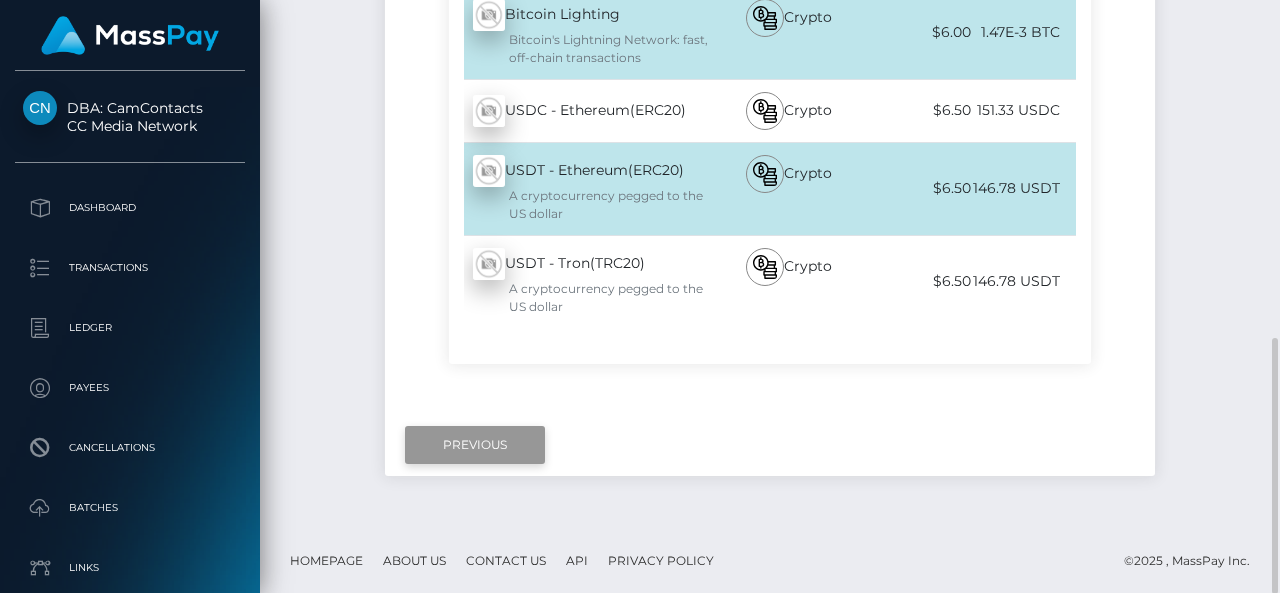 click on "Previous" at bounding box center [475, 445] 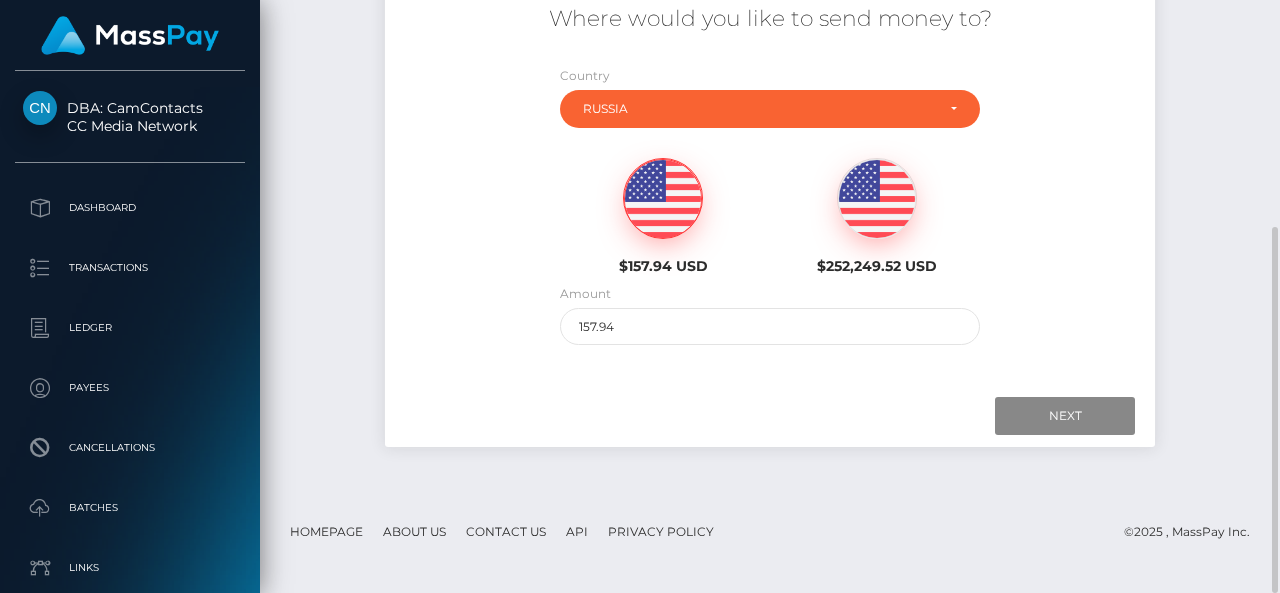 scroll, scrollTop: 0, scrollLeft: 0, axis: both 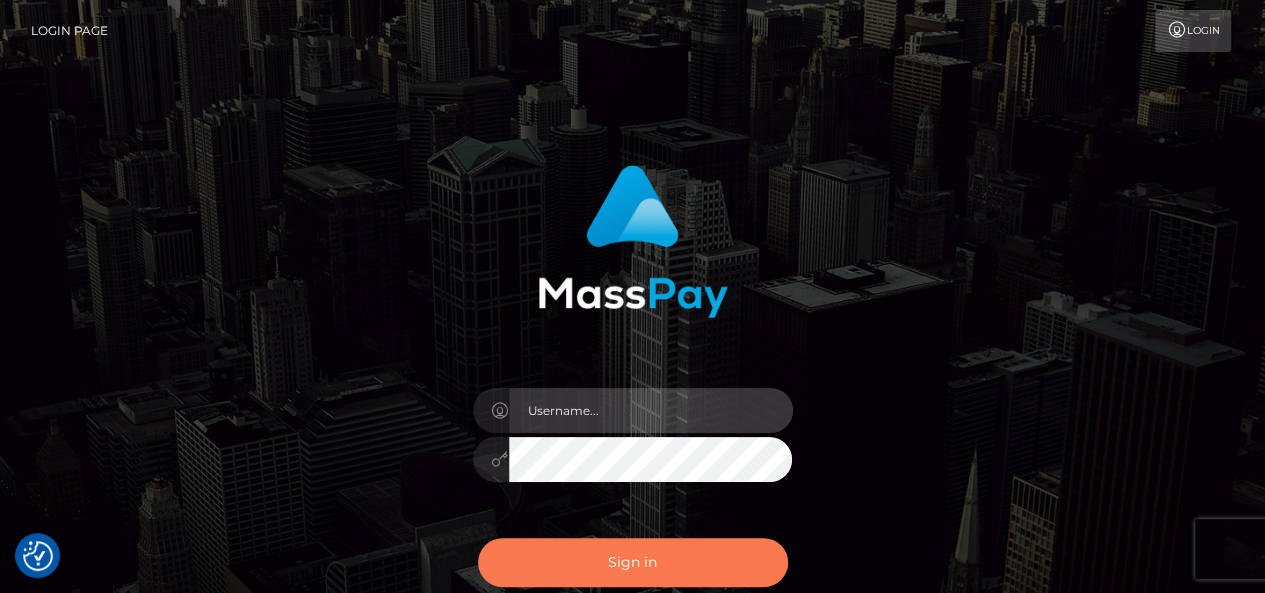 type on "pk.es" 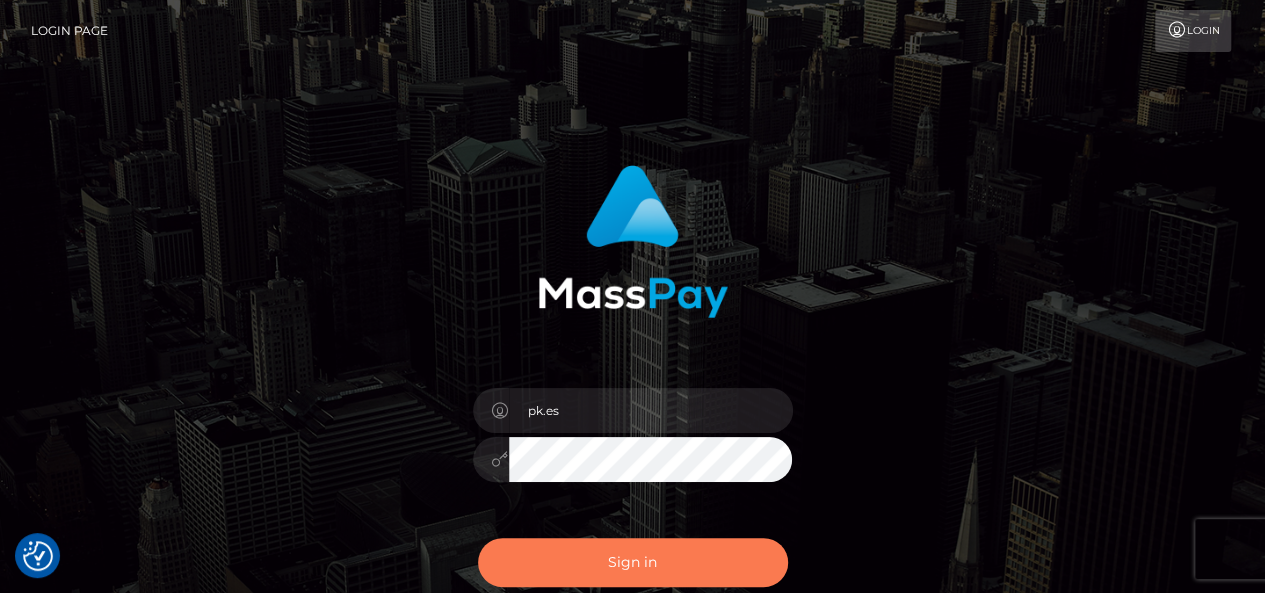 click on "Sign in" at bounding box center [633, 562] 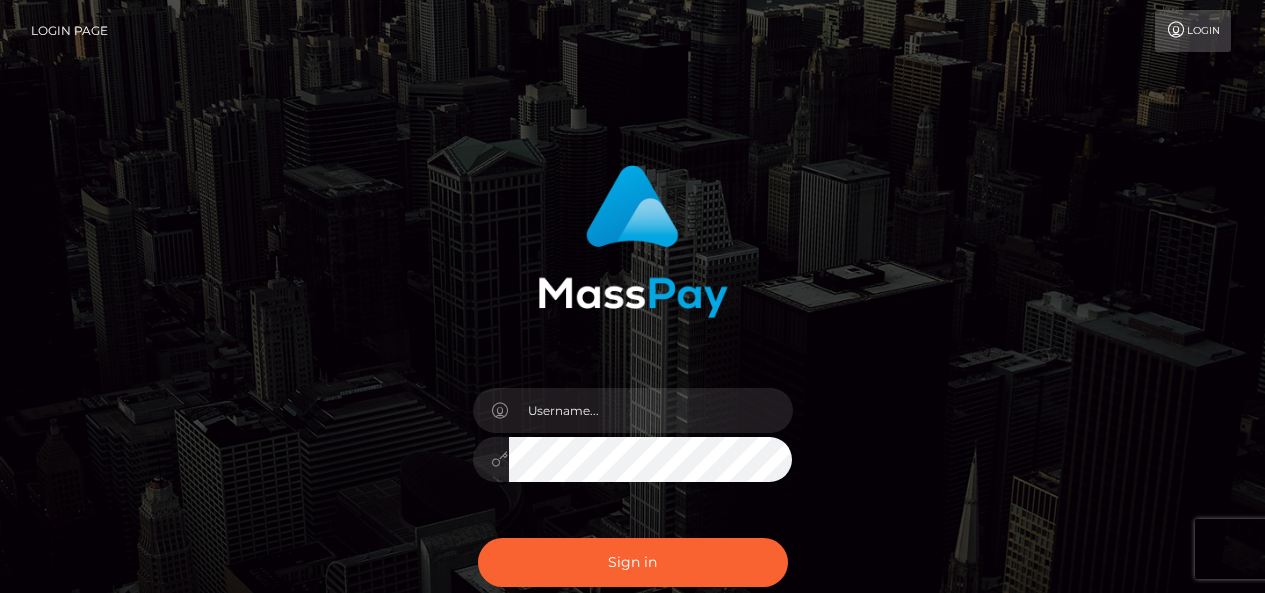 scroll, scrollTop: 0, scrollLeft: 0, axis: both 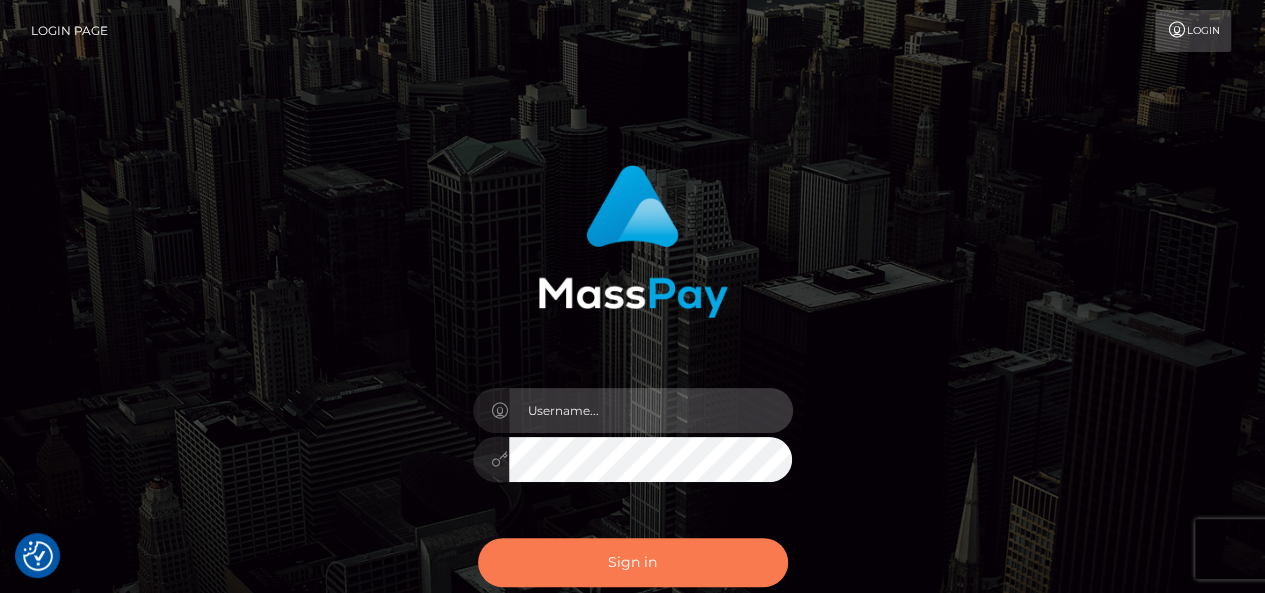 type on "pk.es" 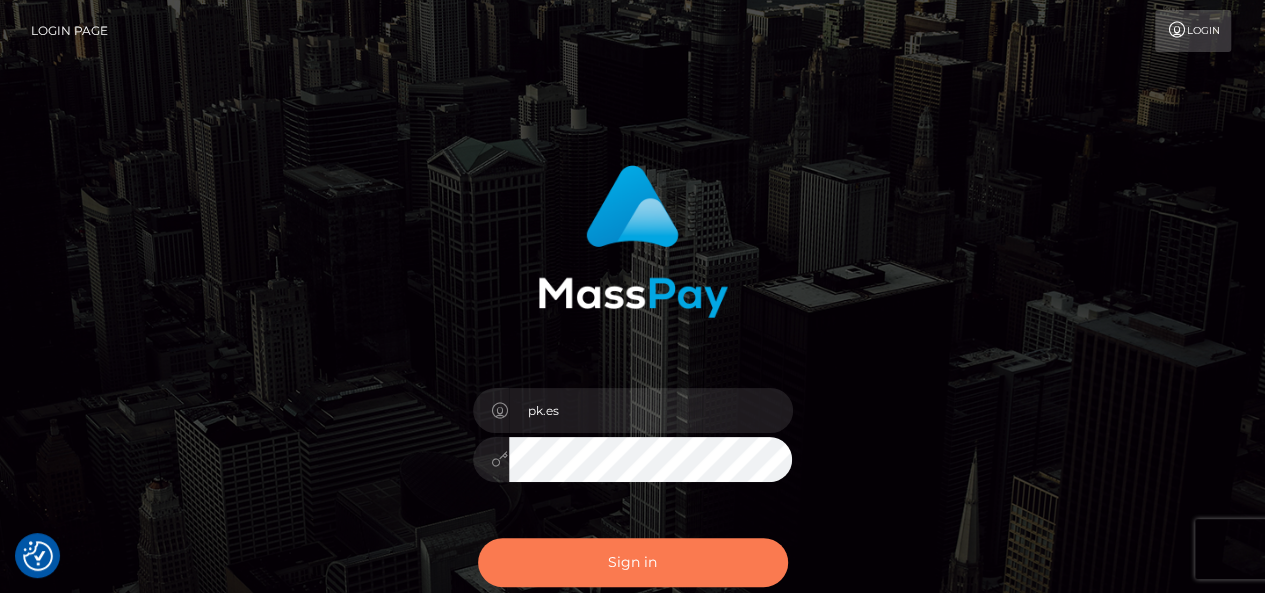 click on "Sign in" at bounding box center [633, 562] 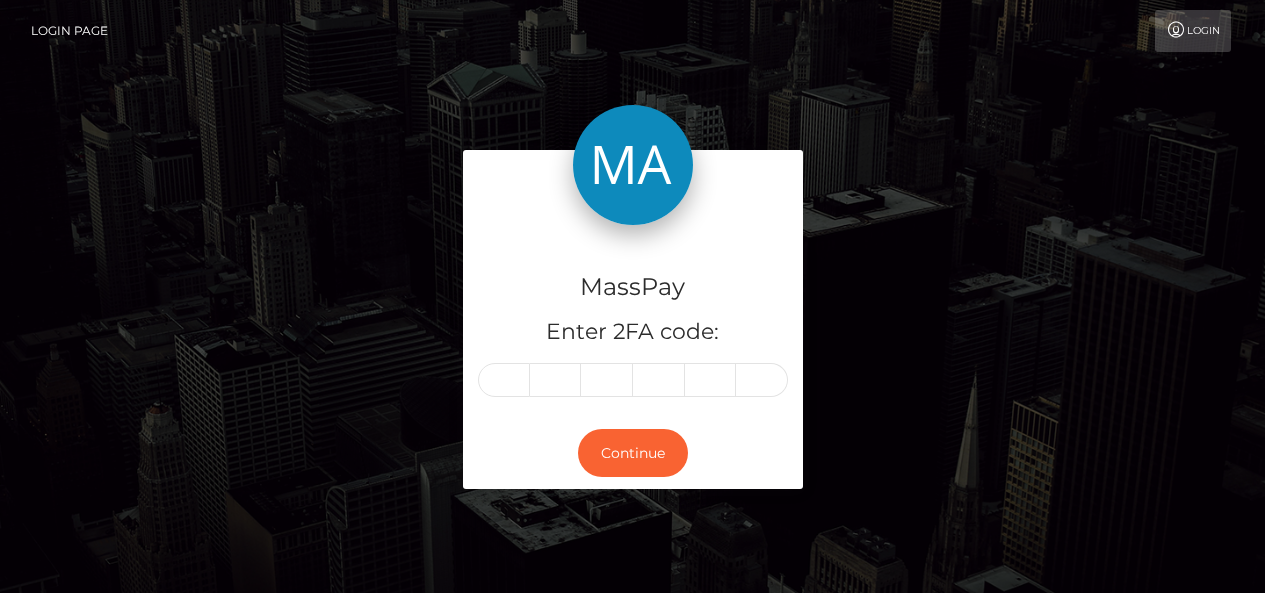 scroll, scrollTop: 0, scrollLeft: 0, axis: both 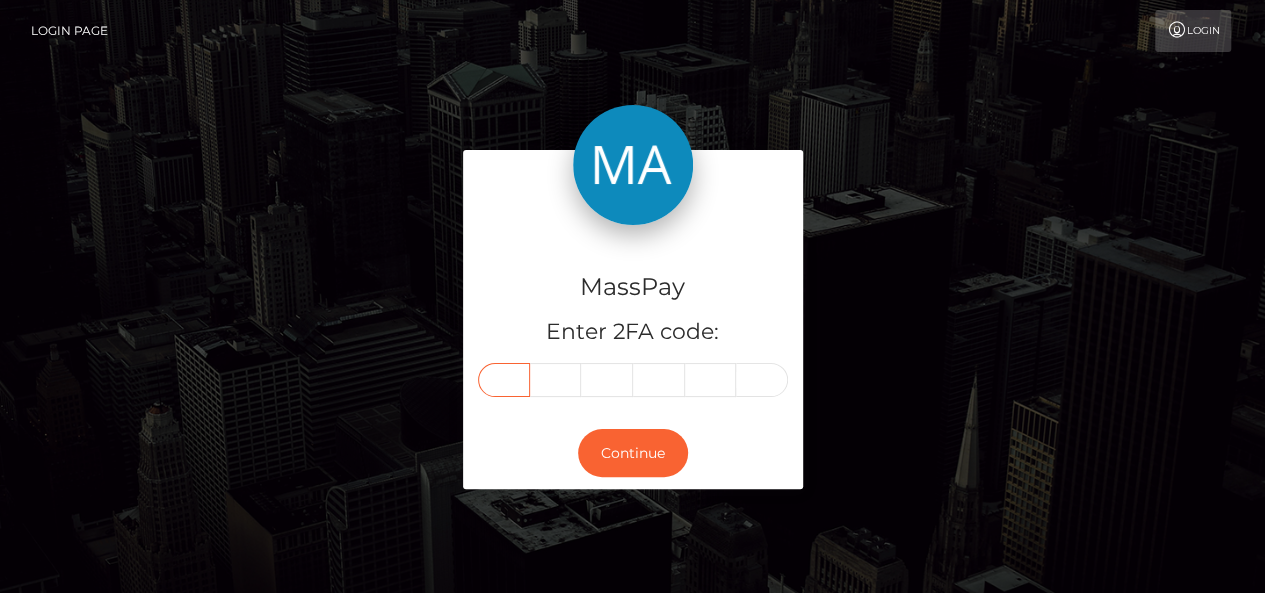 click at bounding box center [504, 380] 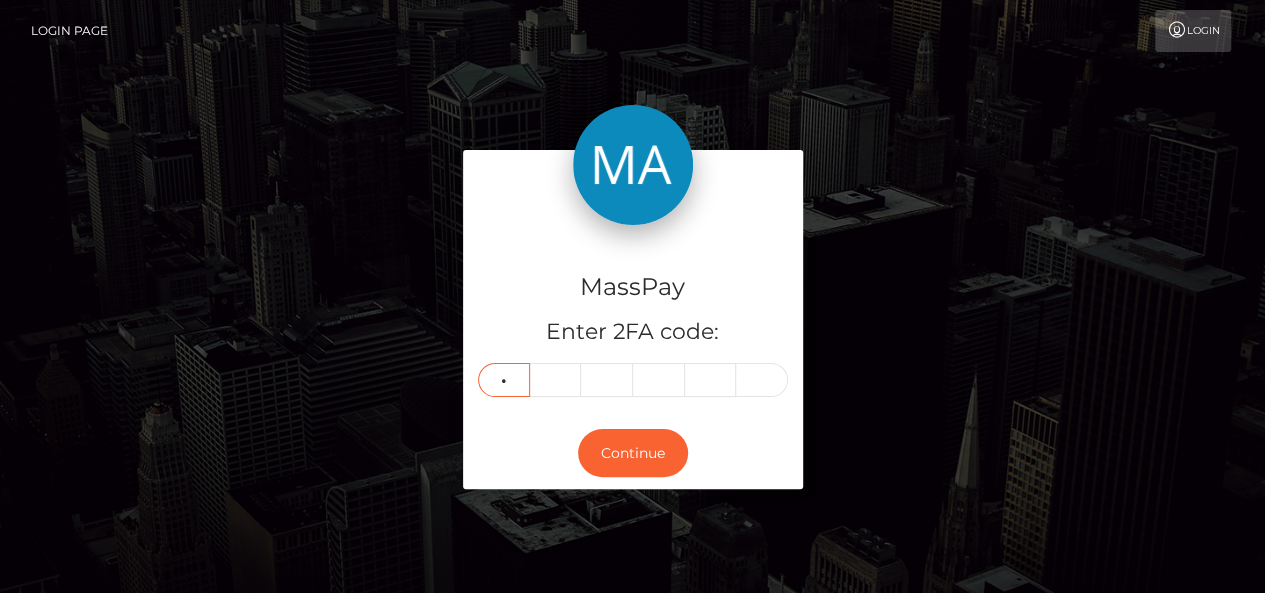 type on "5" 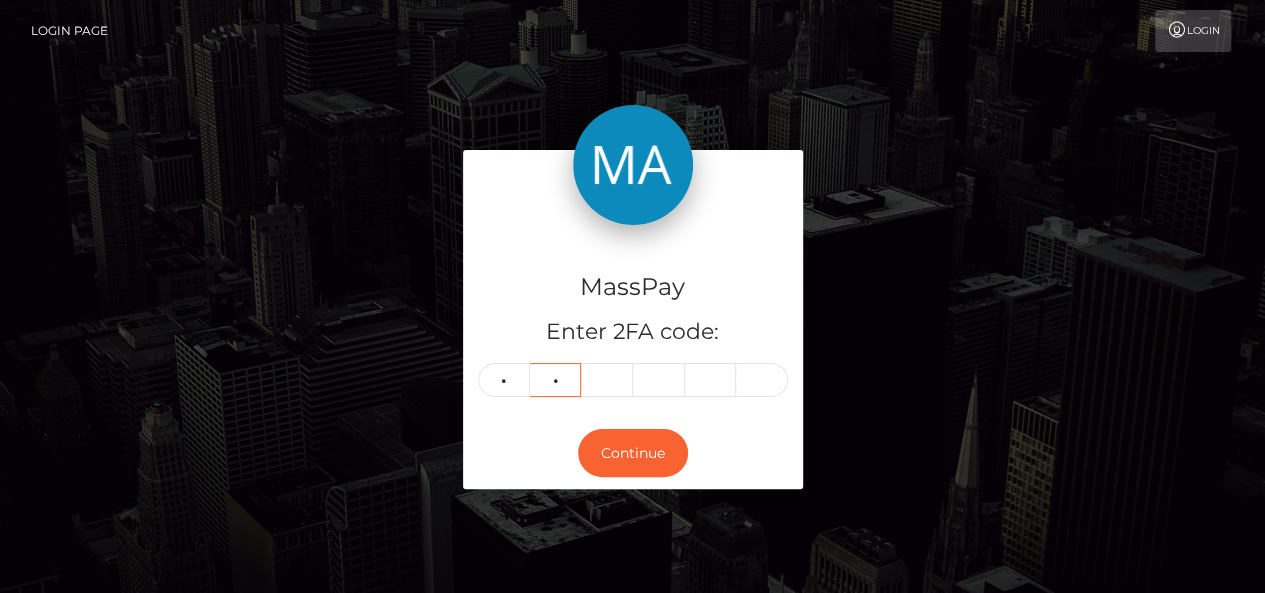 type on "3" 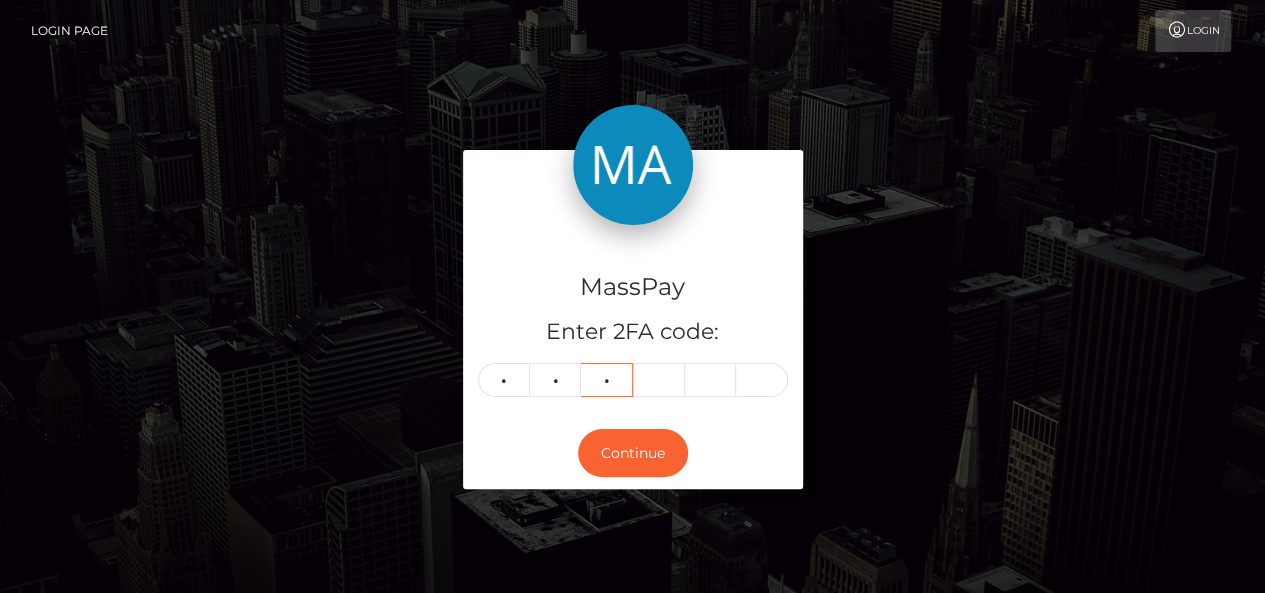 type on "7" 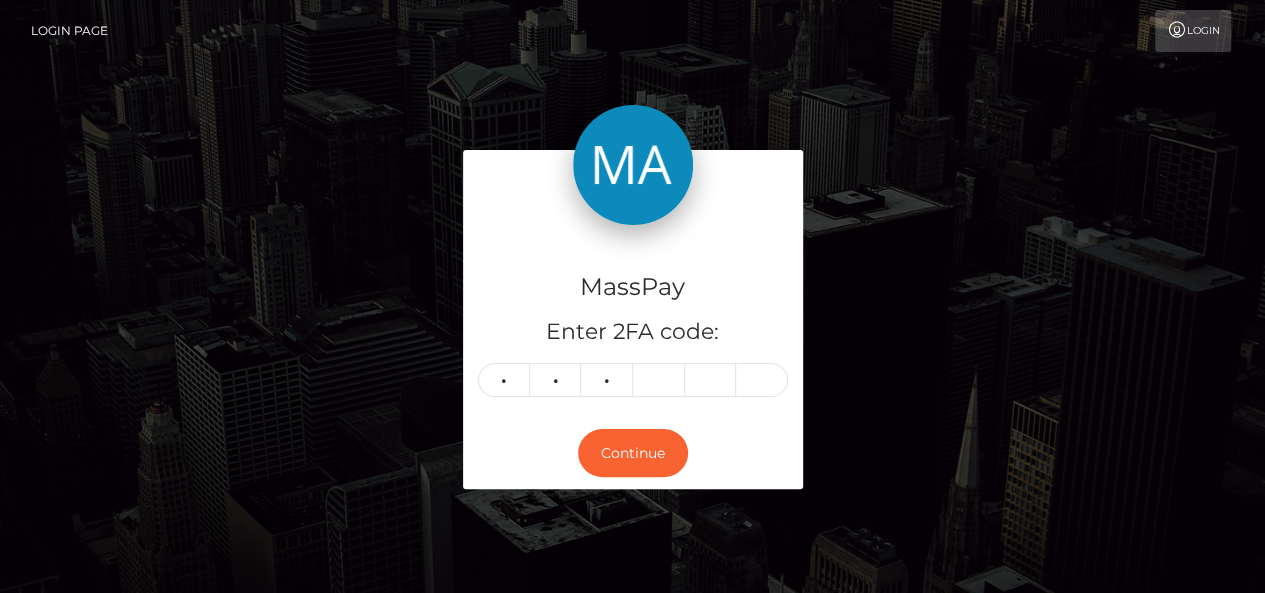 click on "MassPay
Enter 2FA code:
5 3 7 537" at bounding box center [633, 321] 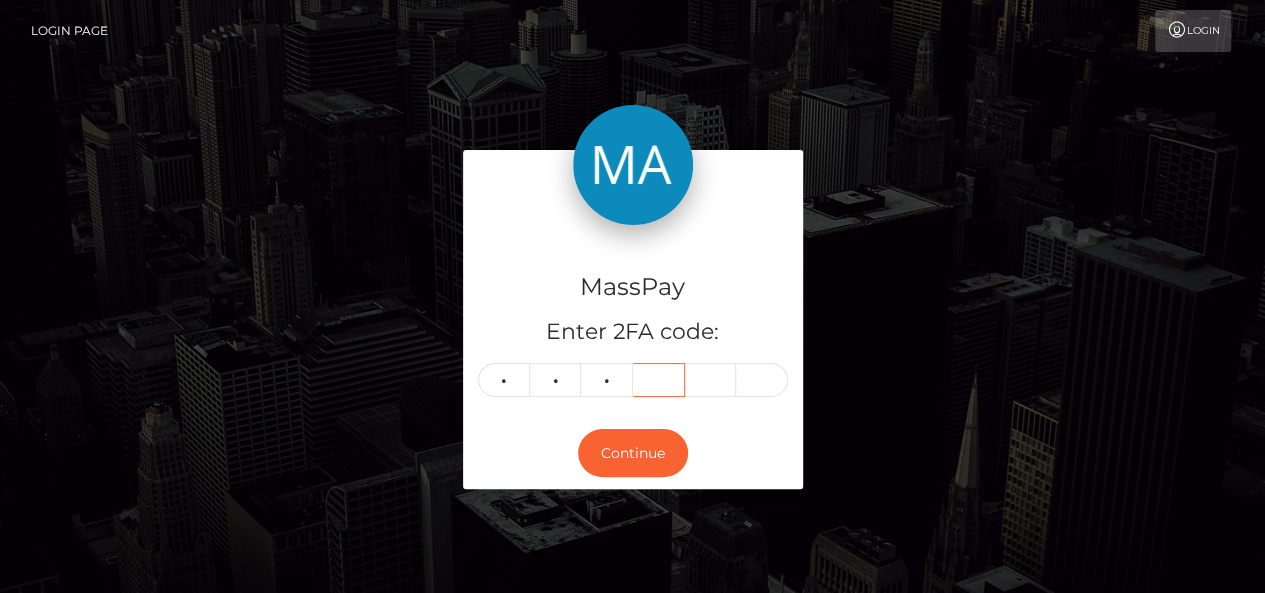 click at bounding box center (659, 380) 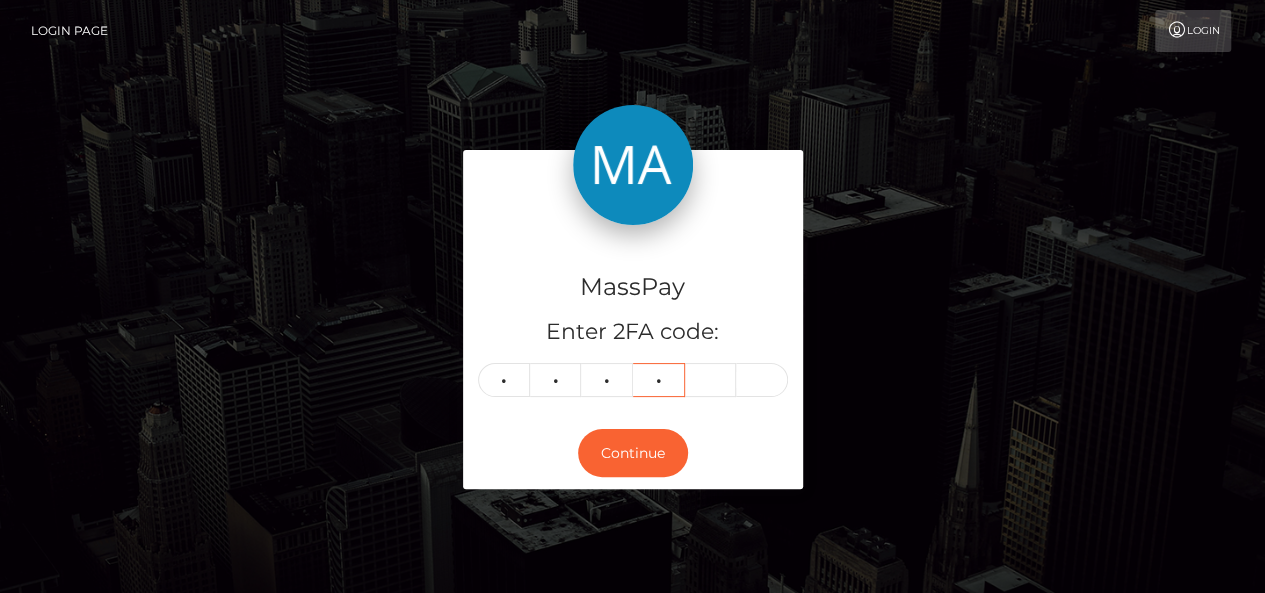type on "3" 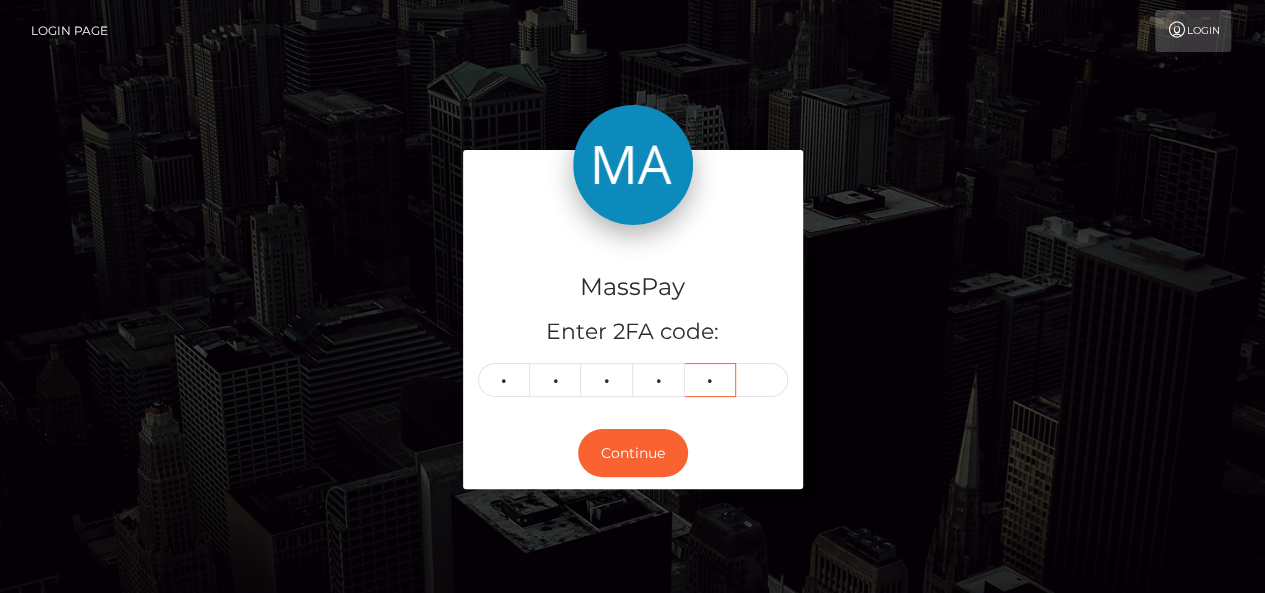 type on "2" 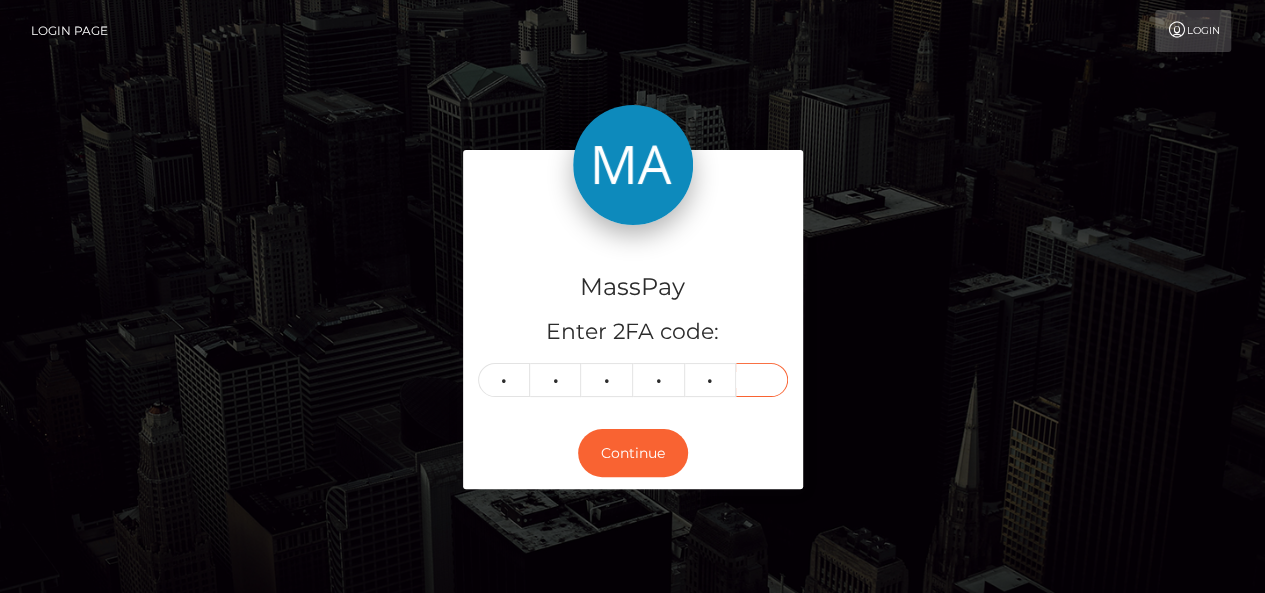 type on "9" 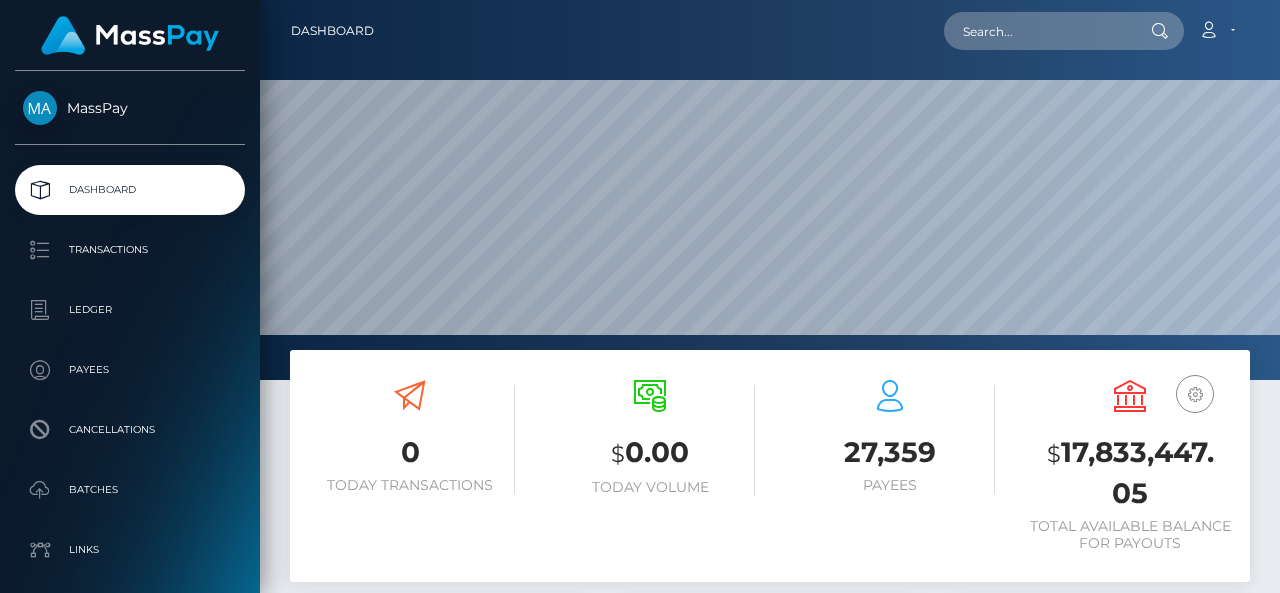 scroll, scrollTop: 0, scrollLeft: 0, axis: both 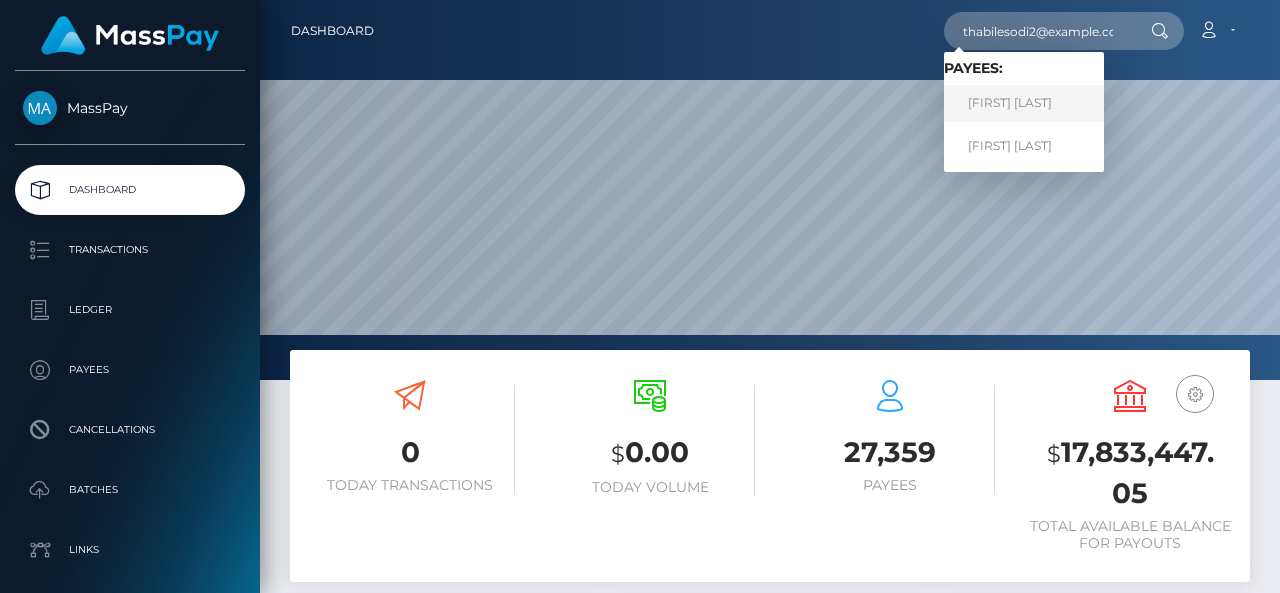 type on "thabilesodi2@example.com" 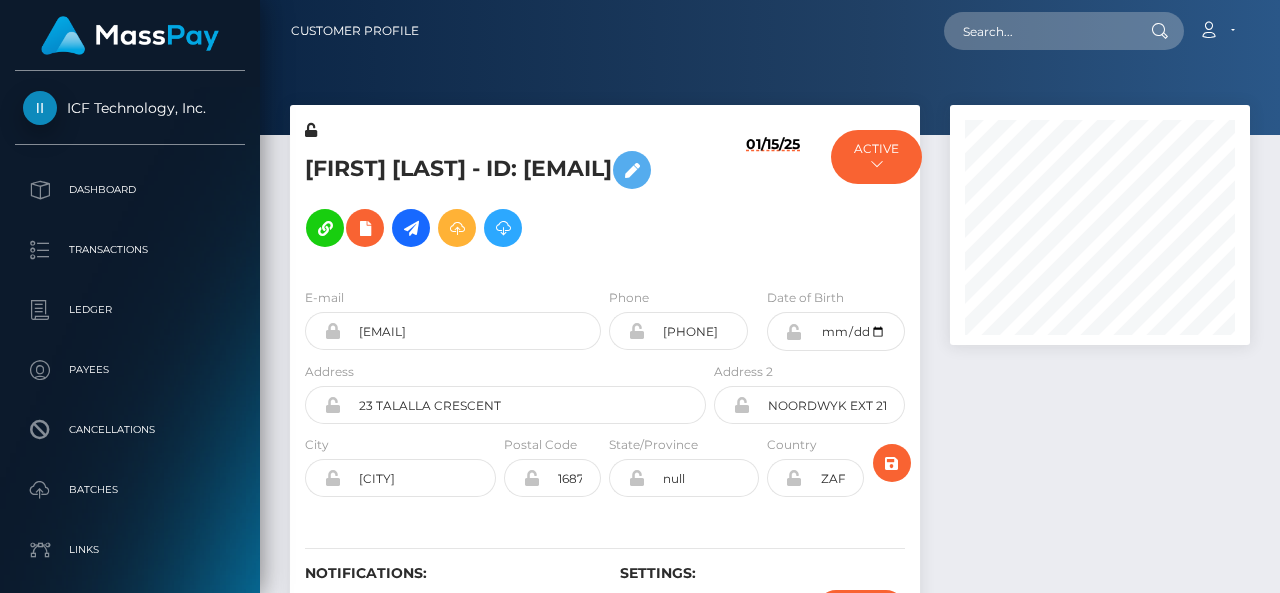 scroll, scrollTop: 0, scrollLeft: 0, axis: both 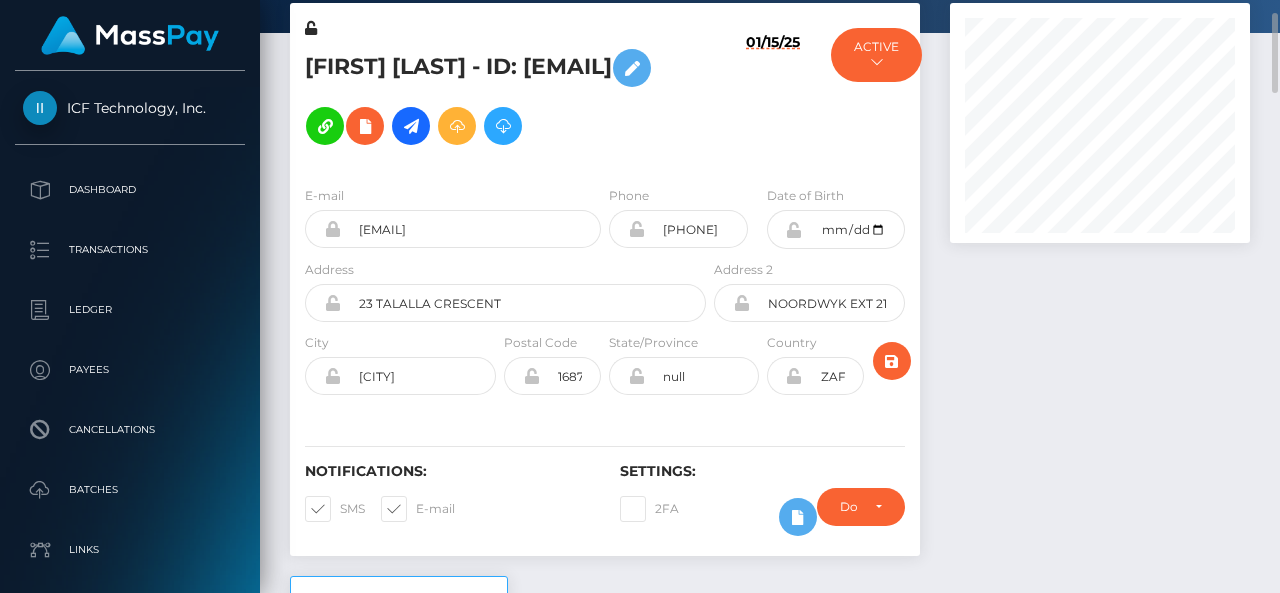 click on "Rethabile  Lesoli
- ID: thabilesodi2@gmail.com" at bounding box center [500, 97] 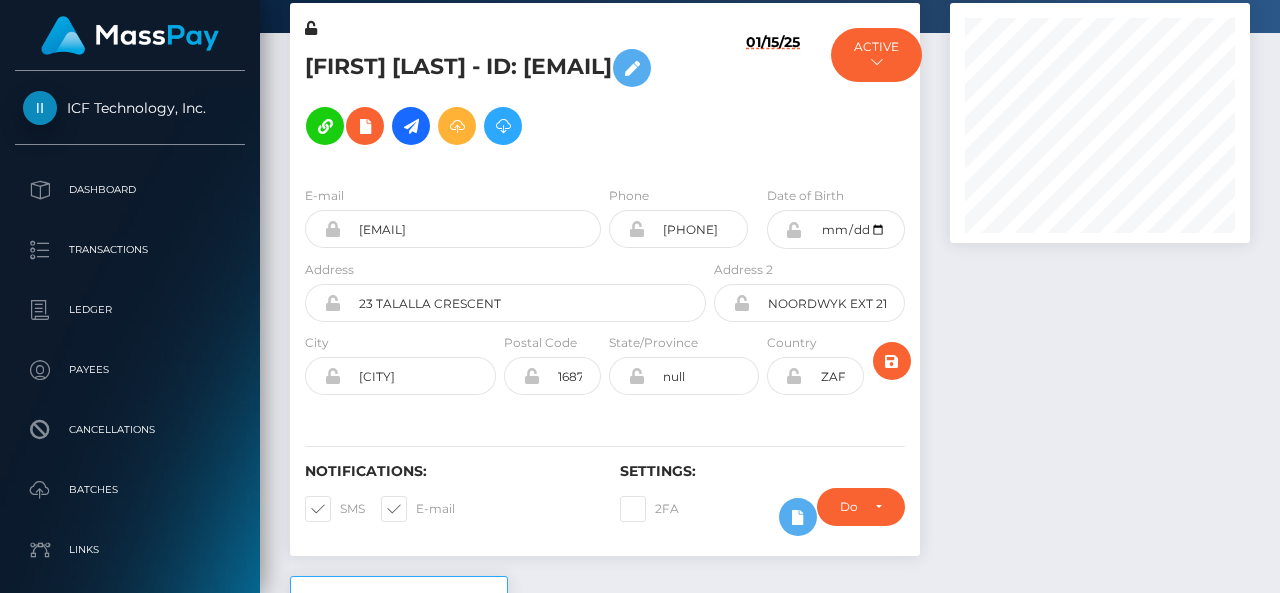 scroll, scrollTop: 0, scrollLeft: 0, axis: both 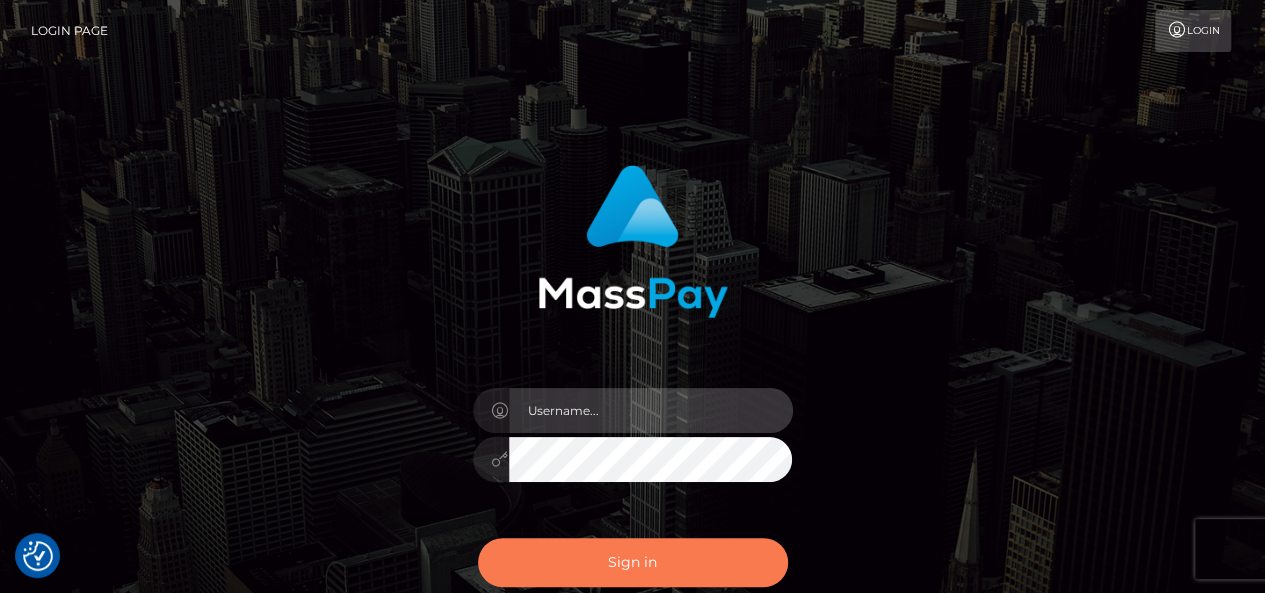 type on "pk.es" 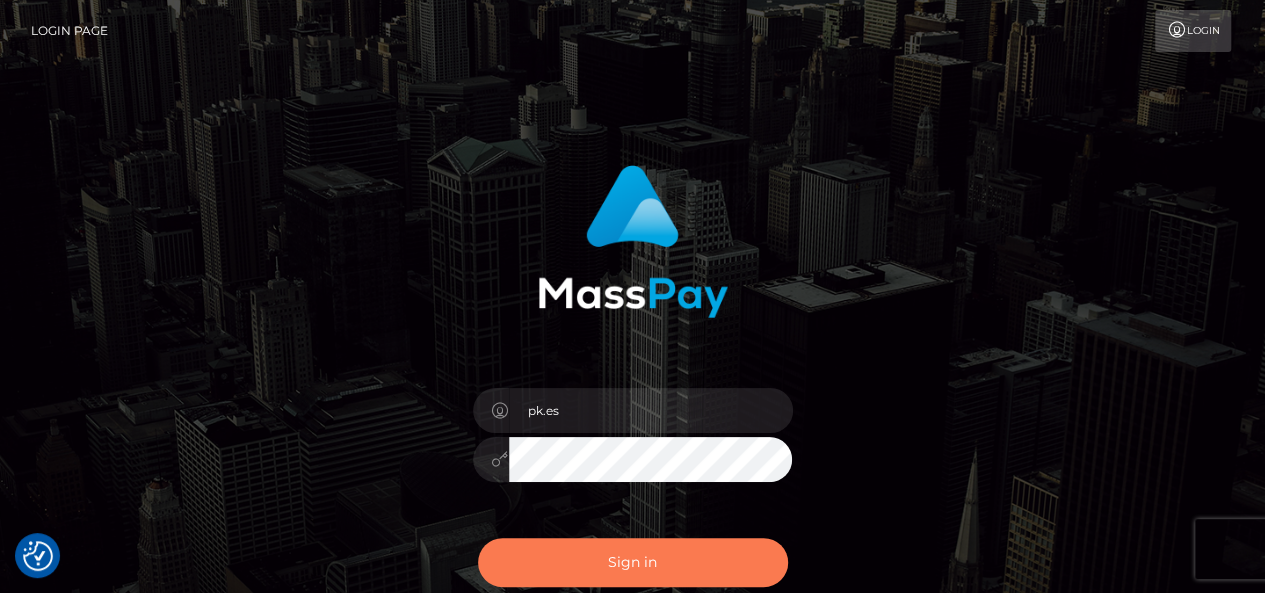 click on "Sign in" at bounding box center [633, 562] 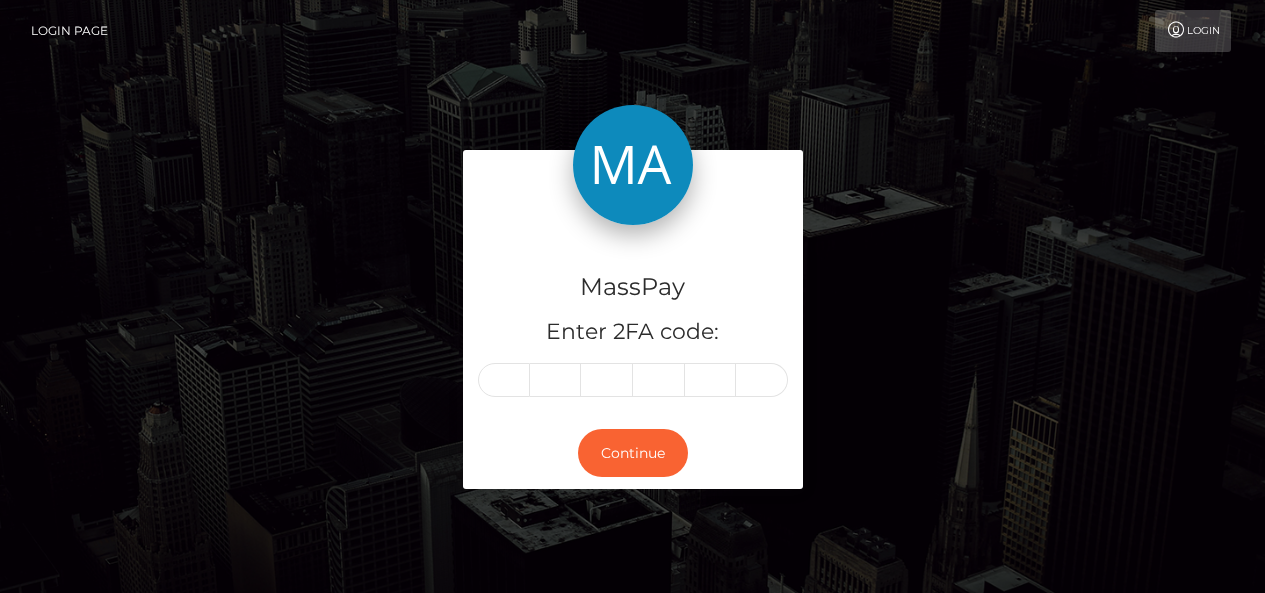 scroll, scrollTop: 0, scrollLeft: 0, axis: both 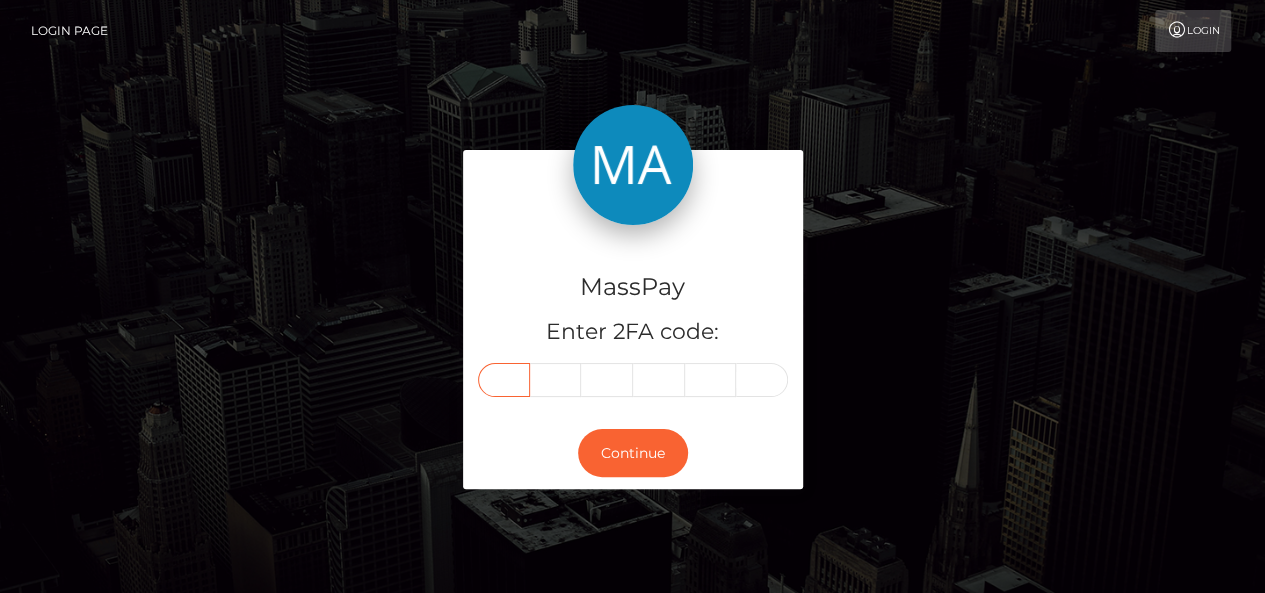 click at bounding box center (504, 380) 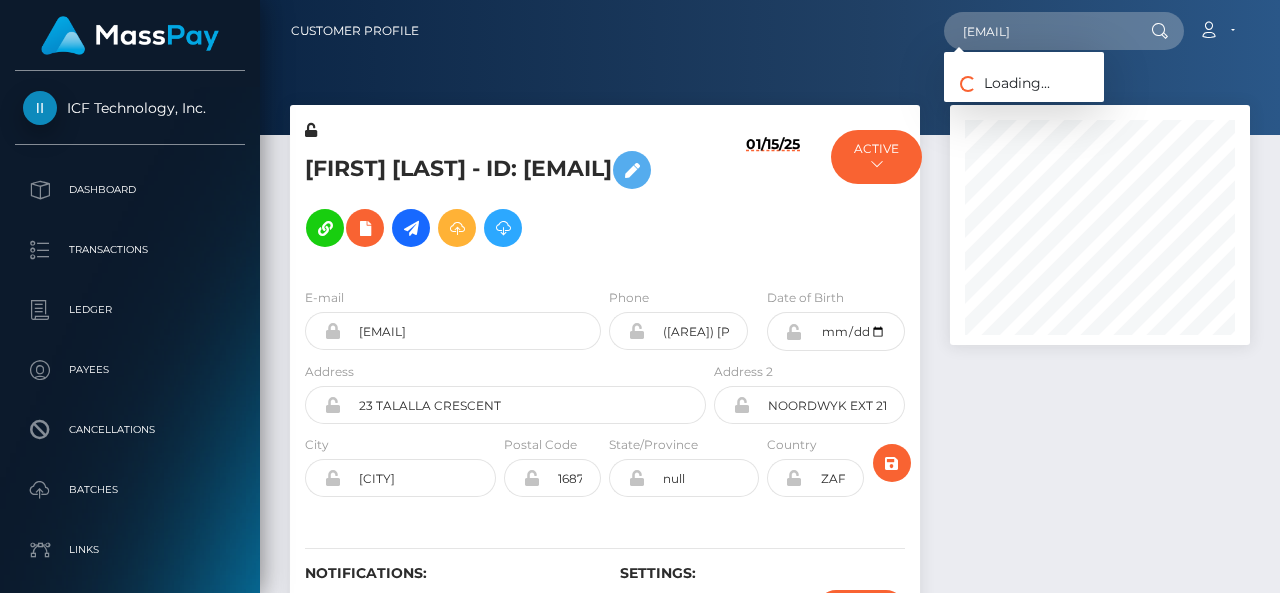 scroll, scrollTop: 0, scrollLeft: 0, axis: both 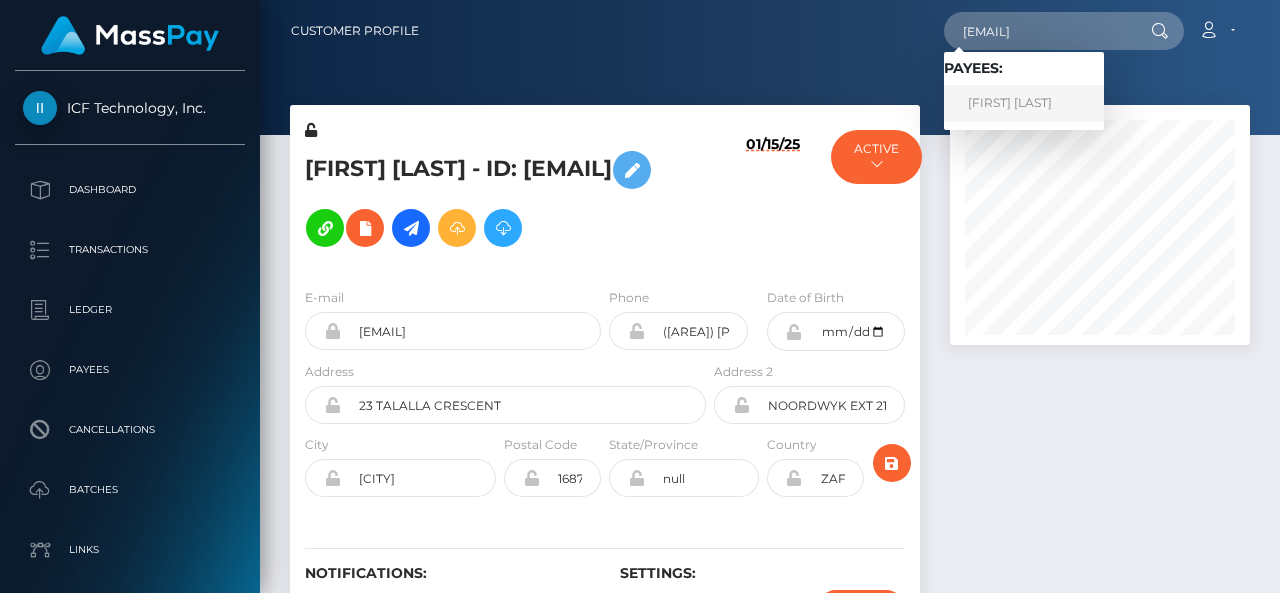 type on "bishopnancy58@gmail.com" 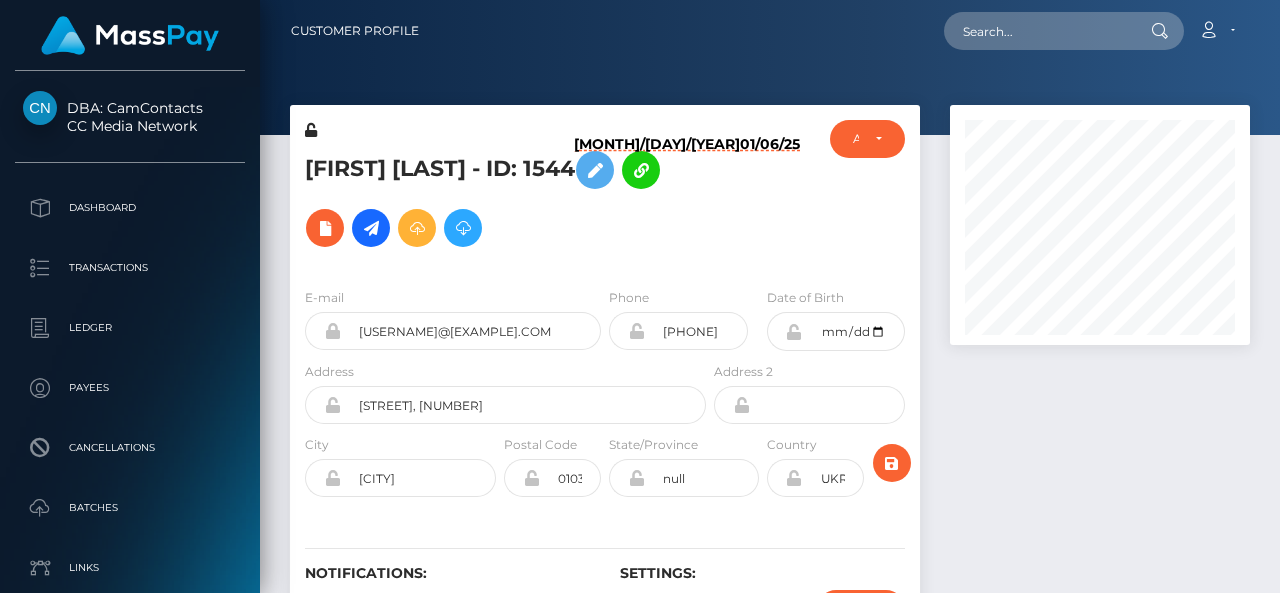 scroll, scrollTop: 0, scrollLeft: 0, axis: both 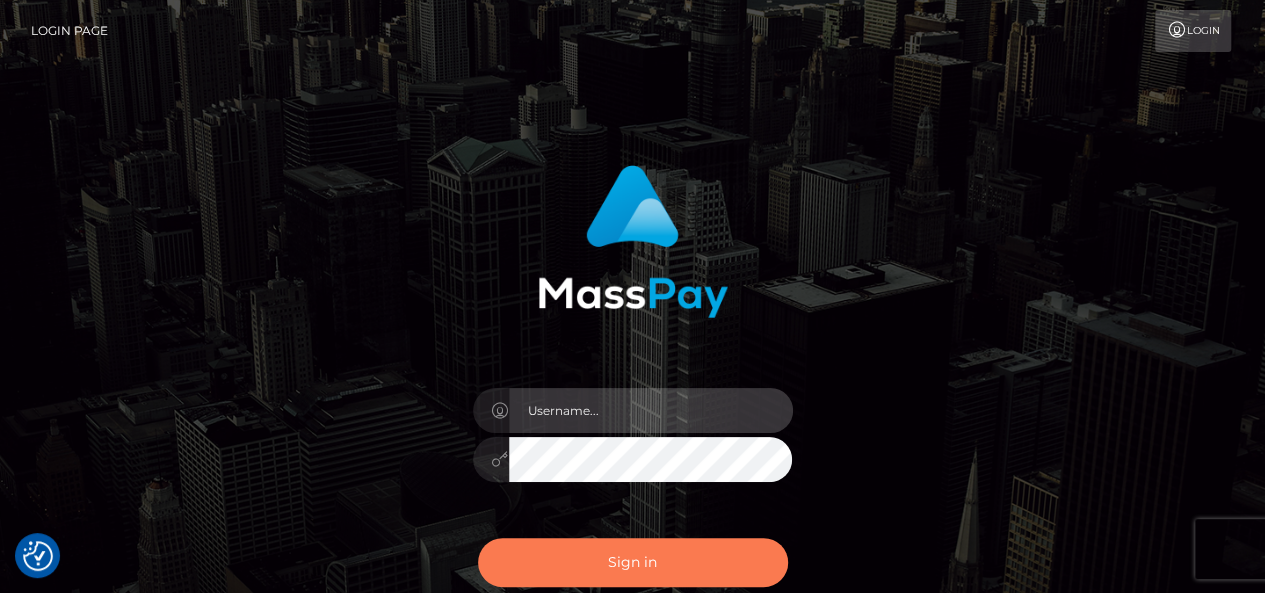 type on "pk.es" 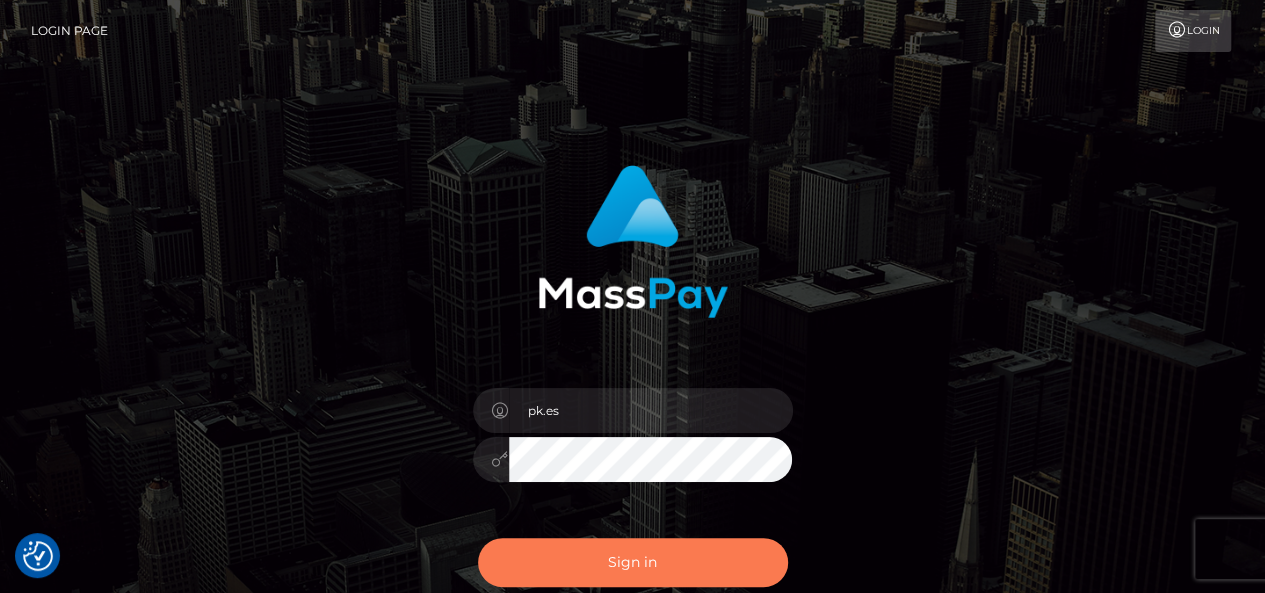 click on "Sign in" at bounding box center (633, 562) 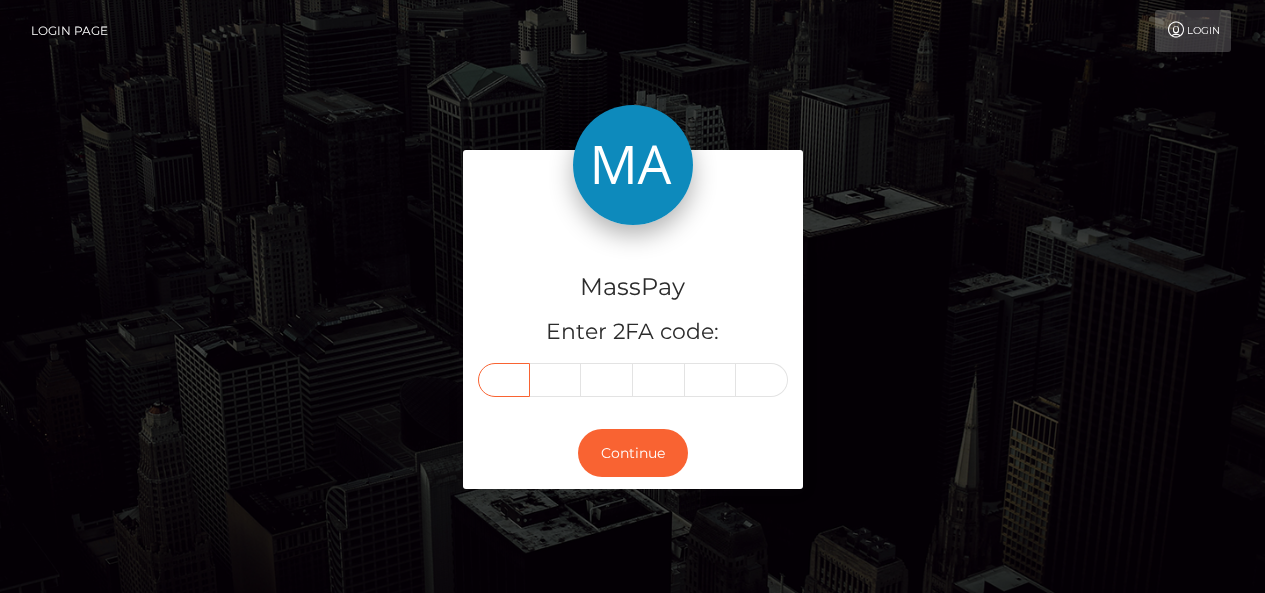 scroll, scrollTop: 0, scrollLeft: 0, axis: both 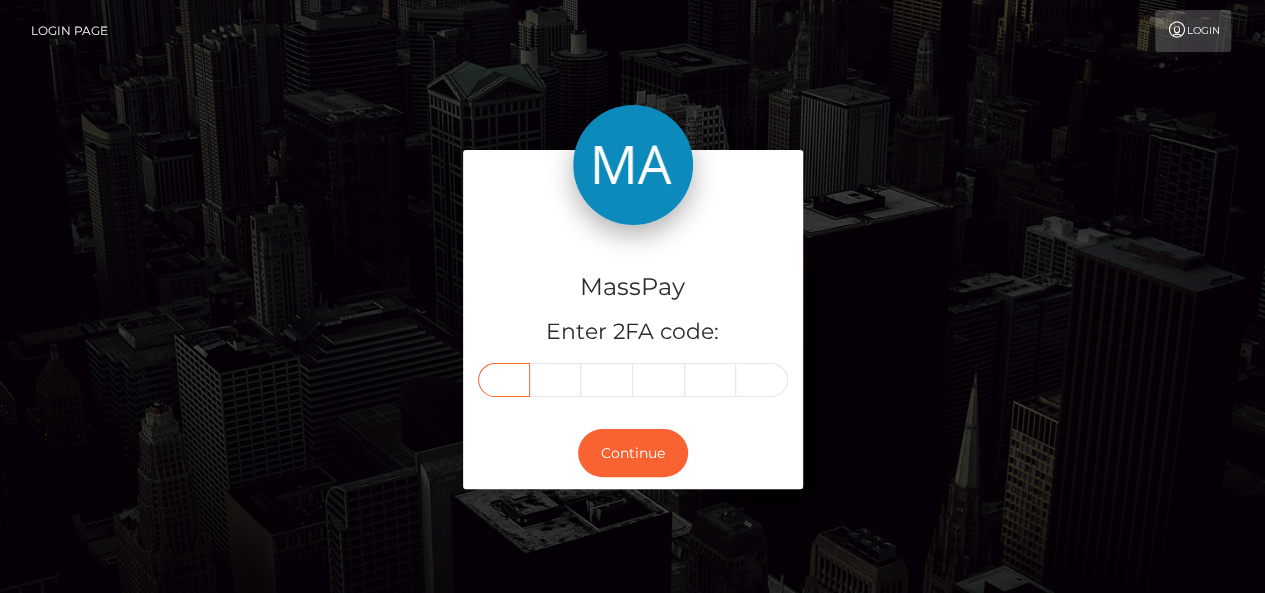 click at bounding box center [504, 380] 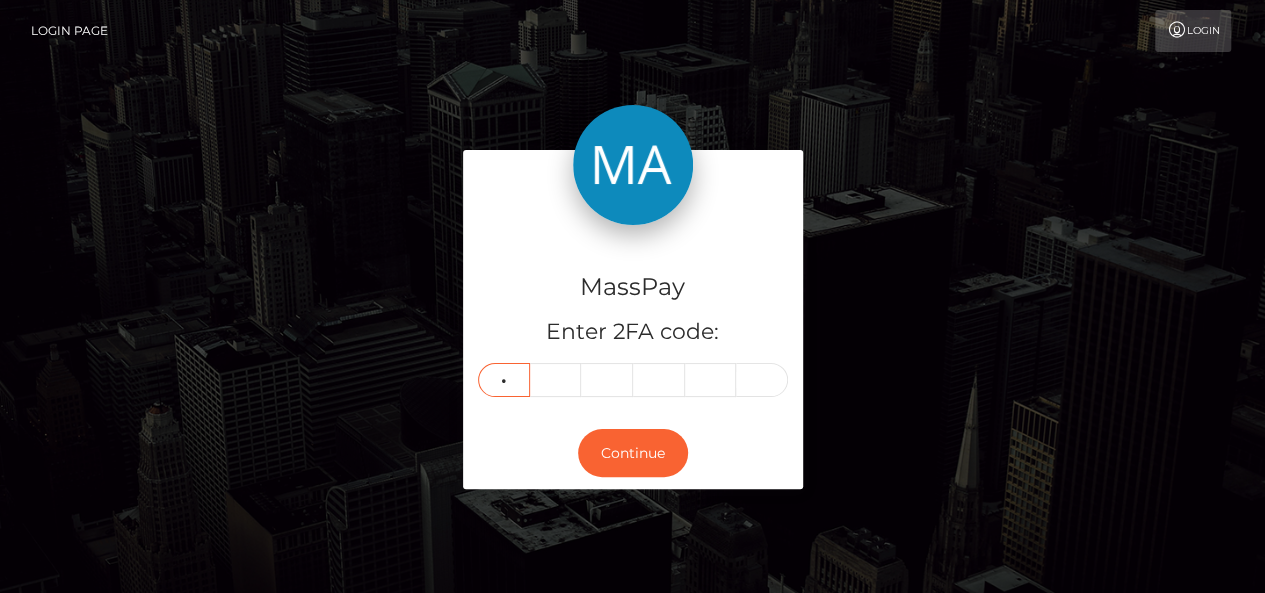 type on "7" 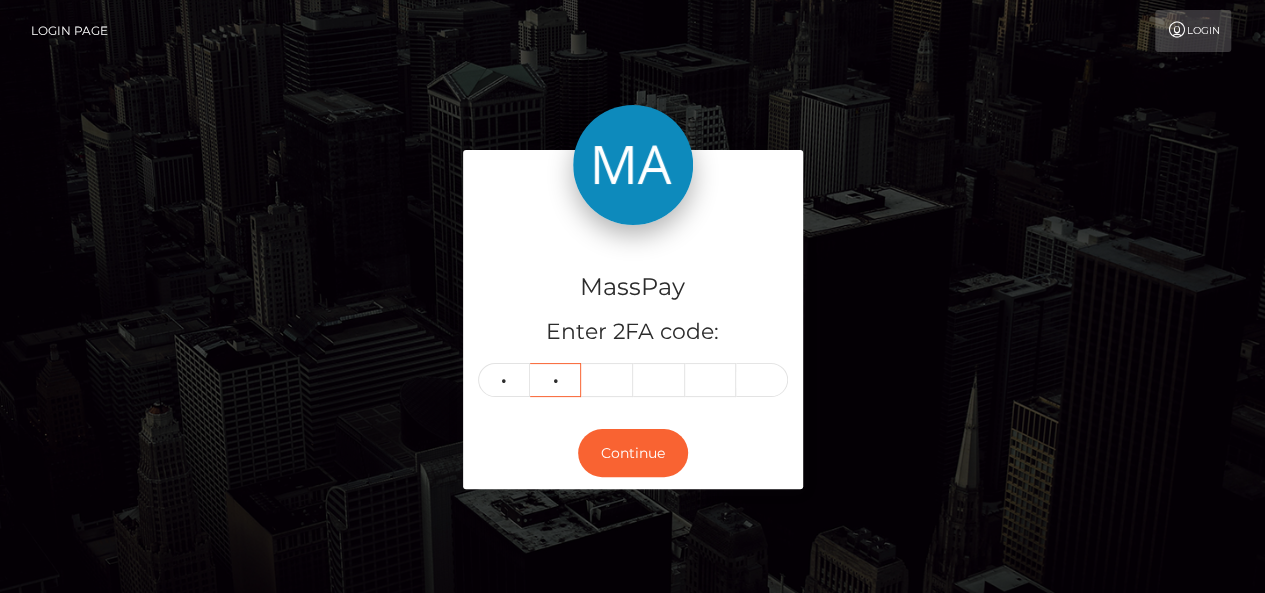 type on "6" 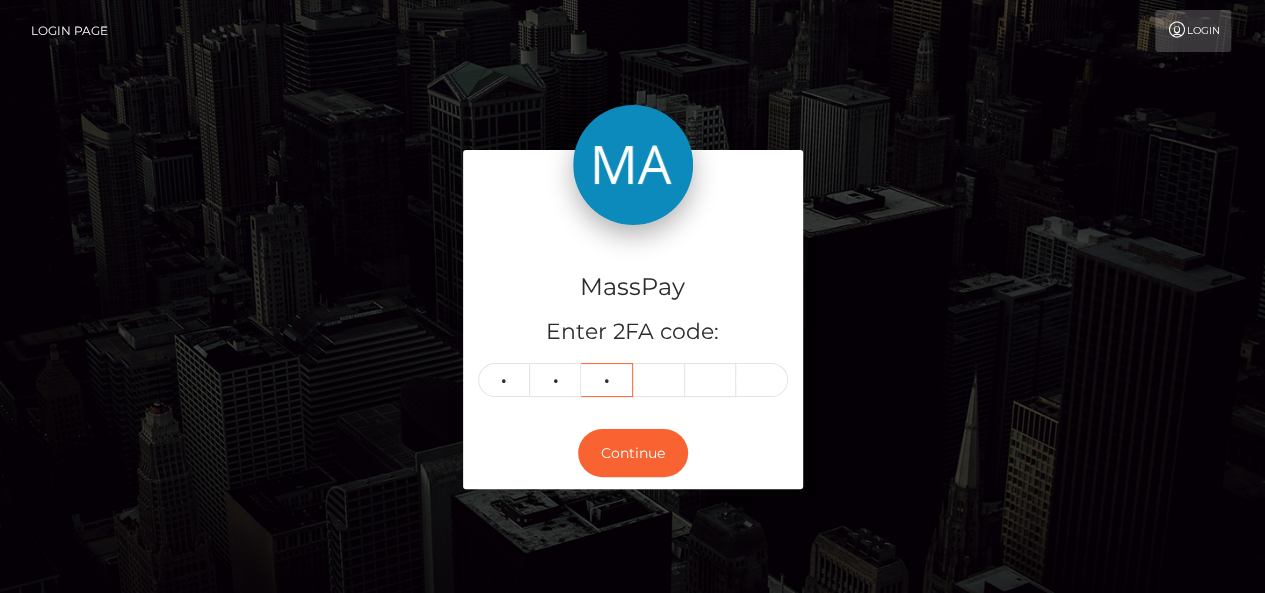 type on "0" 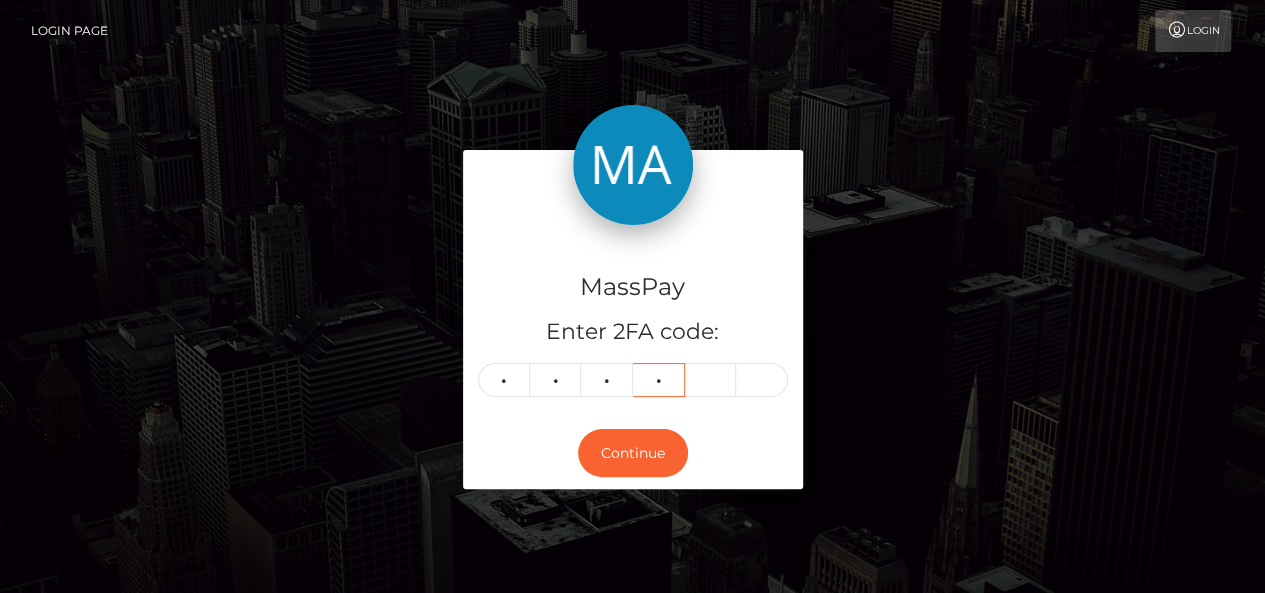 type on "7" 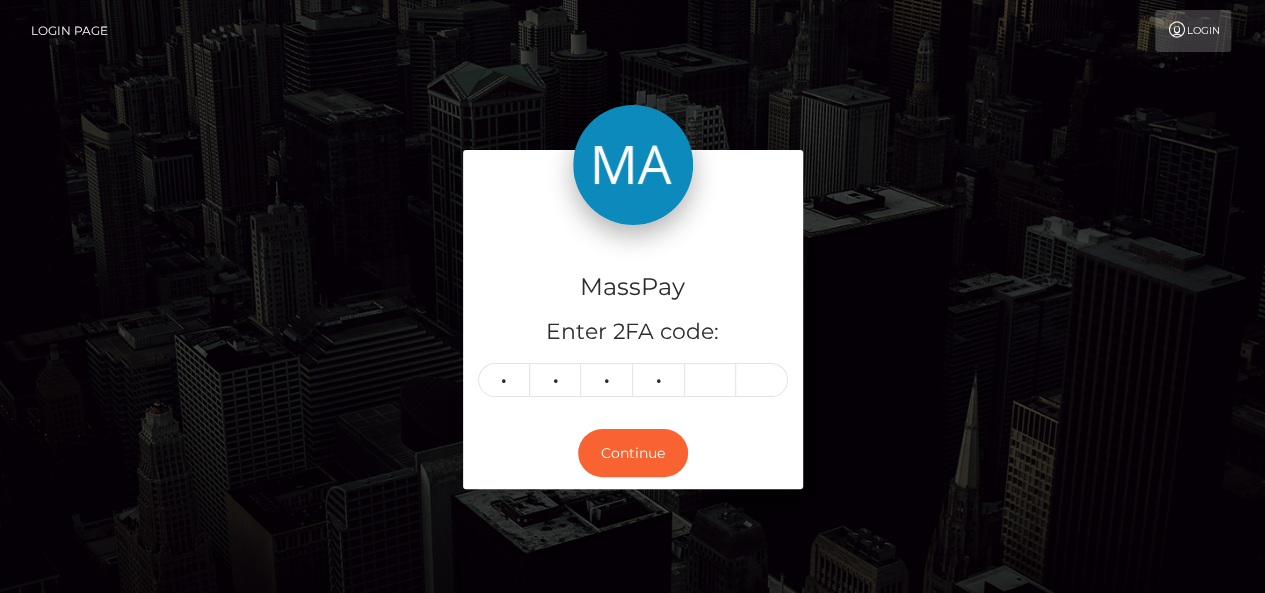 click on "MassPay
Enter 2FA code:
7 6 0 7 7607" at bounding box center [633, 321] 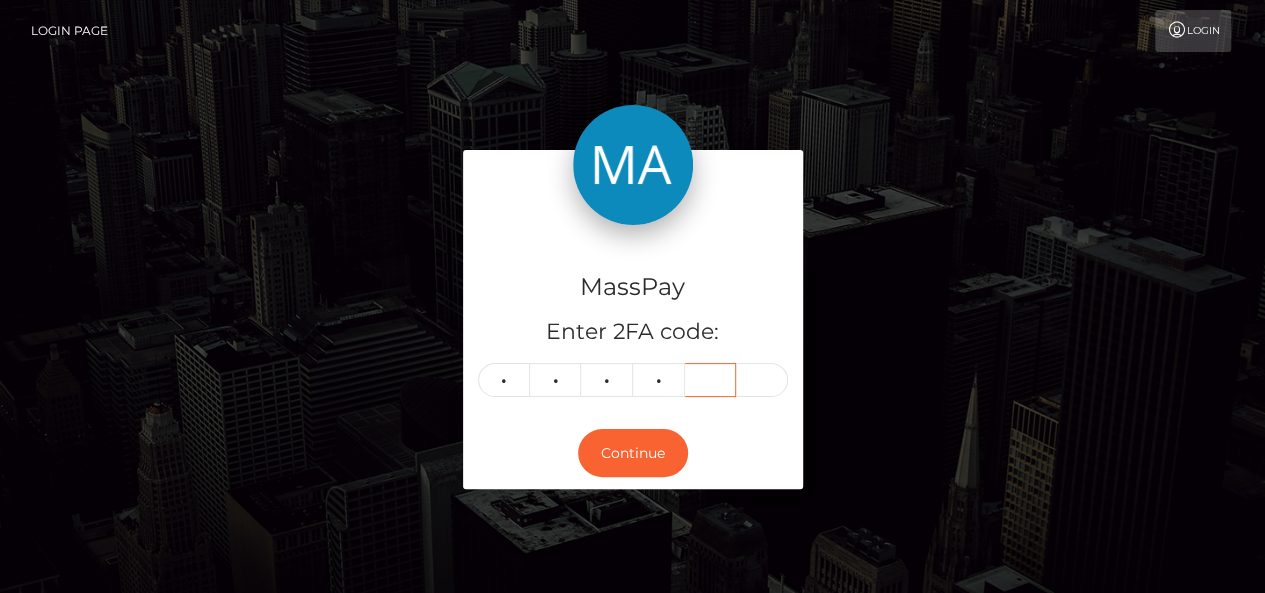click at bounding box center [711, 380] 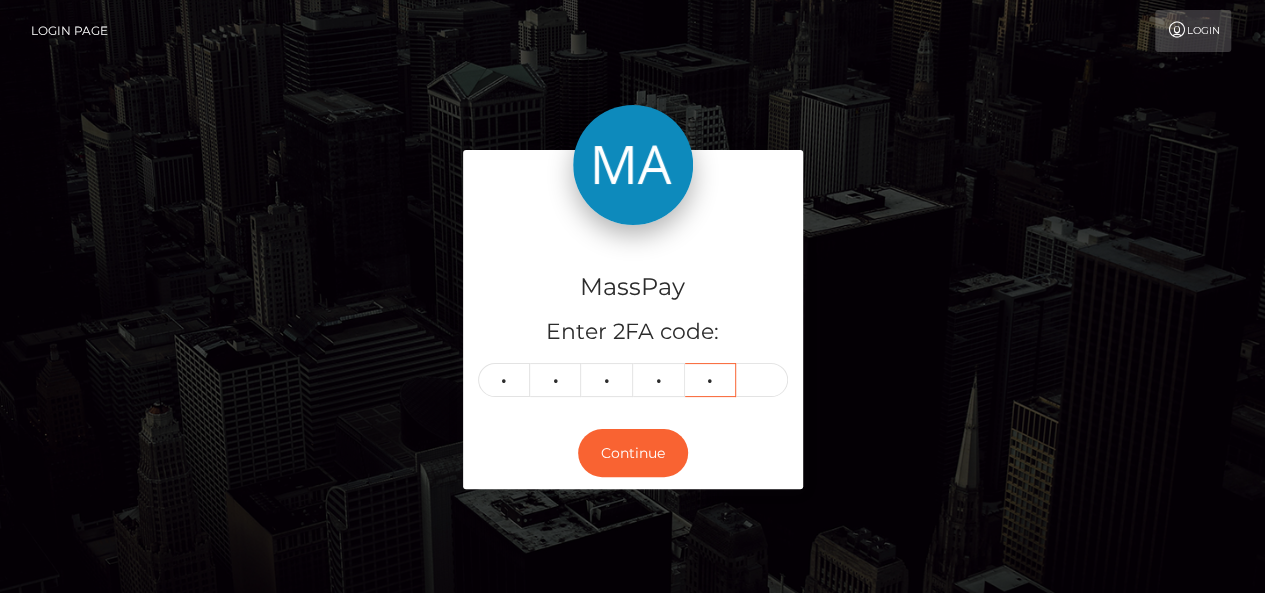 type on "2" 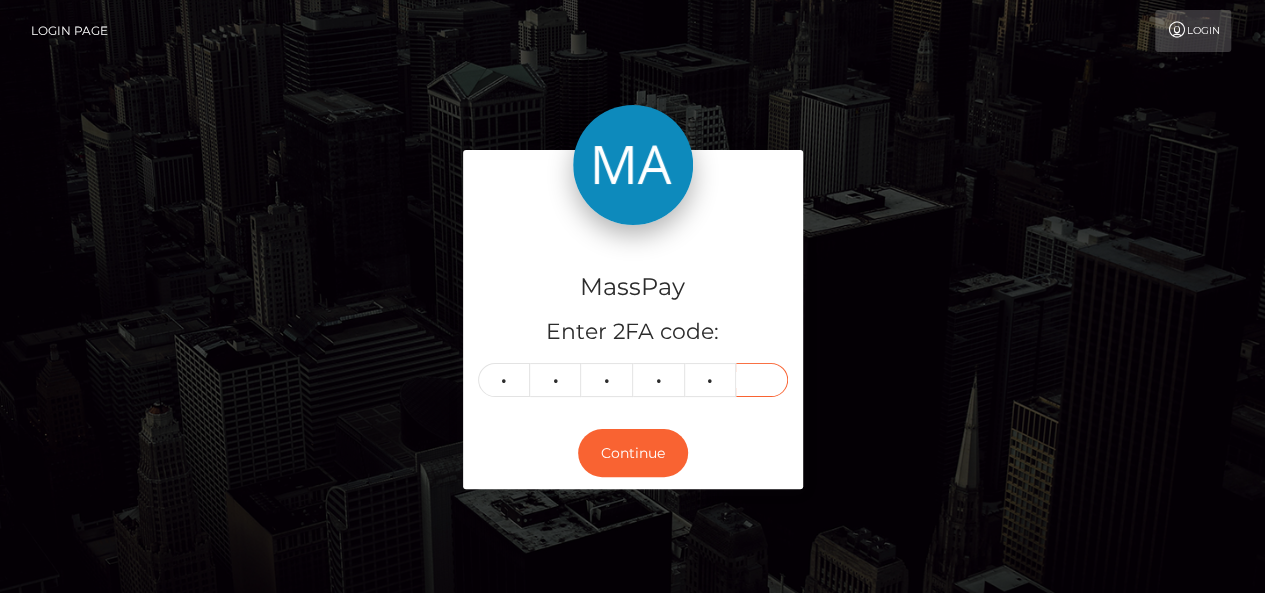 type on "6" 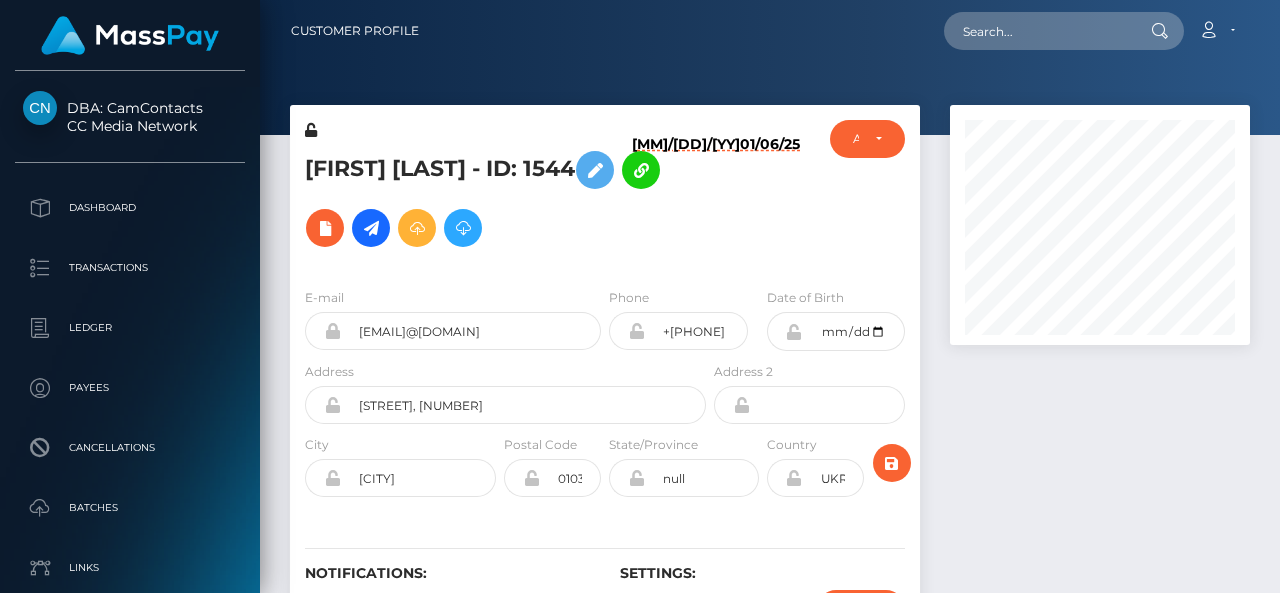 scroll, scrollTop: 0, scrollLeft: 0, axis: both 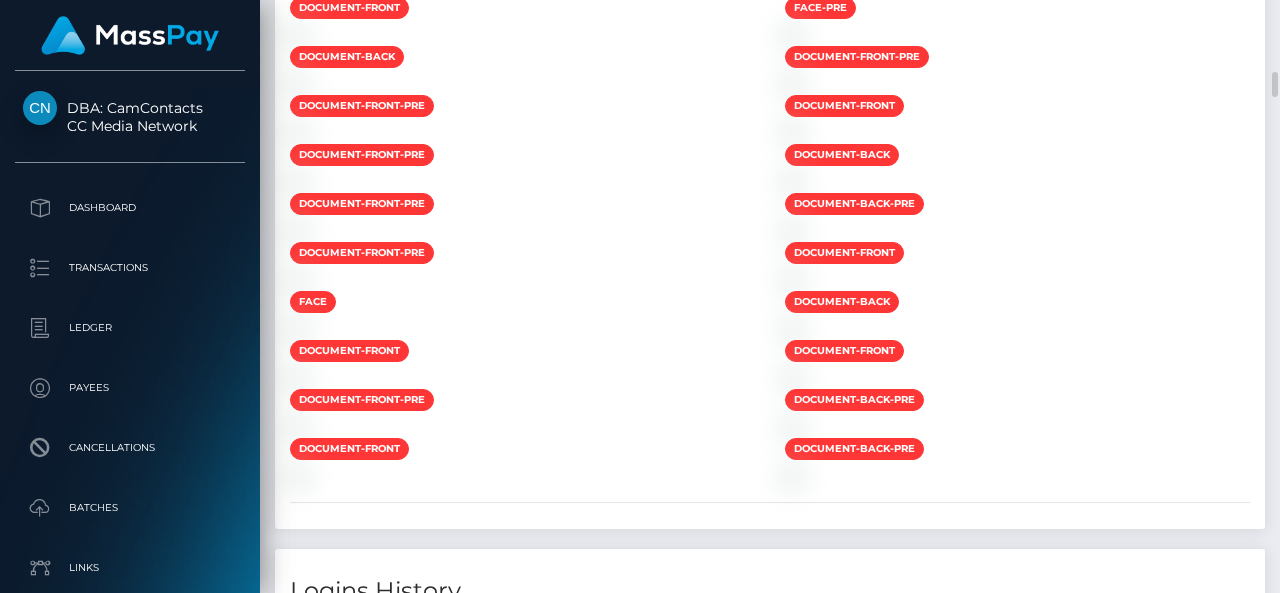 click at bounding box center (1017, 34) 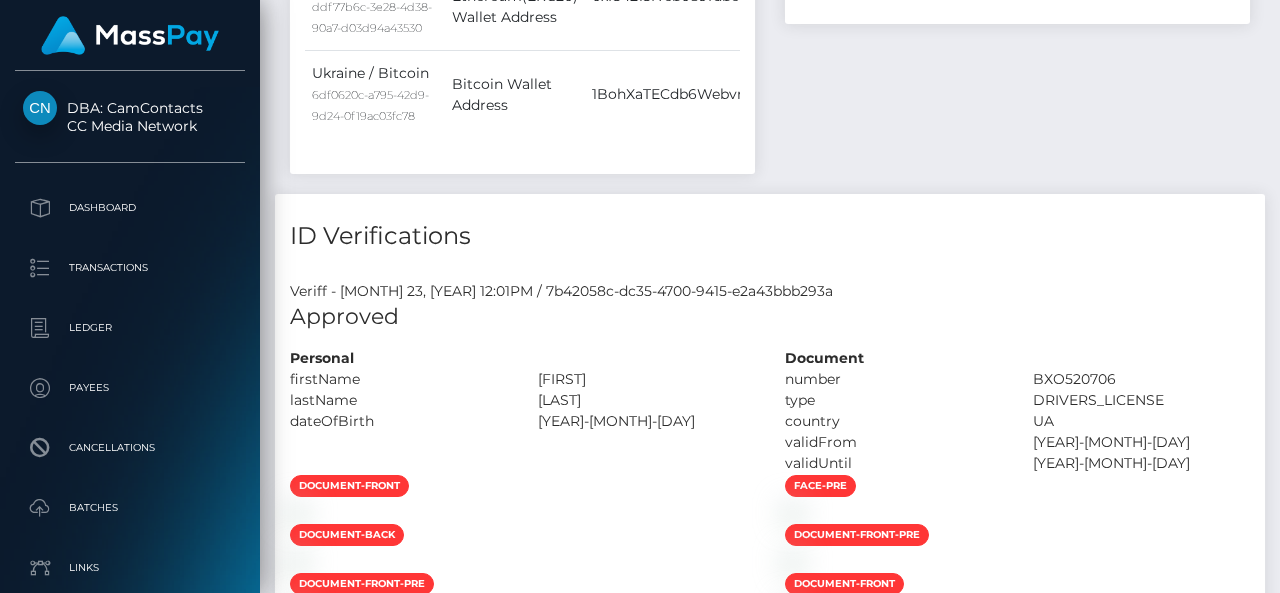 scroll, scrollTop: 0, scrollLeft: 0, axis: both 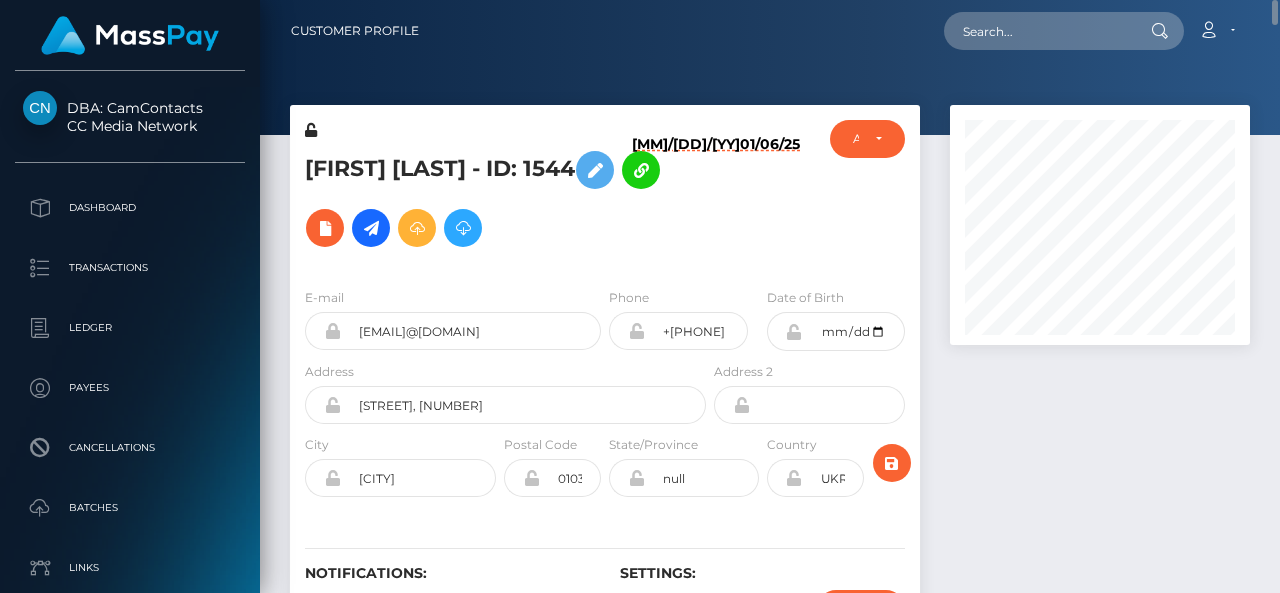 click on "Iryna  Tatsenko
- ID: 1544" at bounding box center [500, 199] 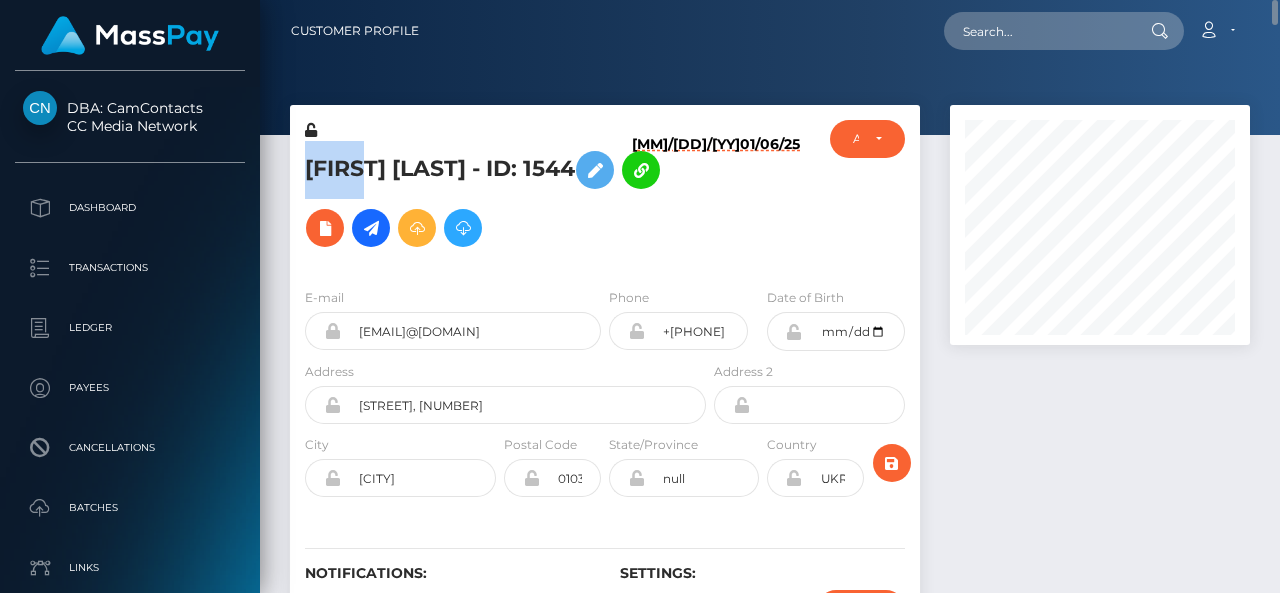 click on "Iryna  Tatsenko
- ID: 1544" at bounding box center [500, 199] 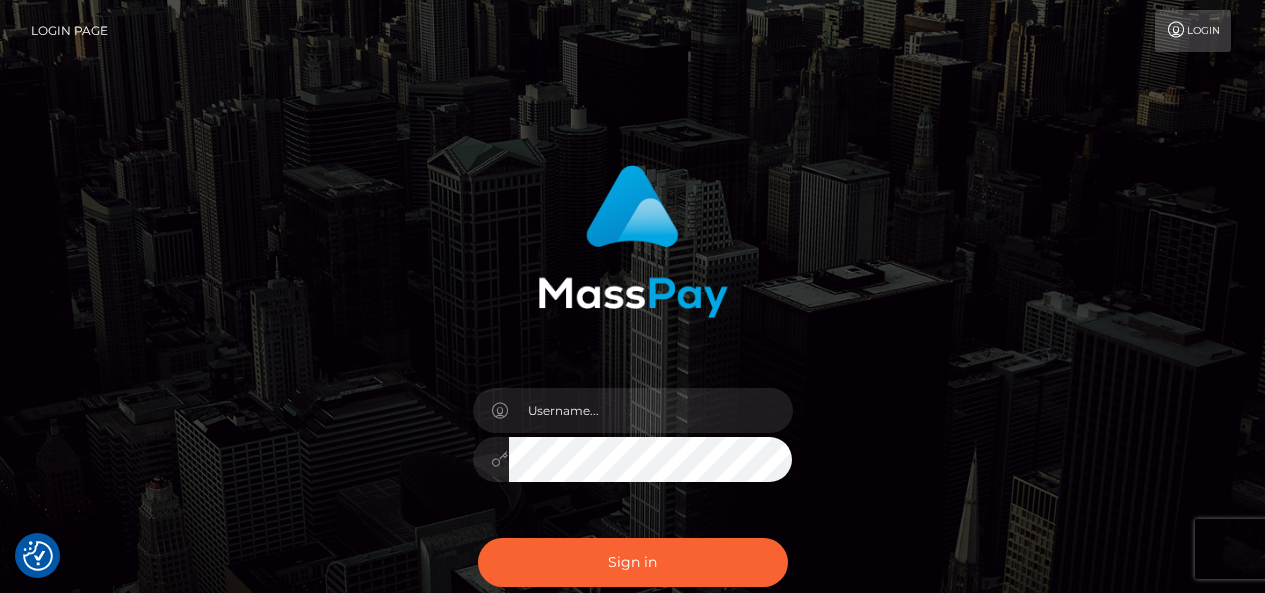 scroll, scrollTop: 0, scrollLeft: 0, axis: both 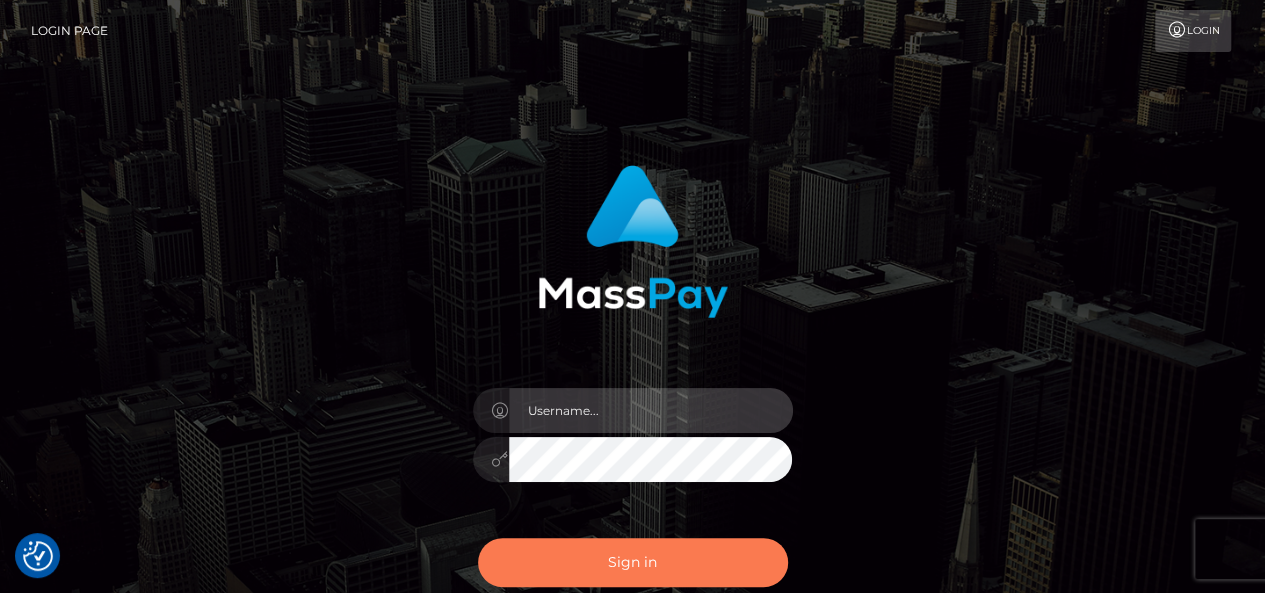 type on "pk.es" 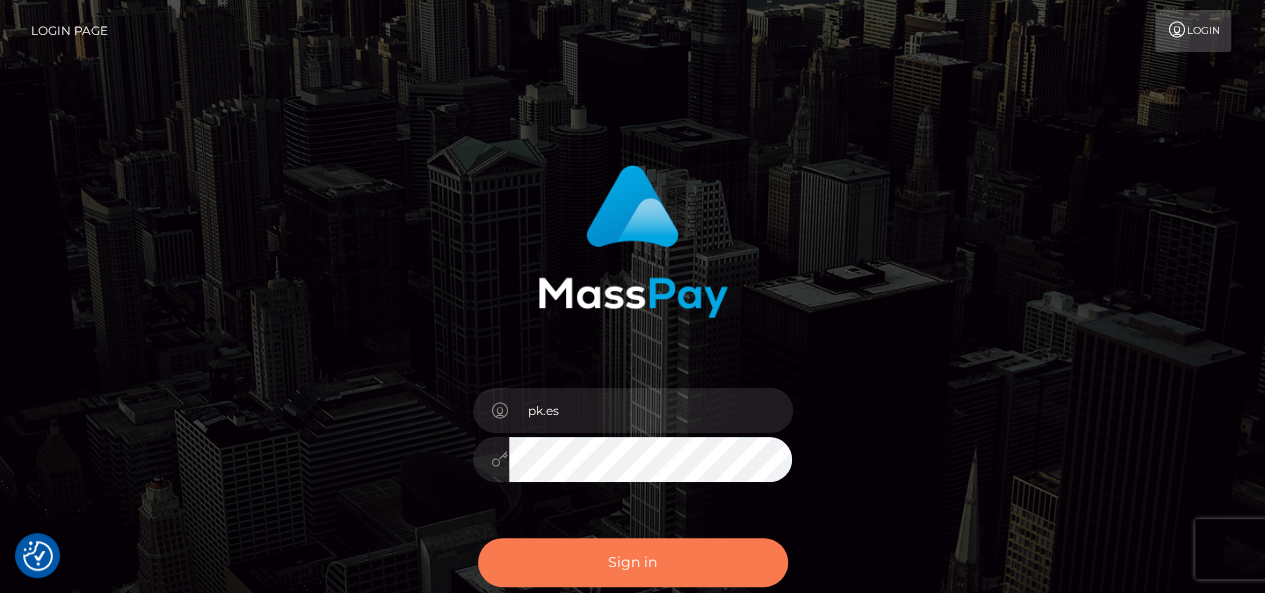 click on "Sign in" at bounding box center (633, 562) 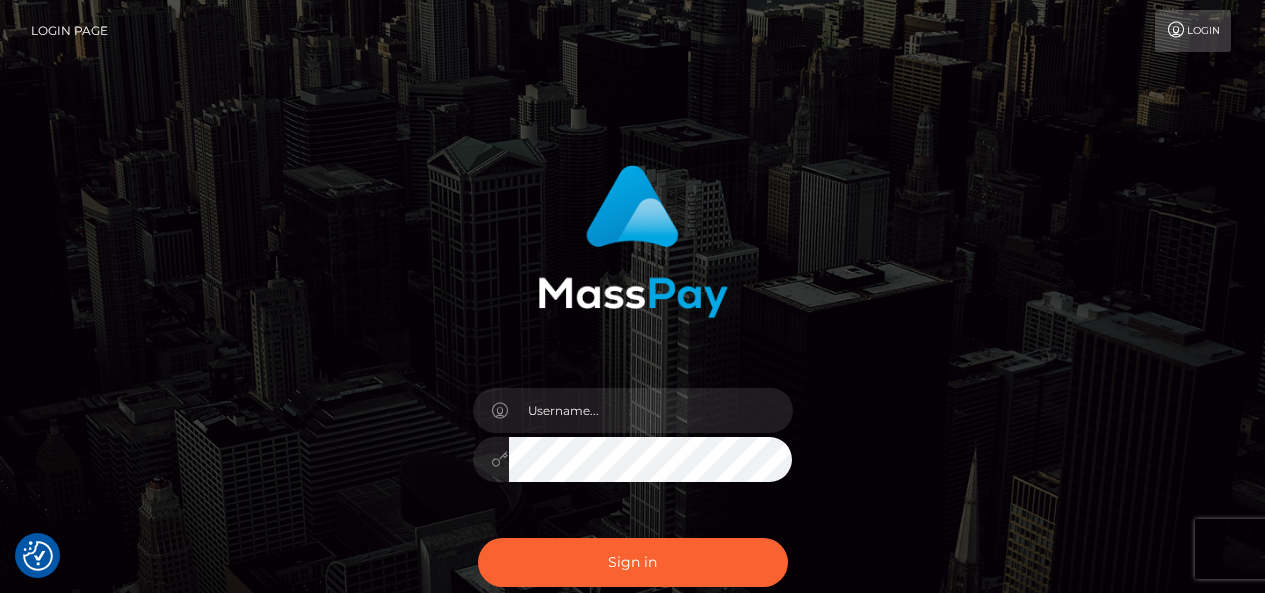 scroll, scrollTop: 0, scrollLeft: 0, axis: both 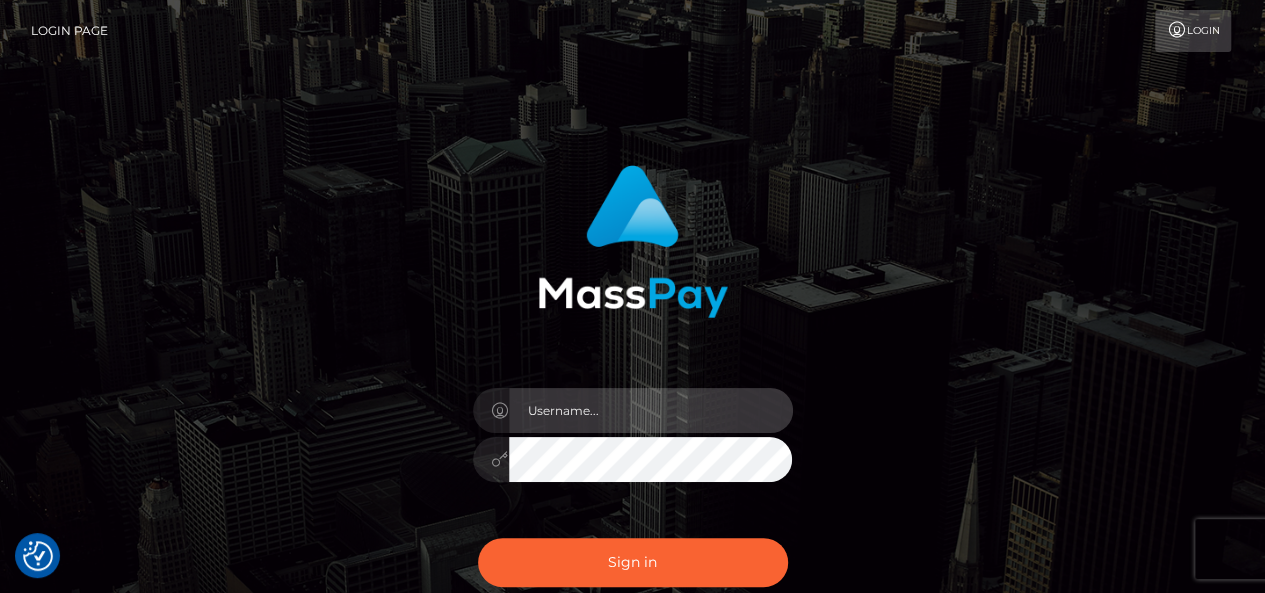 type on "pk.es" 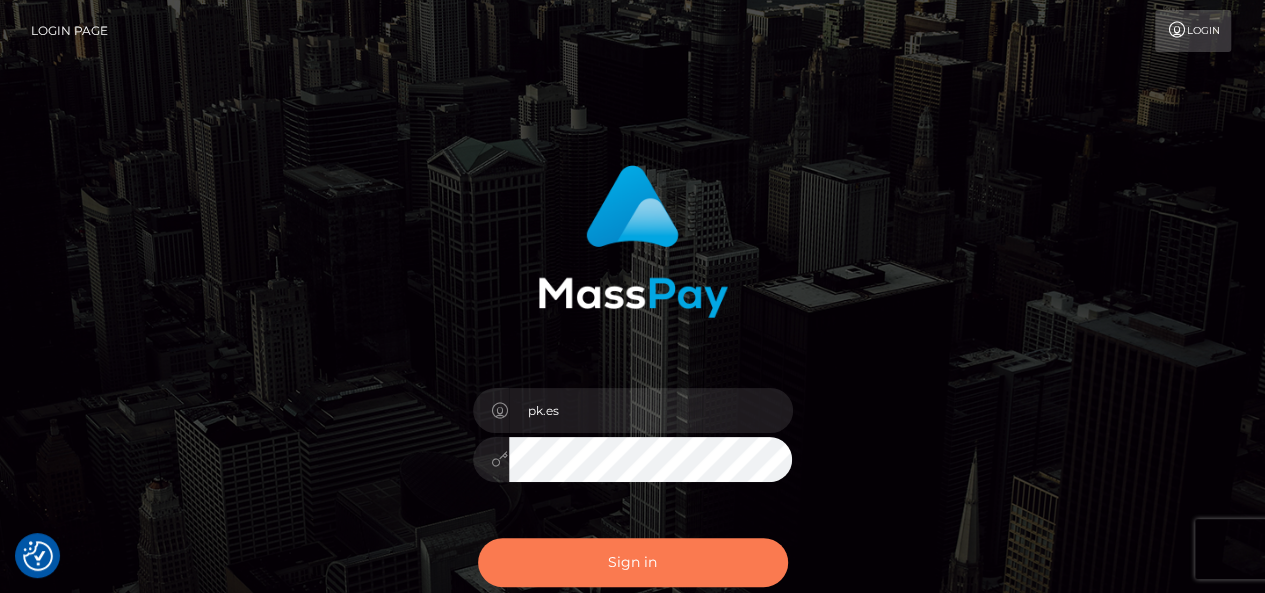 click on "Sign in" at bounding box center [633, 562] 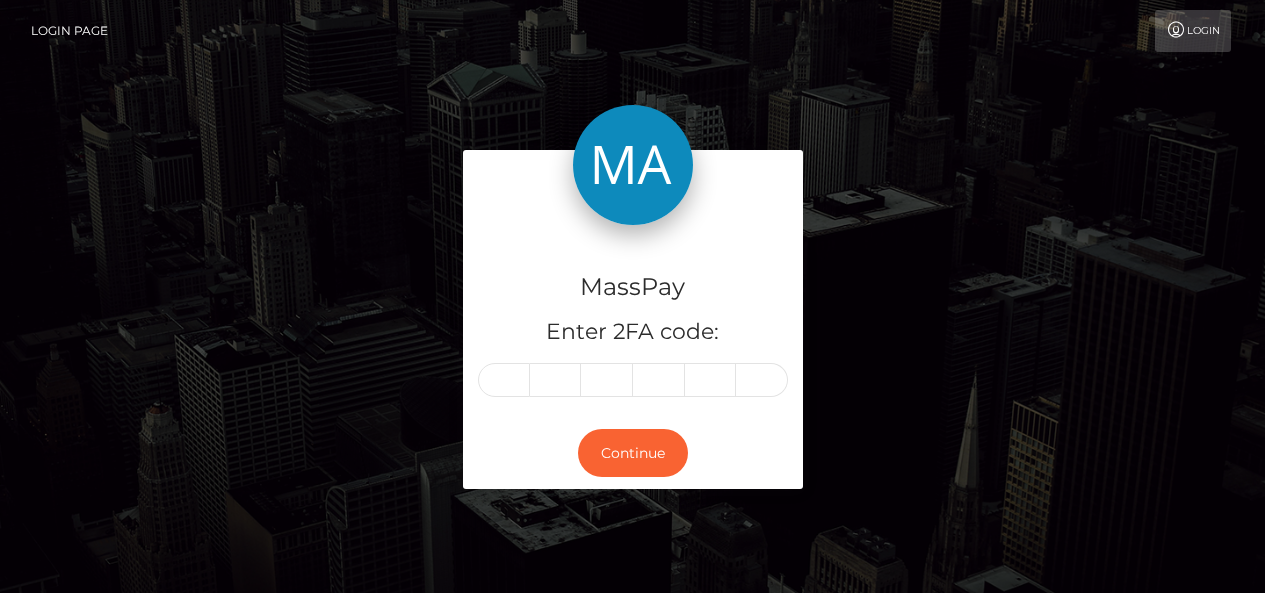 scroll, scrollTop: 0, scrollLeft: 0, axis: both 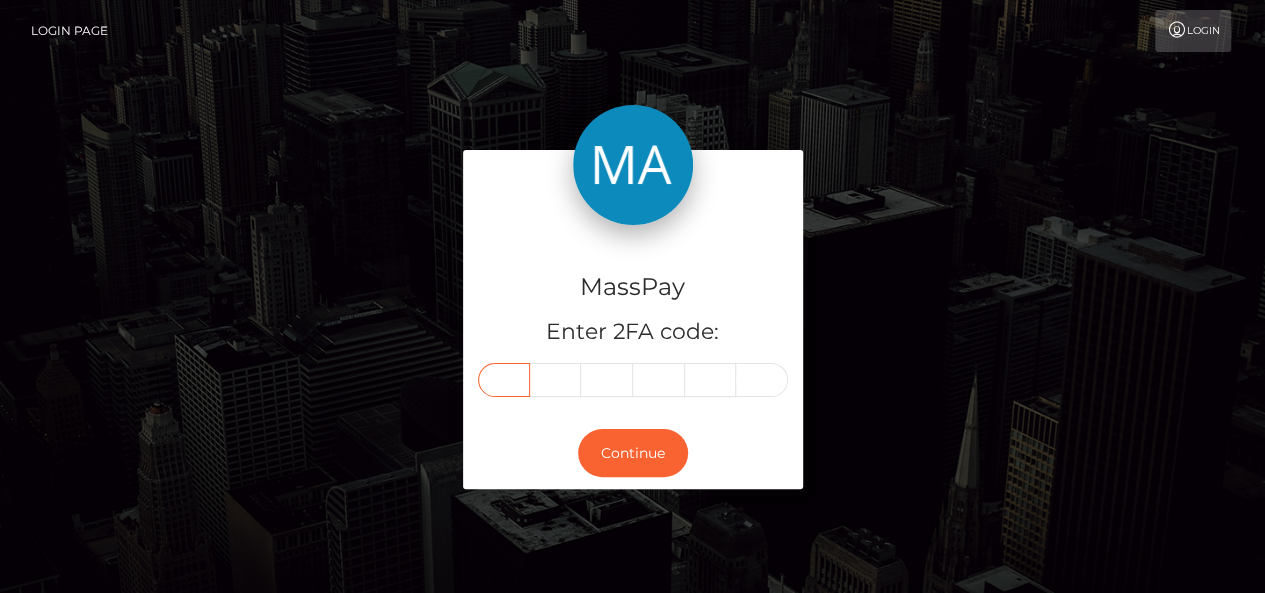 click at bounding box center (504, 380) 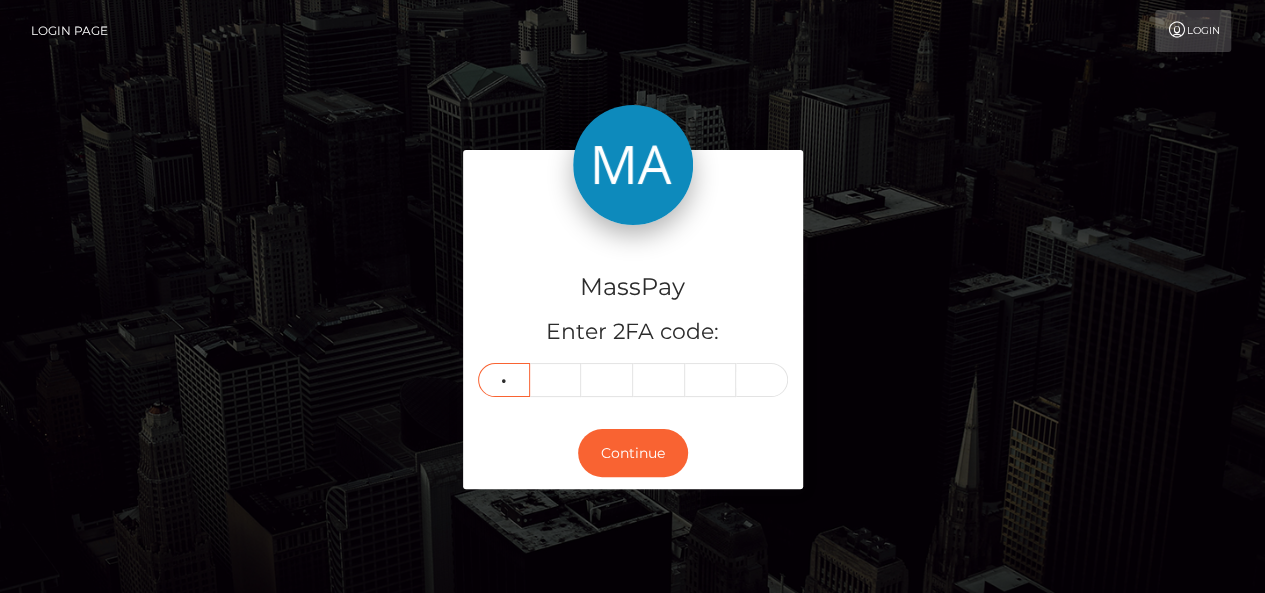 type on "9" 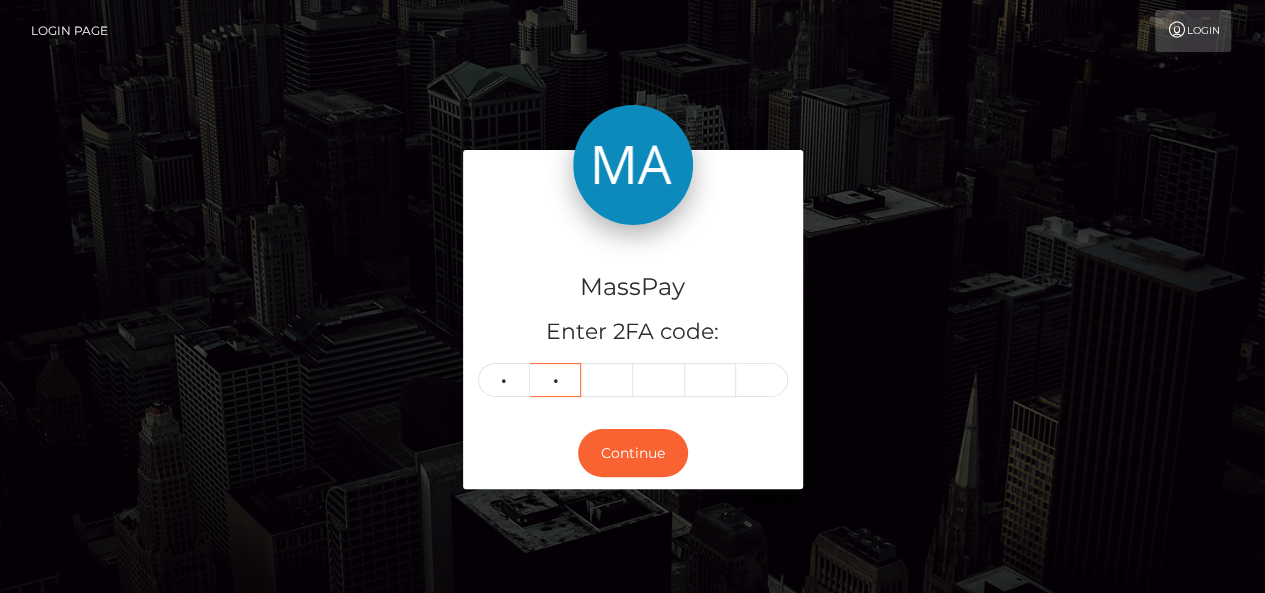 type on "7" 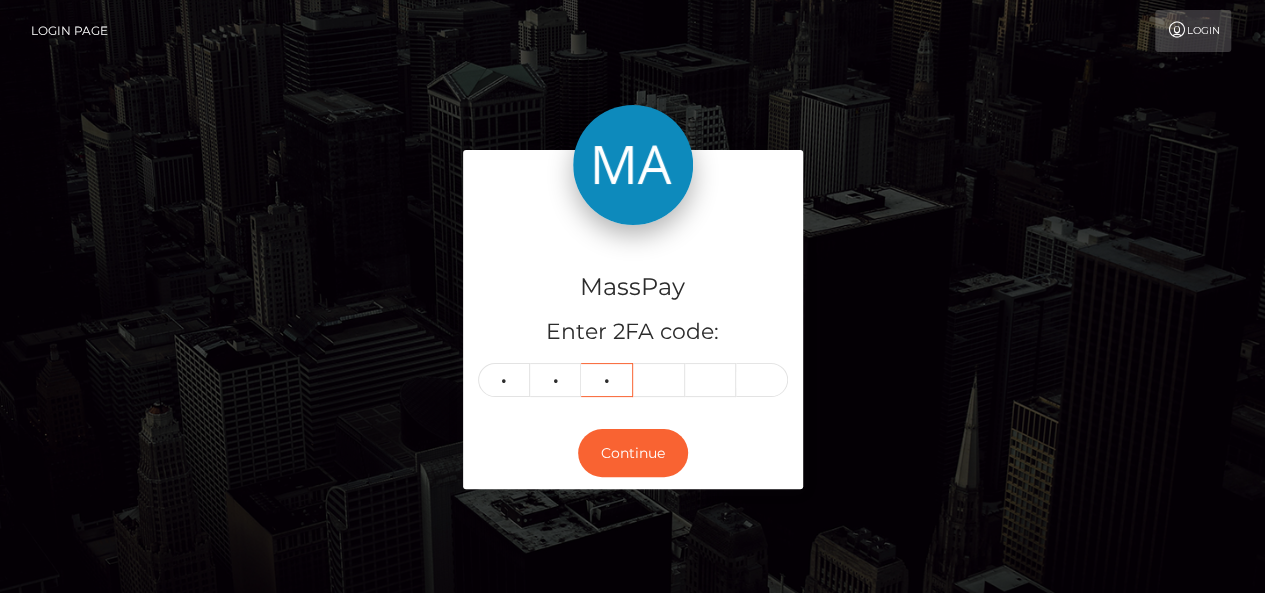 type on "7" 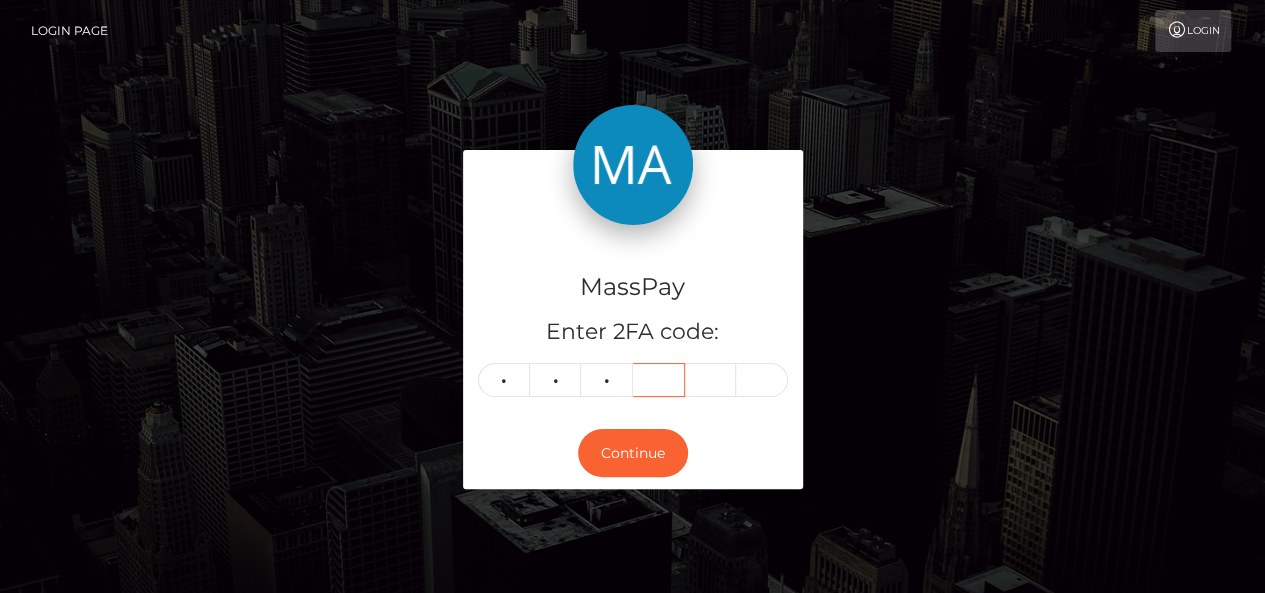 click at bounding box center (659, 380) 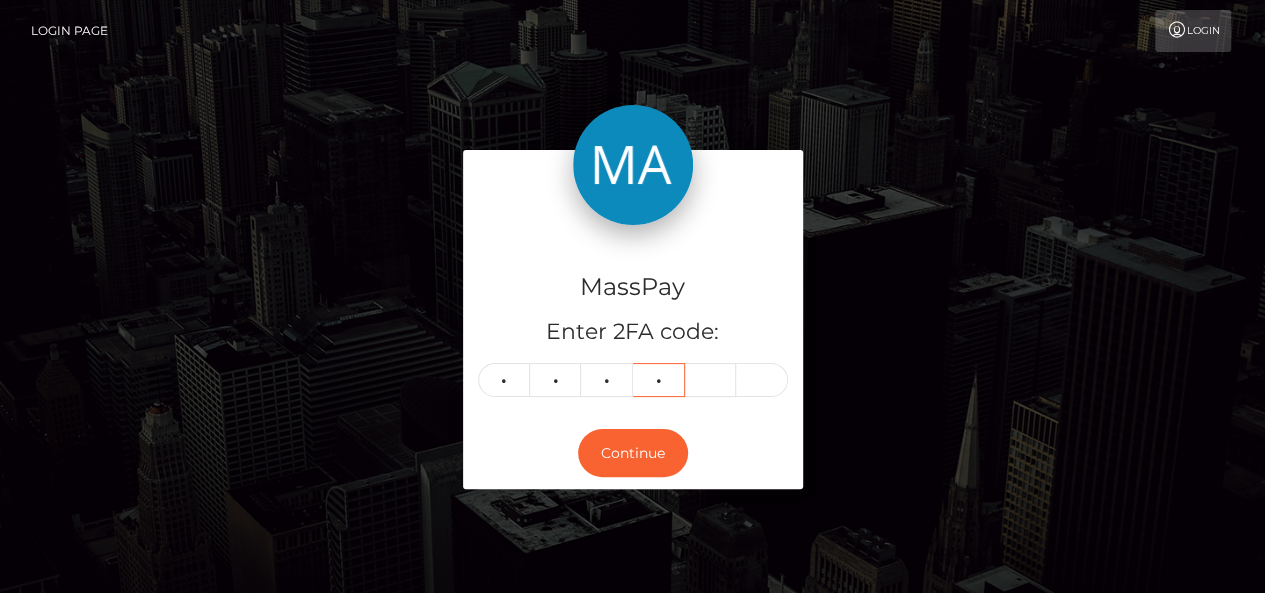 type on "0" 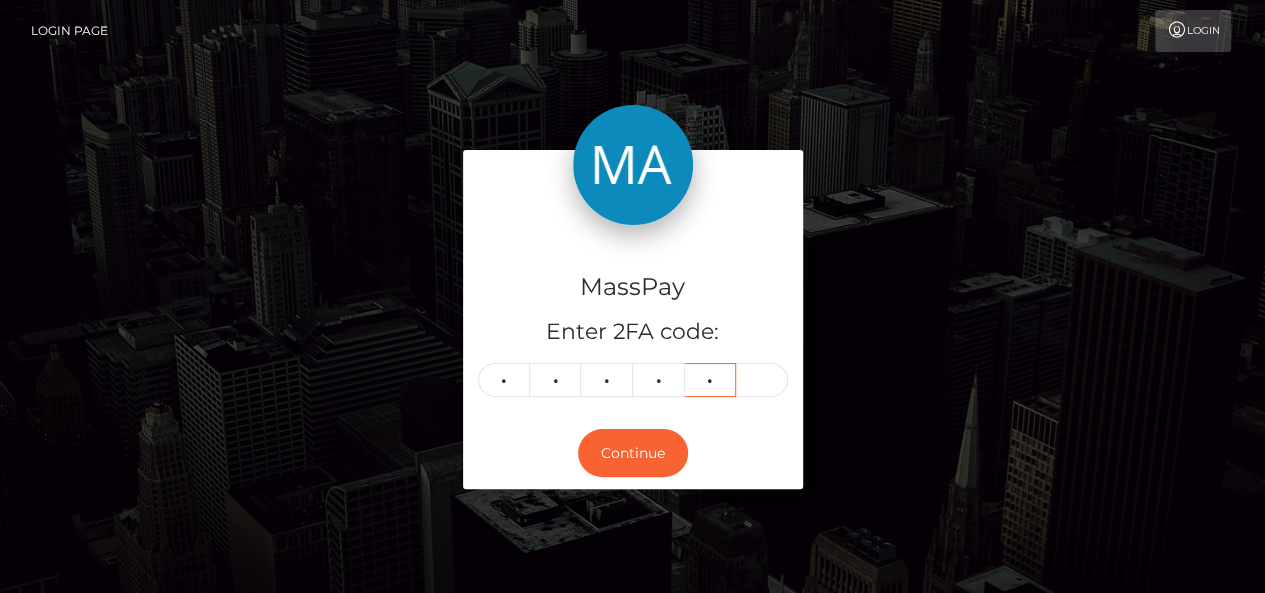 type on "3" 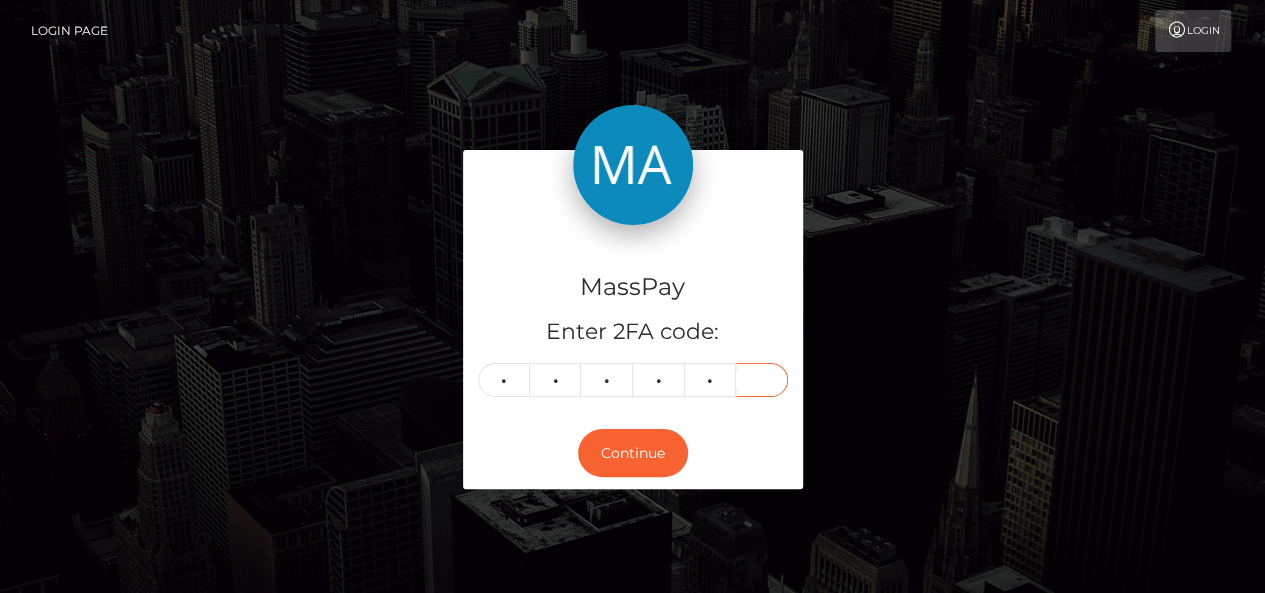 type on "4" 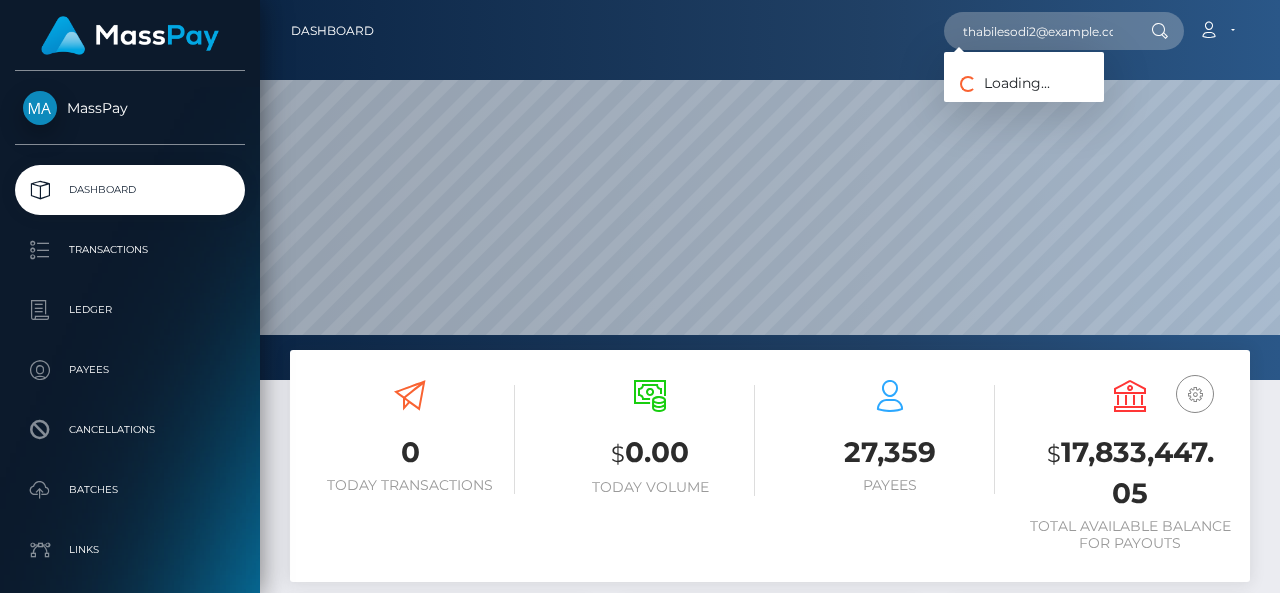 scroll, scrollTop: 0, scrollLeft: 0, axis: both 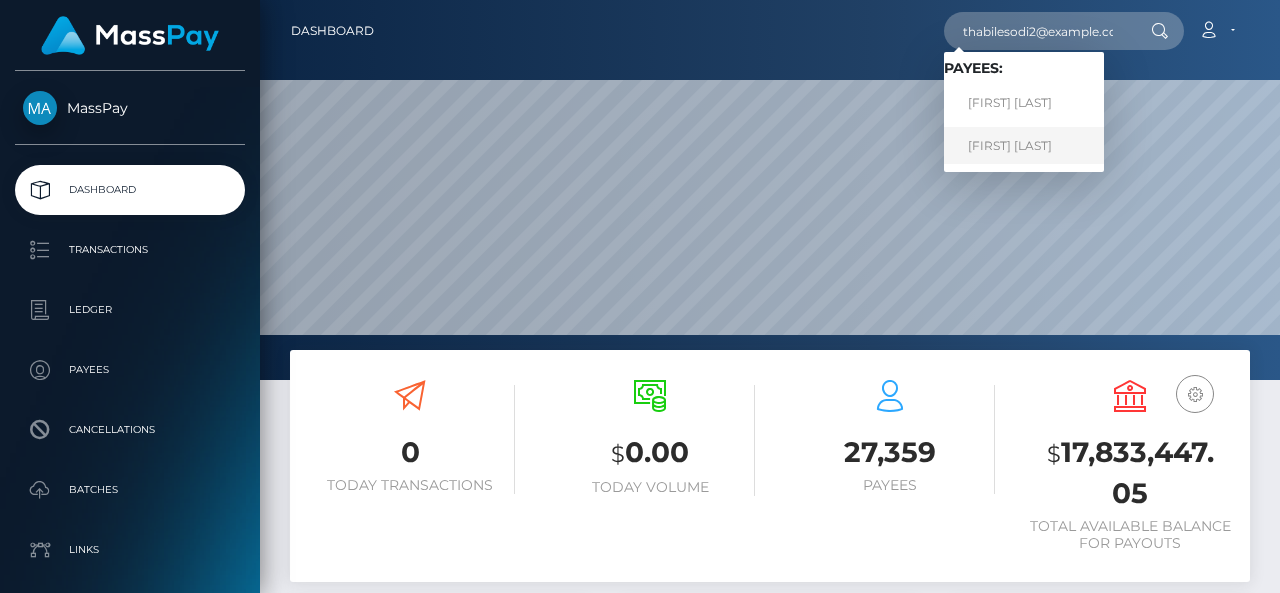 type on "thabilesodi2@example.com" 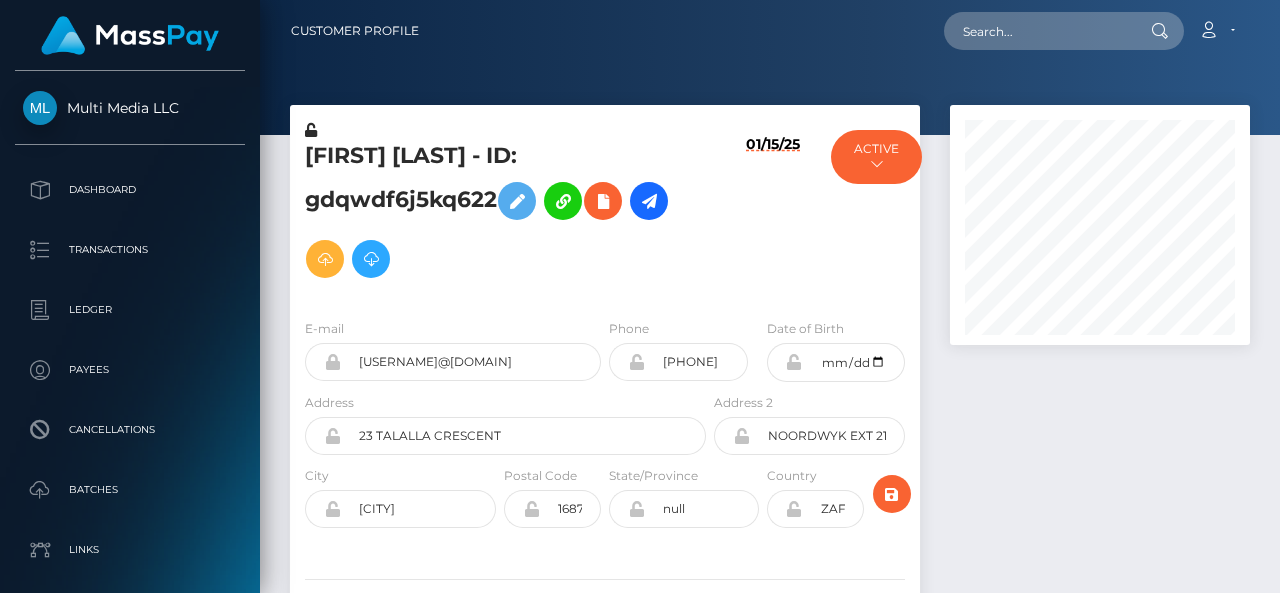 scroll, scrollTop: 0, scrollLeft: 0, axis: both 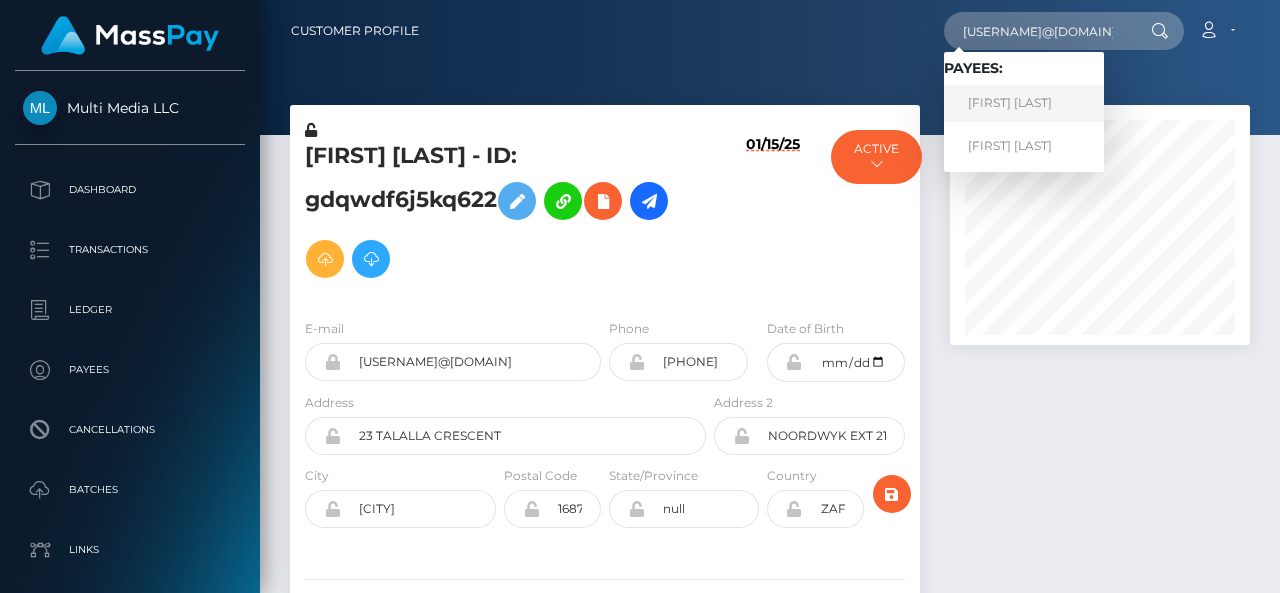 type on "[EMAIL]" 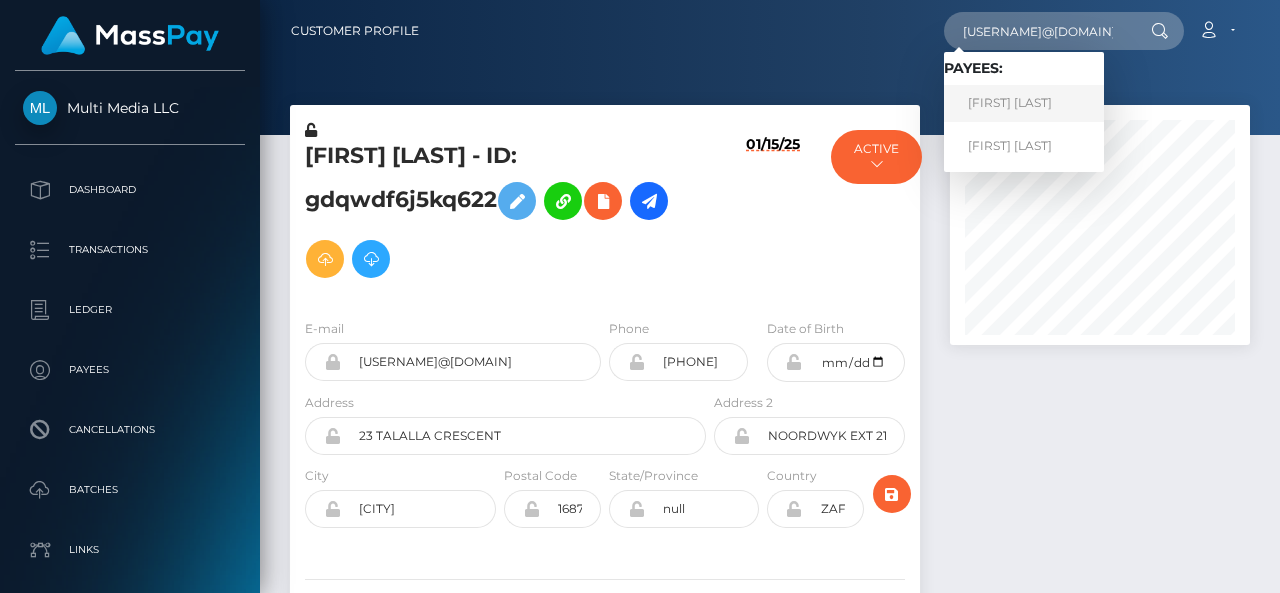 click on "Rethabile  Lesoli" at bounding box center (1024, 103) 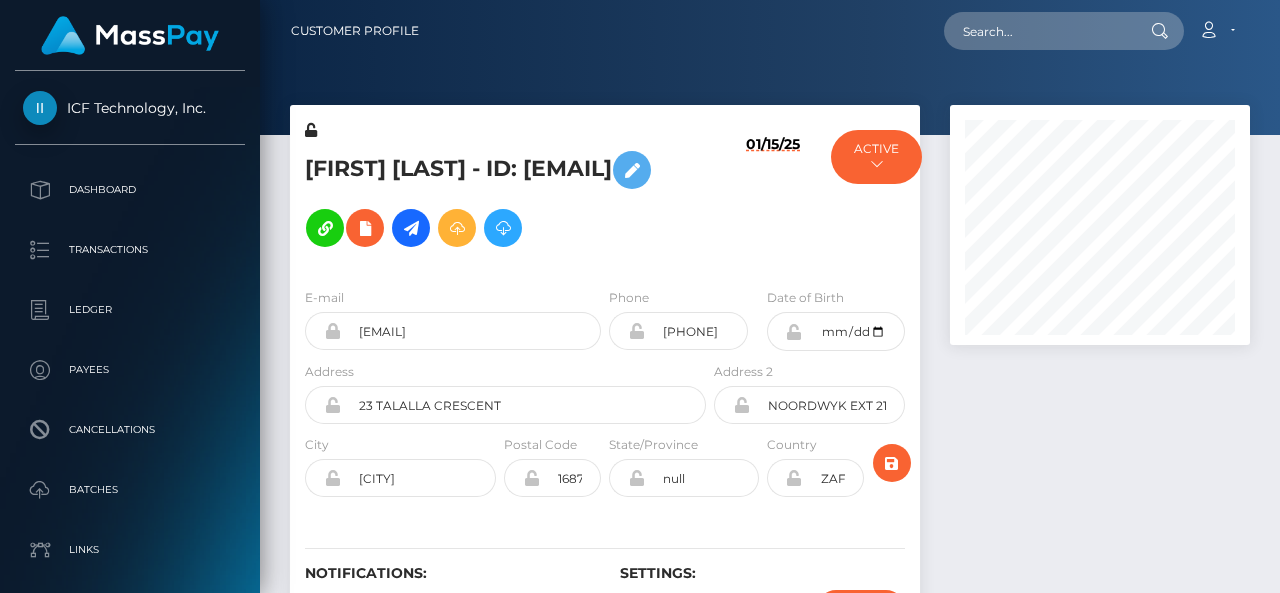 scroll, scrollTop: 0, scrollLeft: 0, axis: both 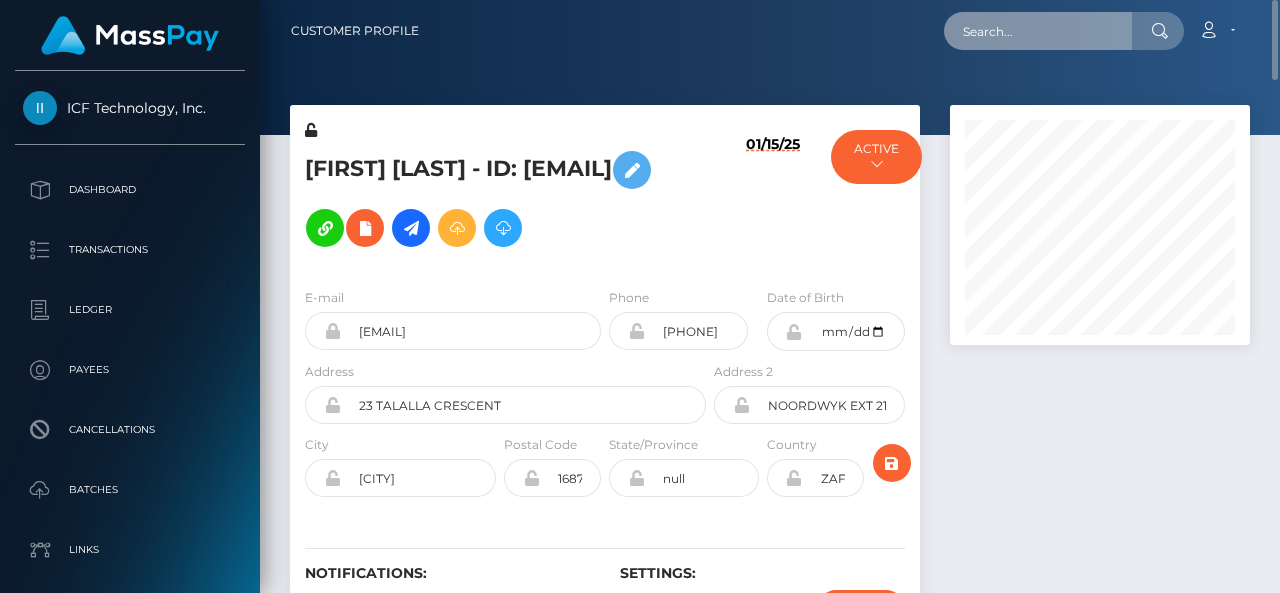 click at bounding box center [1038, 31] 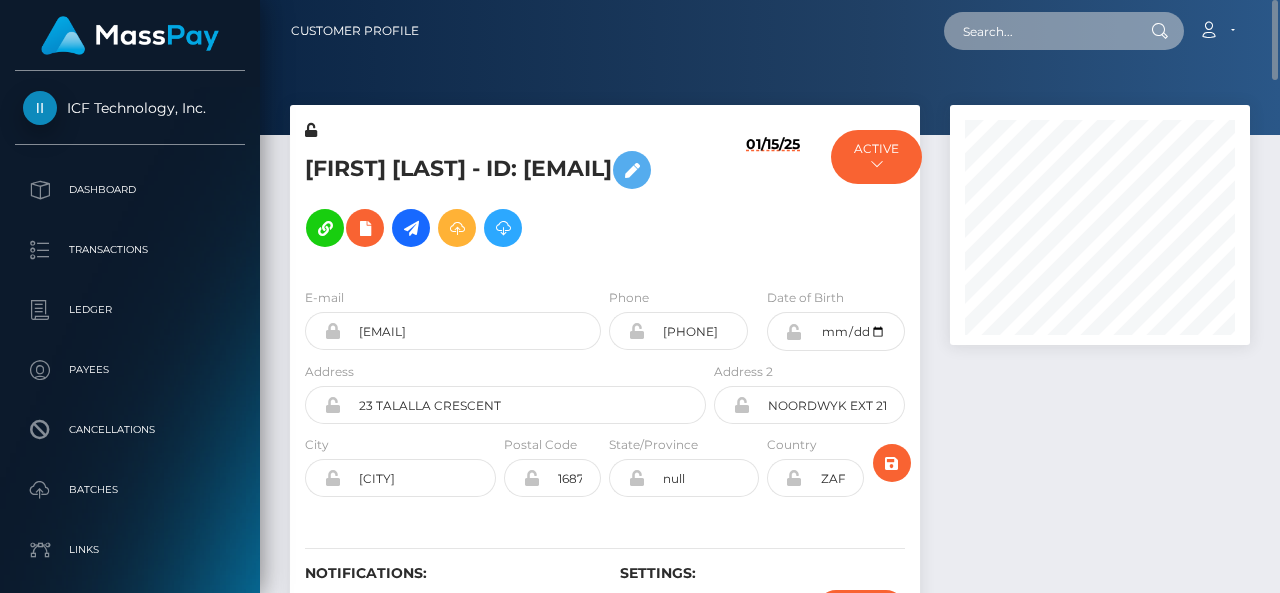 paste on "[EMAIL]" 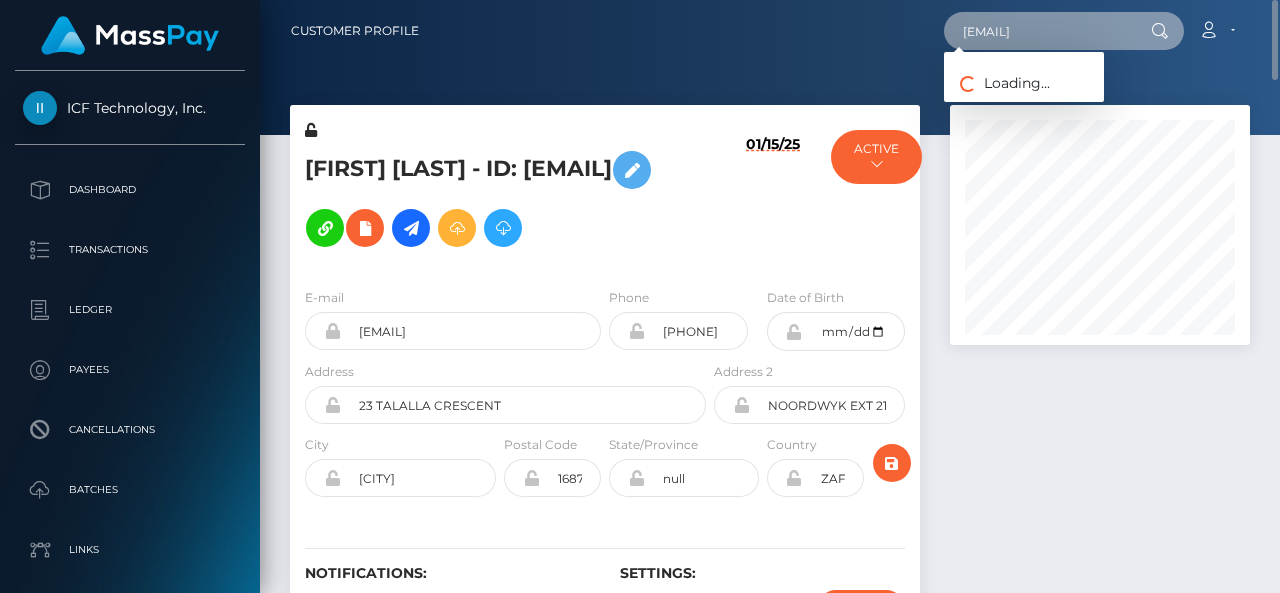 scroll, scrollTop: 0, scrollLeft: 58, axis: horizontal 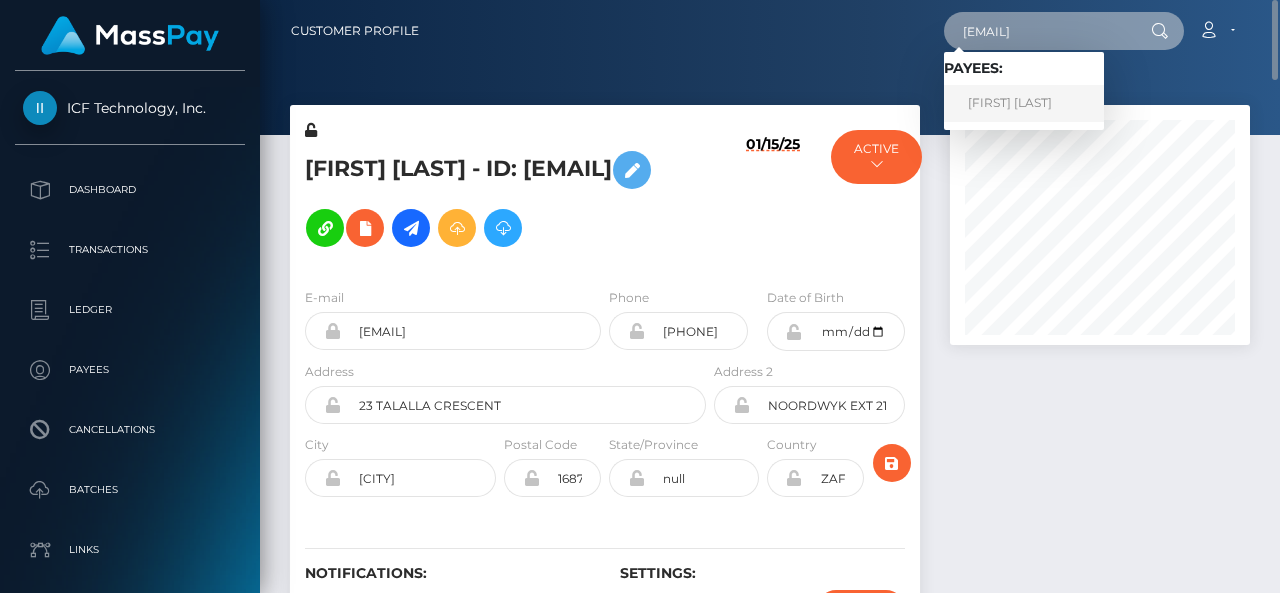 type on "[EMAIL]" 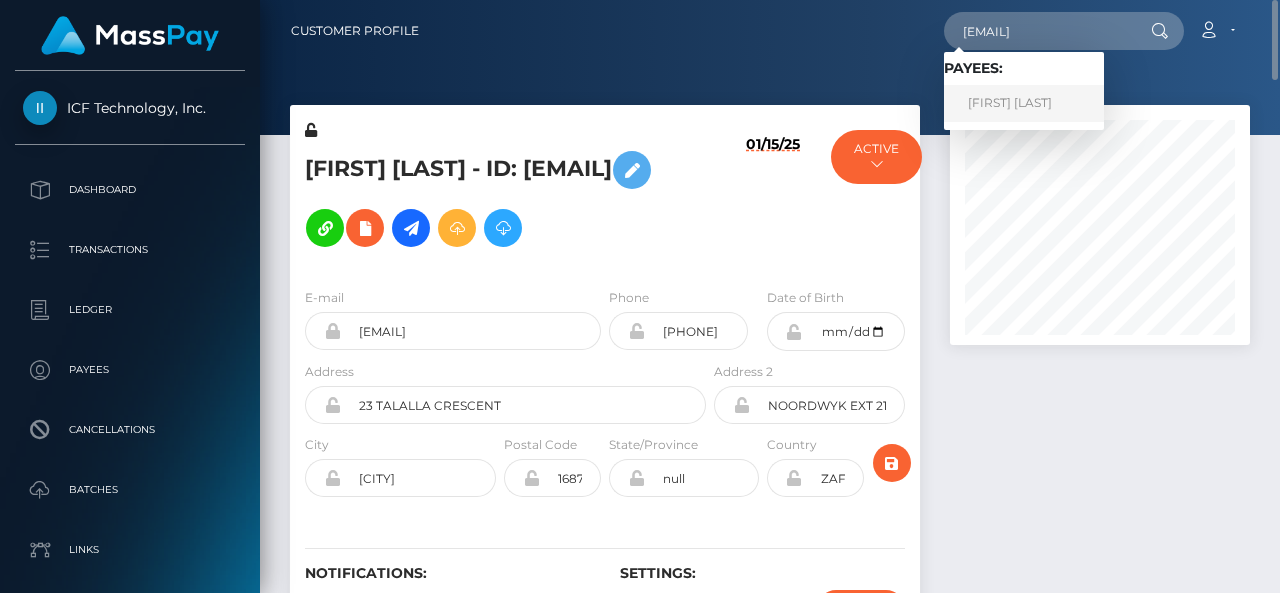 scroll, scrollTop: 0, scrollLeft: 0, axis: both 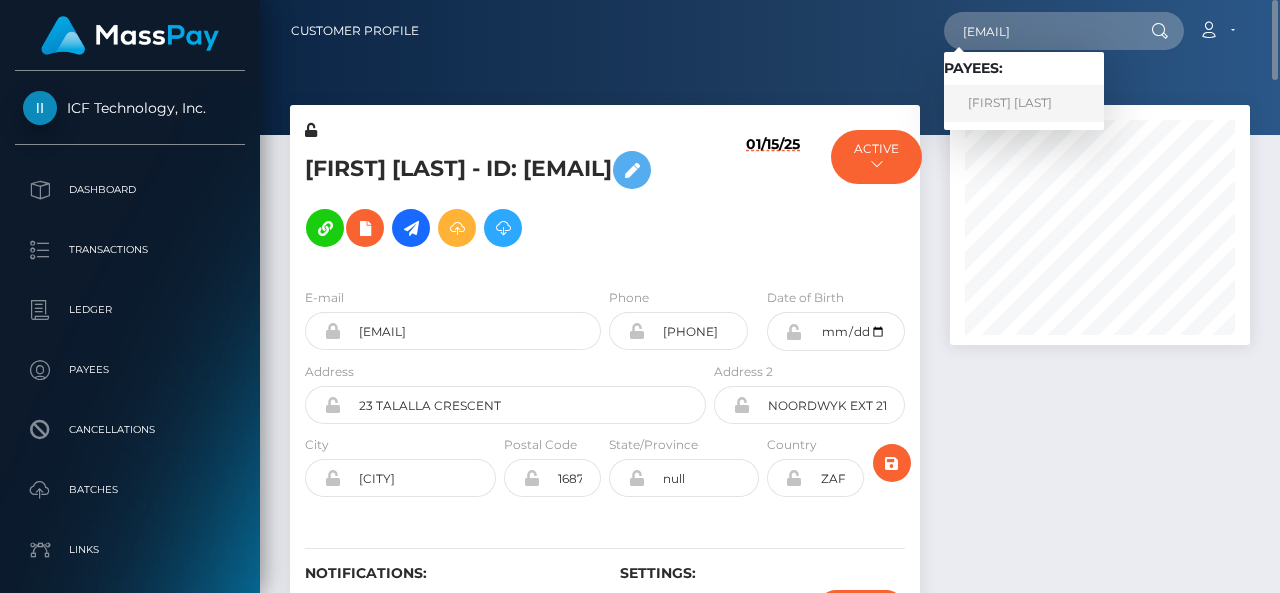 click on "[FIRST] [LAST]" at bounding box center (1024, 103) 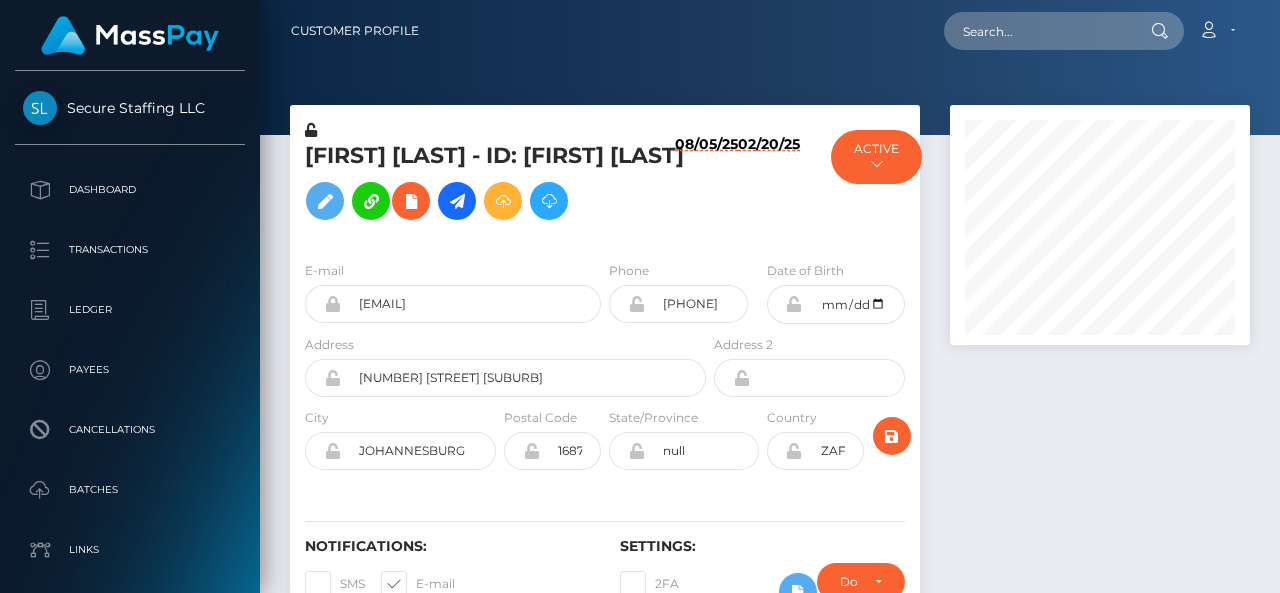 scroll, scrollTop: 0, scrollLeft: 0, axis: both 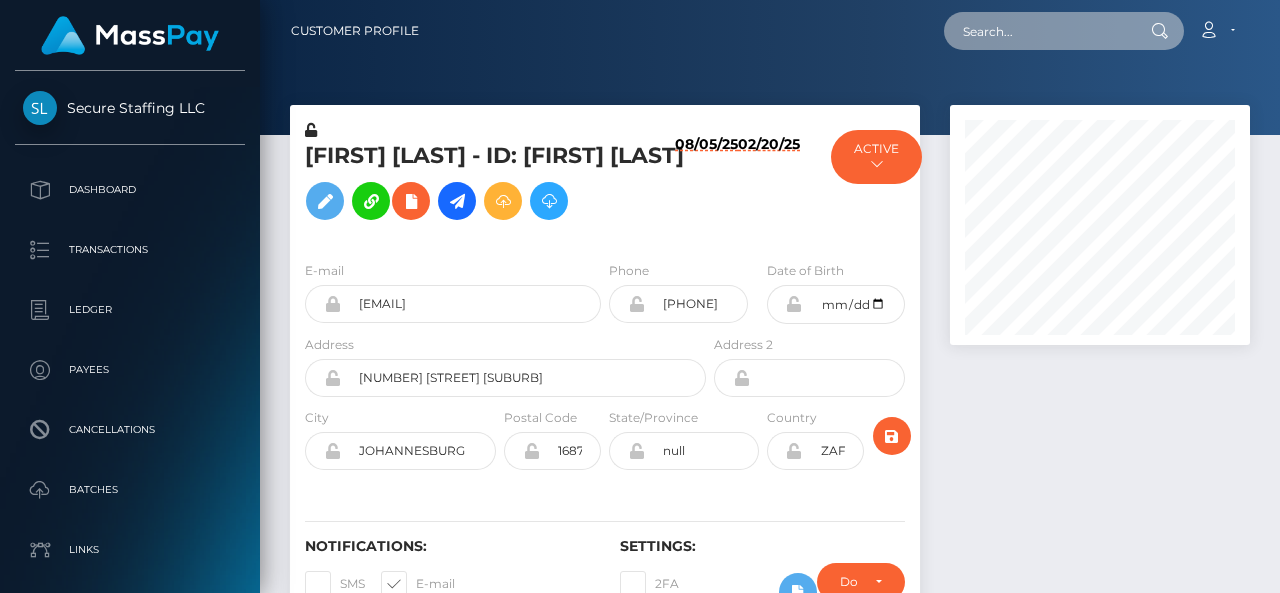 click at bounding box center [1038, 31] 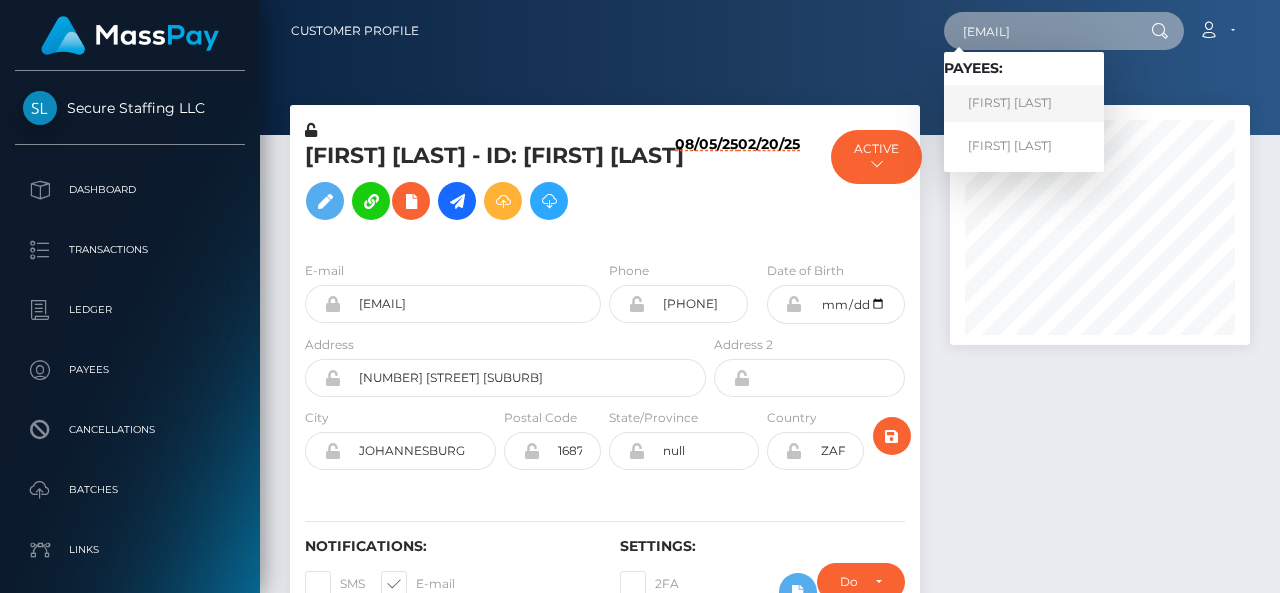 type on "thabilesodi2@gmail.com" 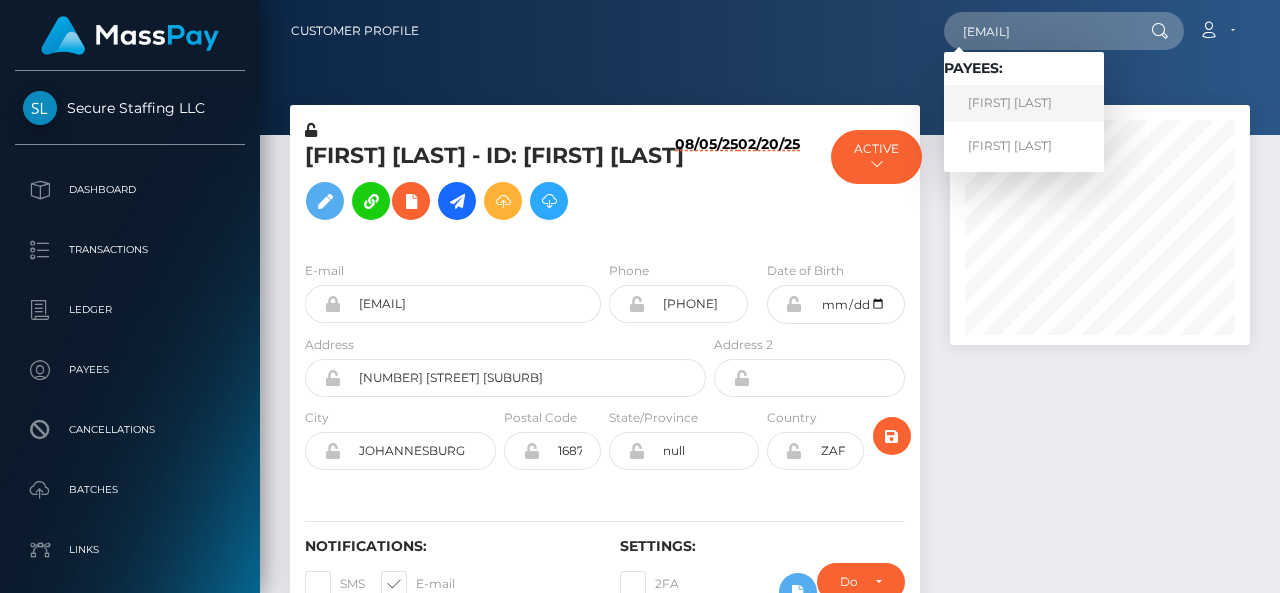 click on "Rethabile  Lesoli" at bounding box center (1024, 103) 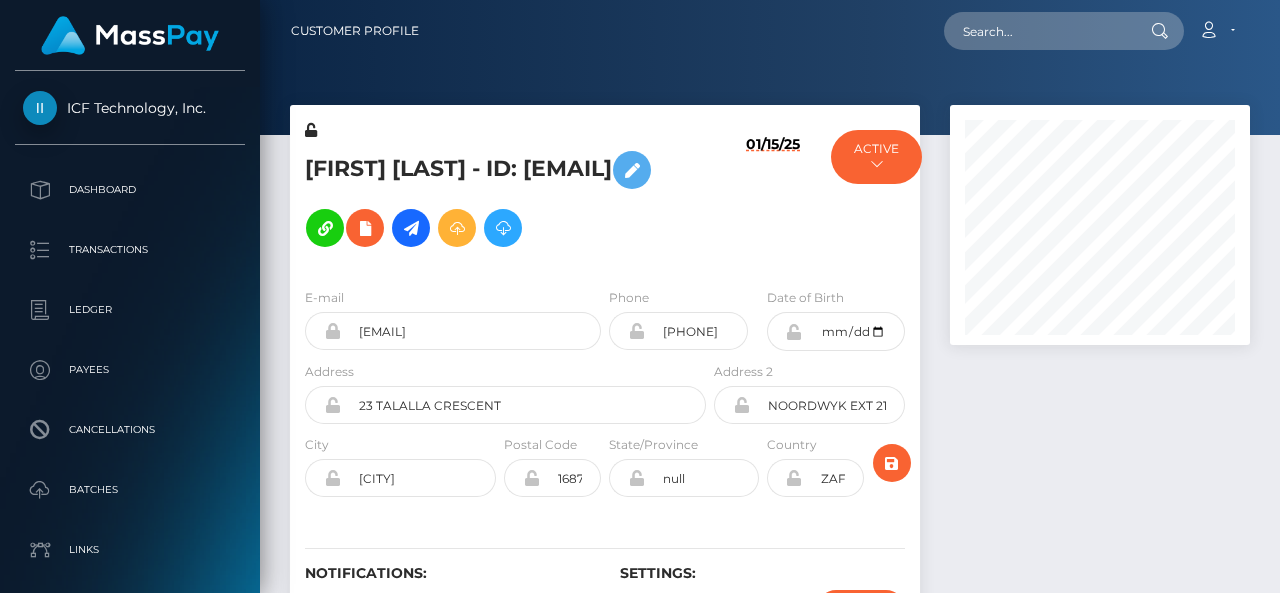 scroll, scrollTop: 0, scrollLeft: 0, axis: both 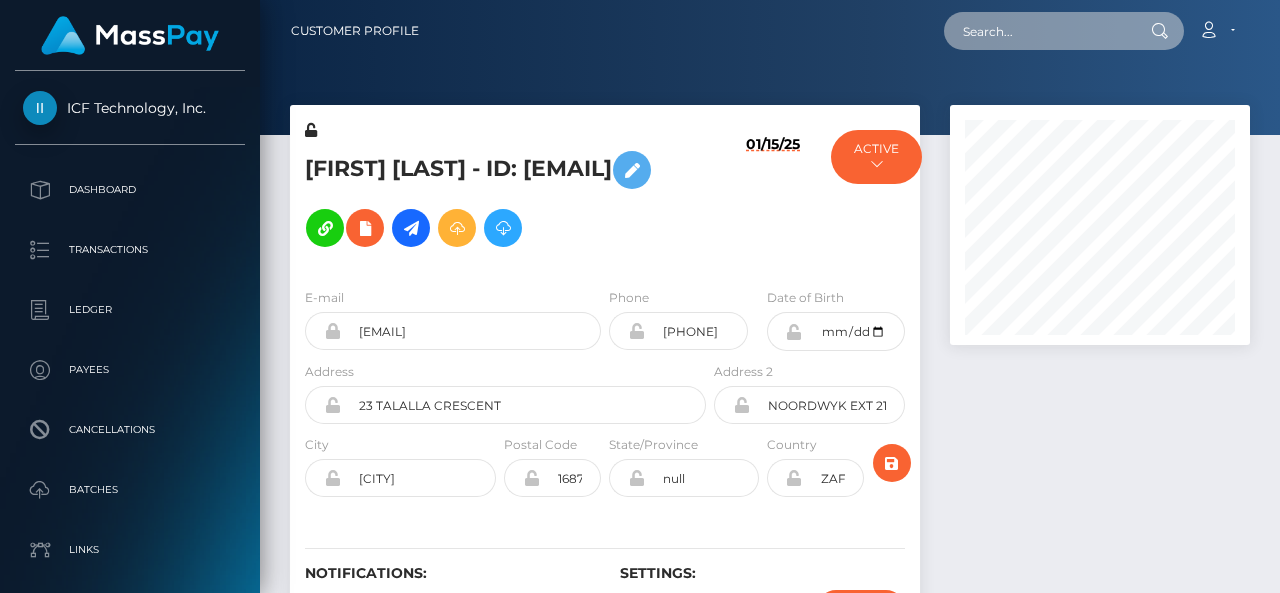 click at bounding box center (1038, 31) 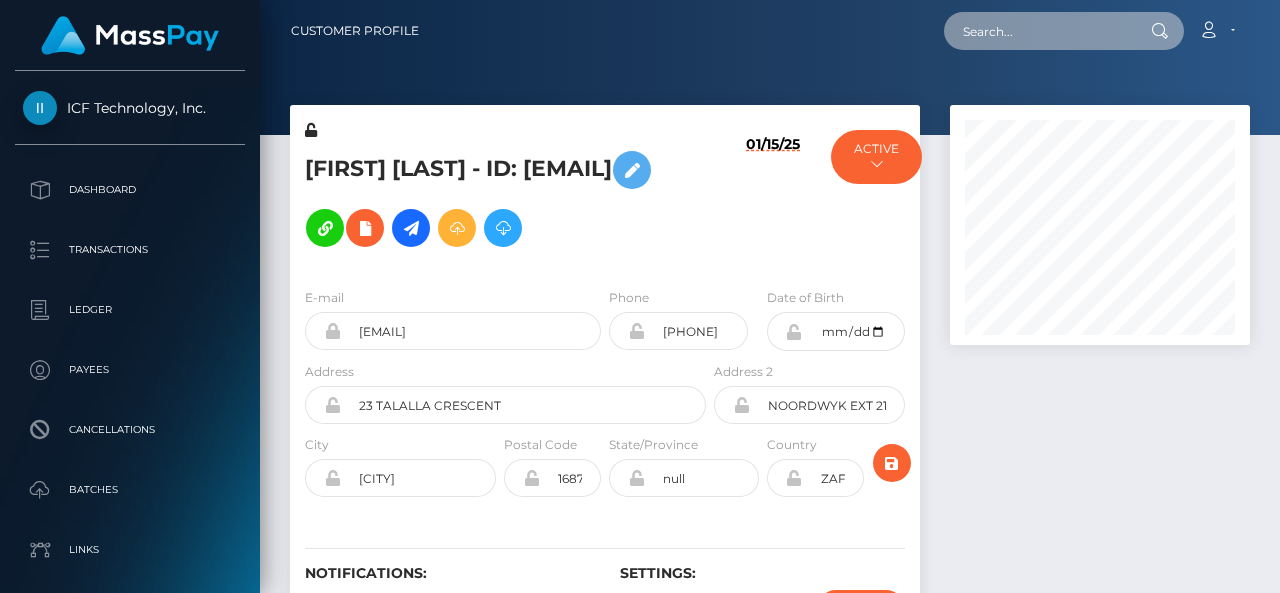 paste on "[USERNAME]@[DOMAIN]" 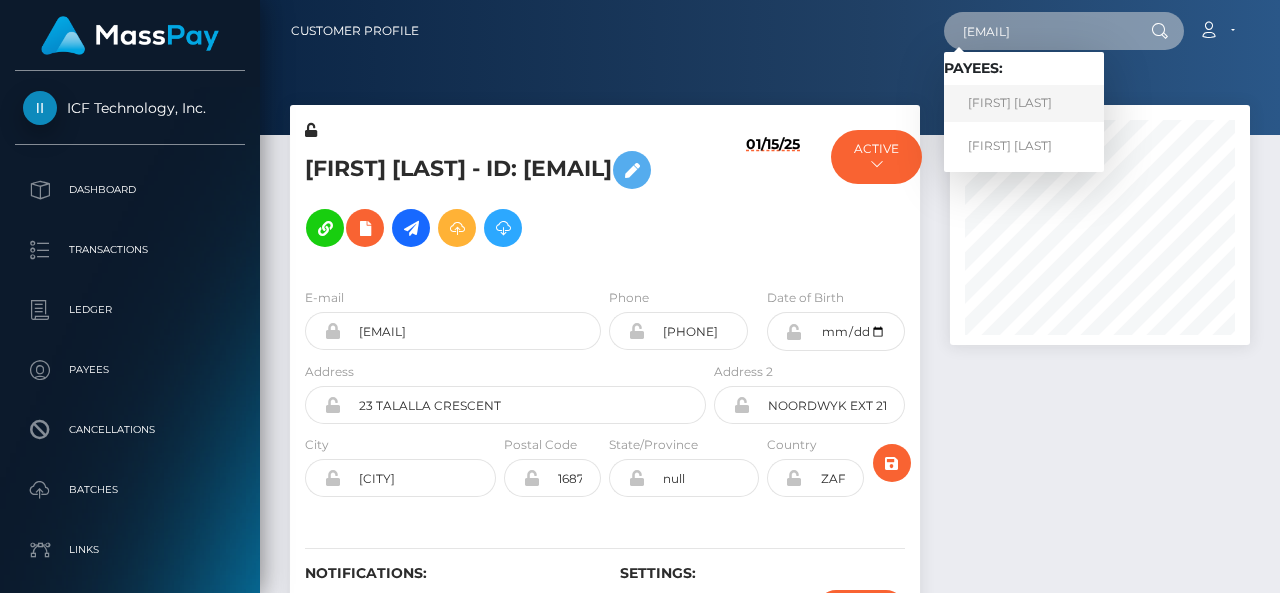 type on "[USERNAME]@[DOMAIN]" 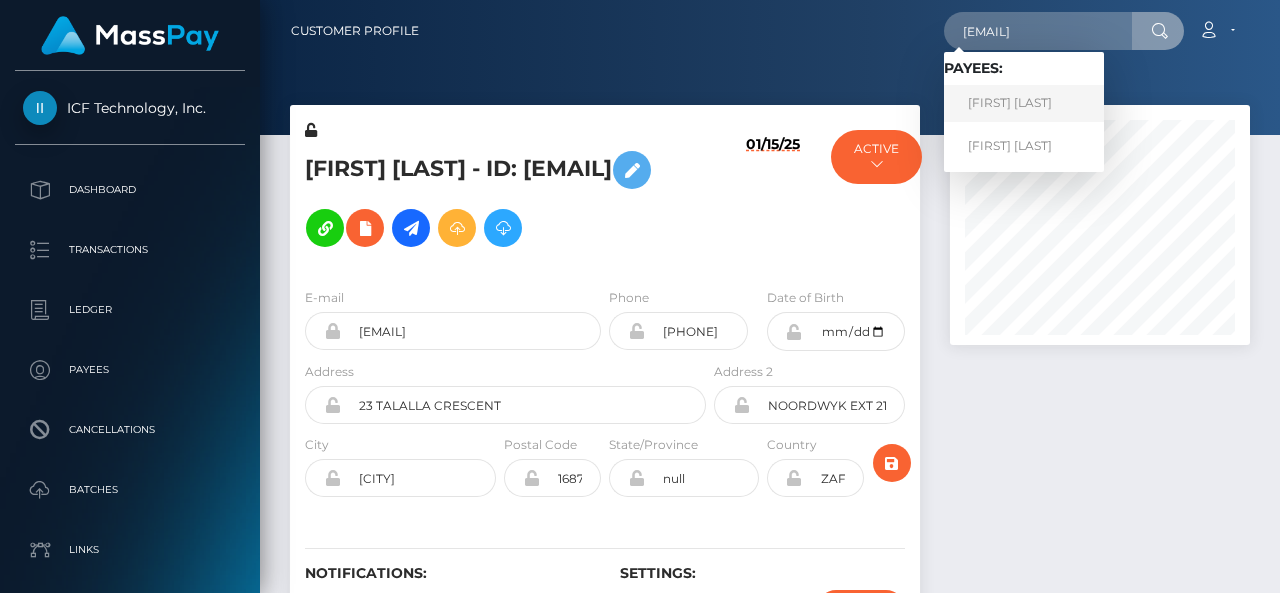 click on "[FIRST] [LAST]" at bounding box center (1024, 103) 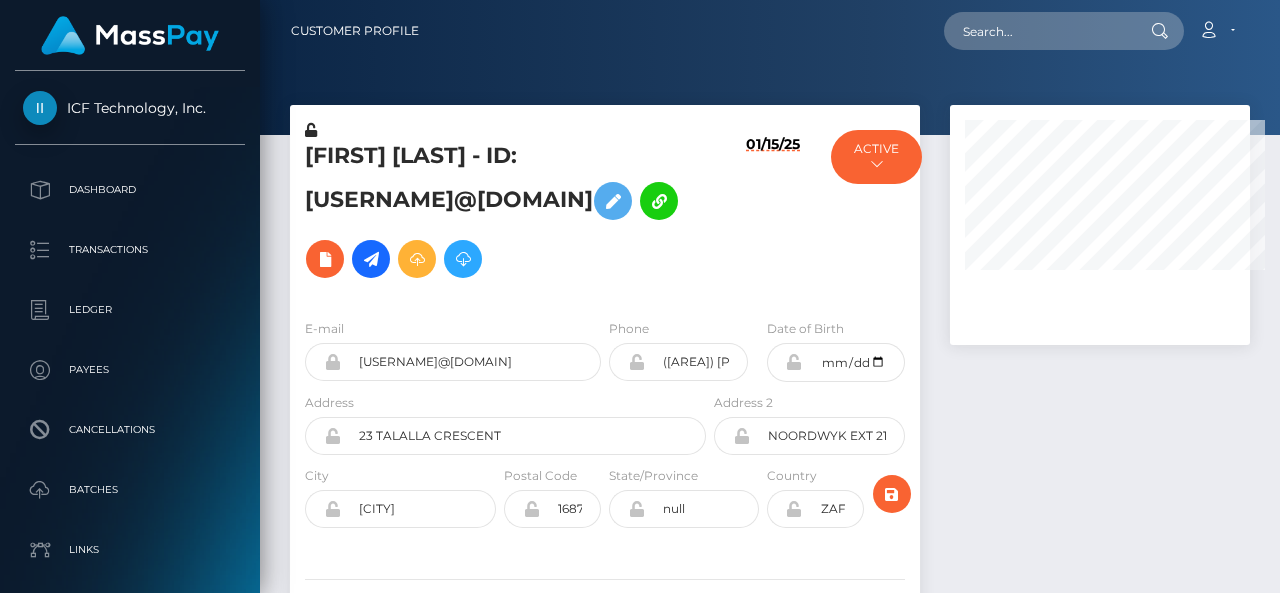 scroll, scrollTop: 0, scrollLeft: 0, axis: both 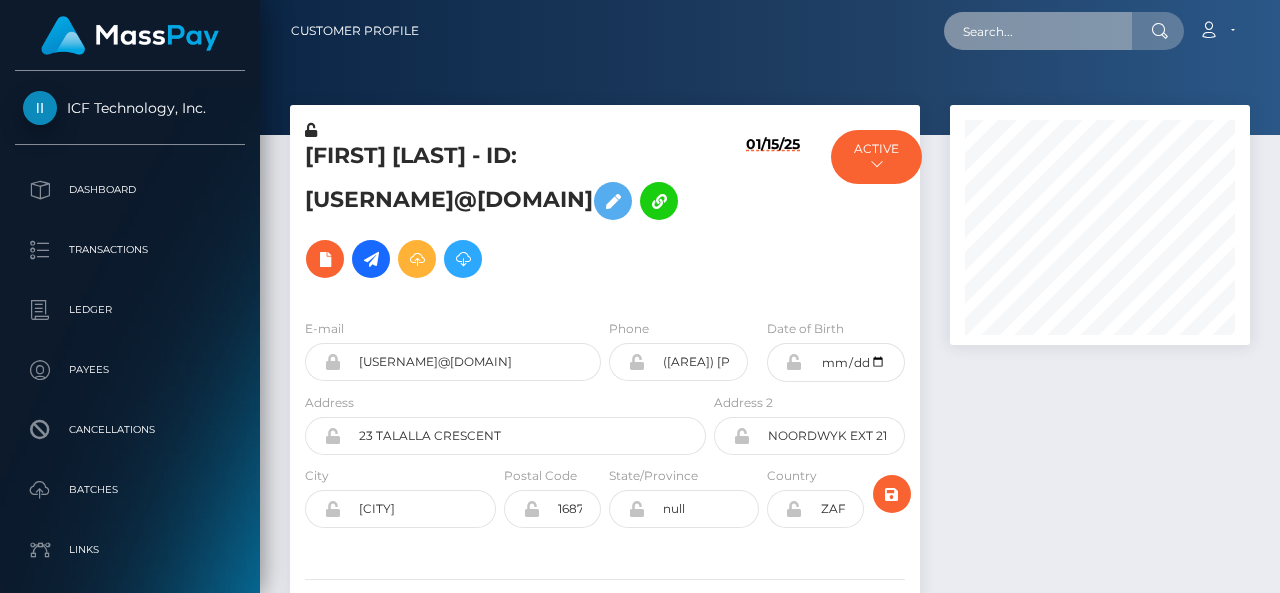click at bounding box center [1038, 31] 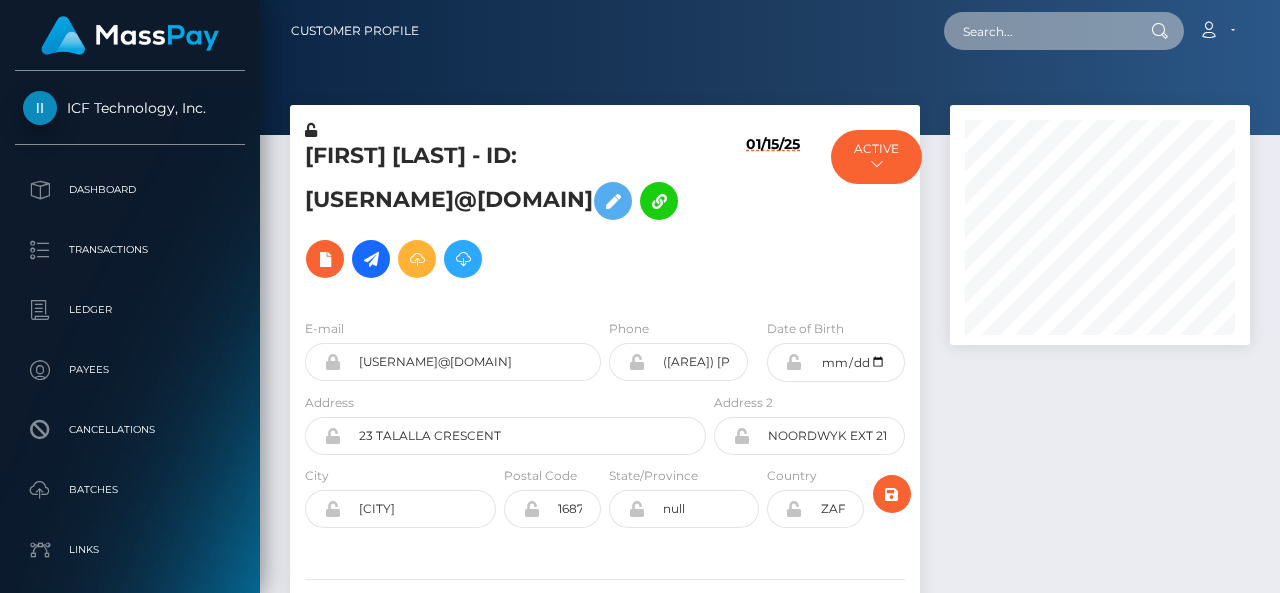 paste on "[EMAIL]" 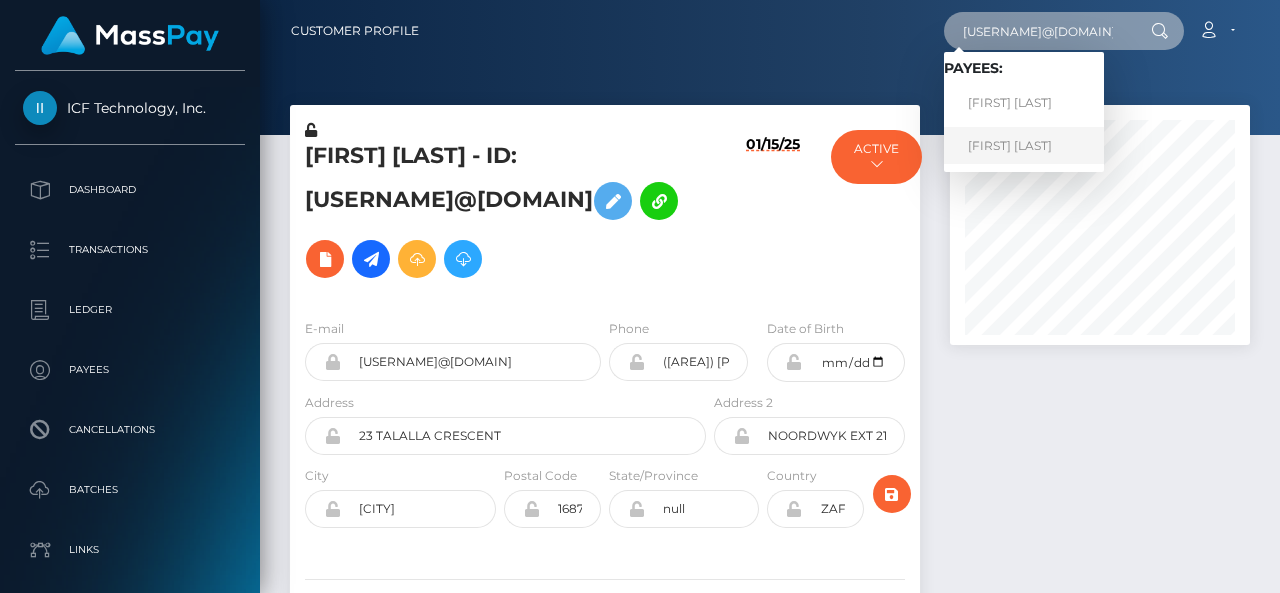 type on "[USERNAME]@example.com" 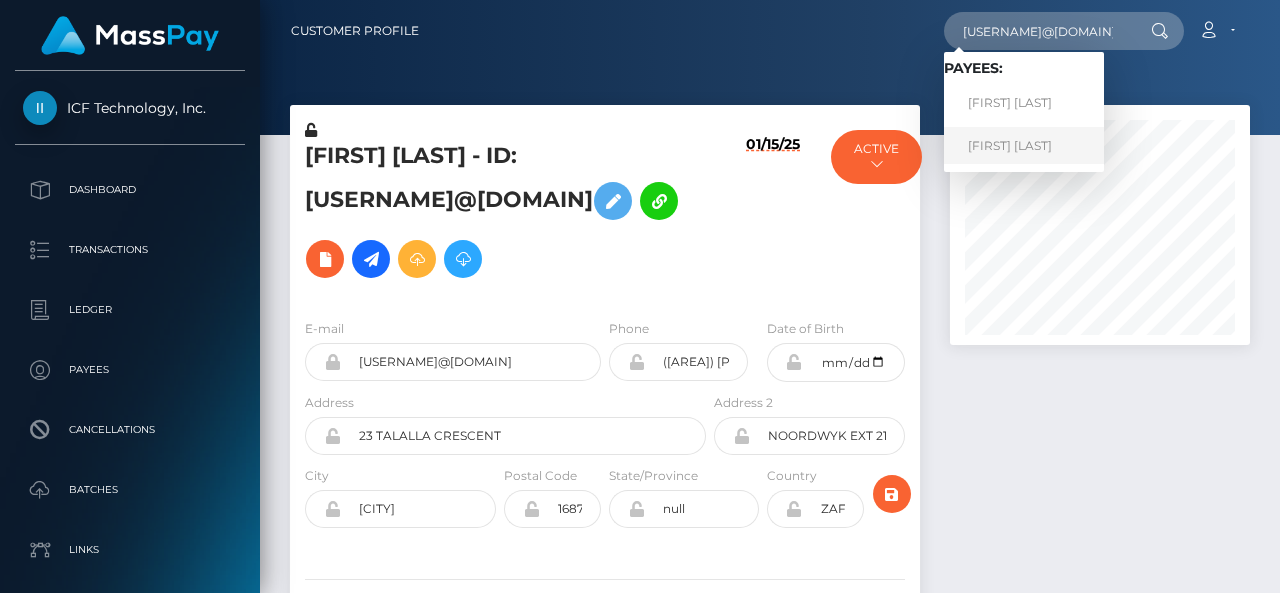 click on "Rethabile  Lesoli" at bounding box center [1024, 145] 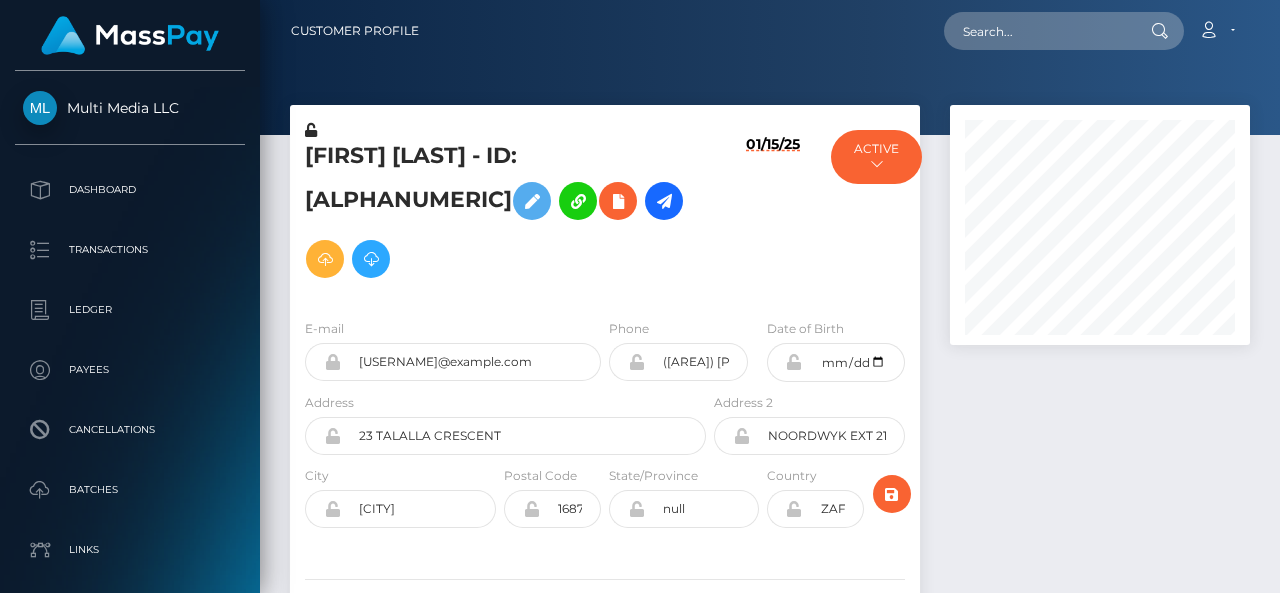 scroll, scrollTop: 0, scrollLeft: 0, axis: both 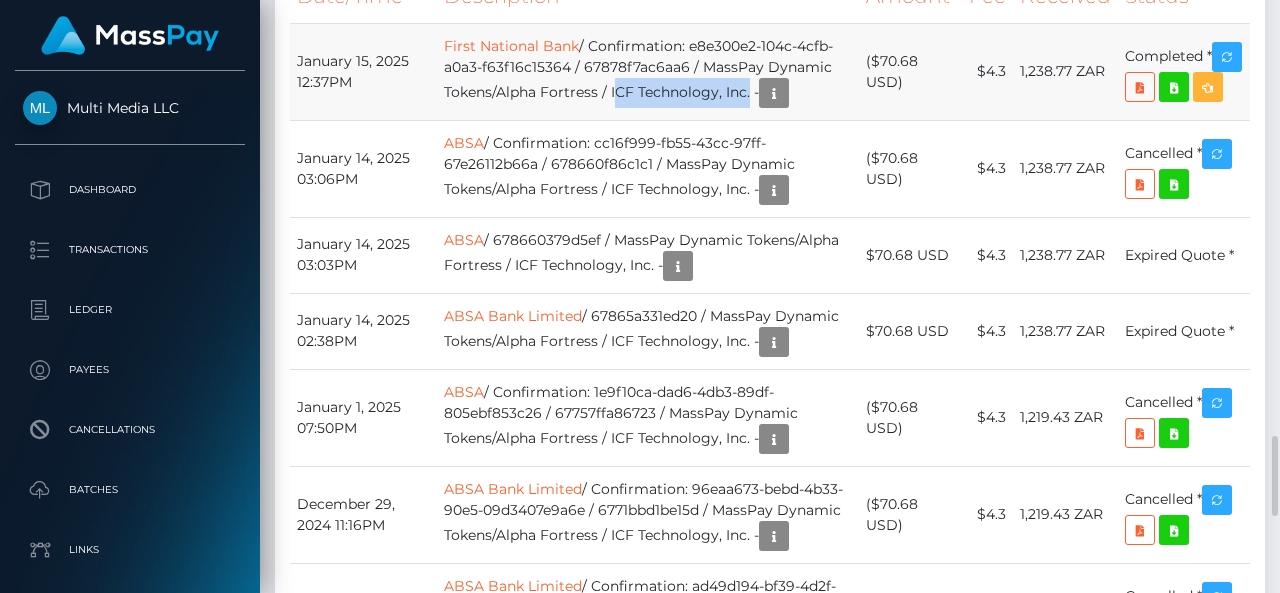 drag, startPoint x: 745, startPoint y: 232, endPoint x: 610, endPoint y: 237, distance: 135.09256 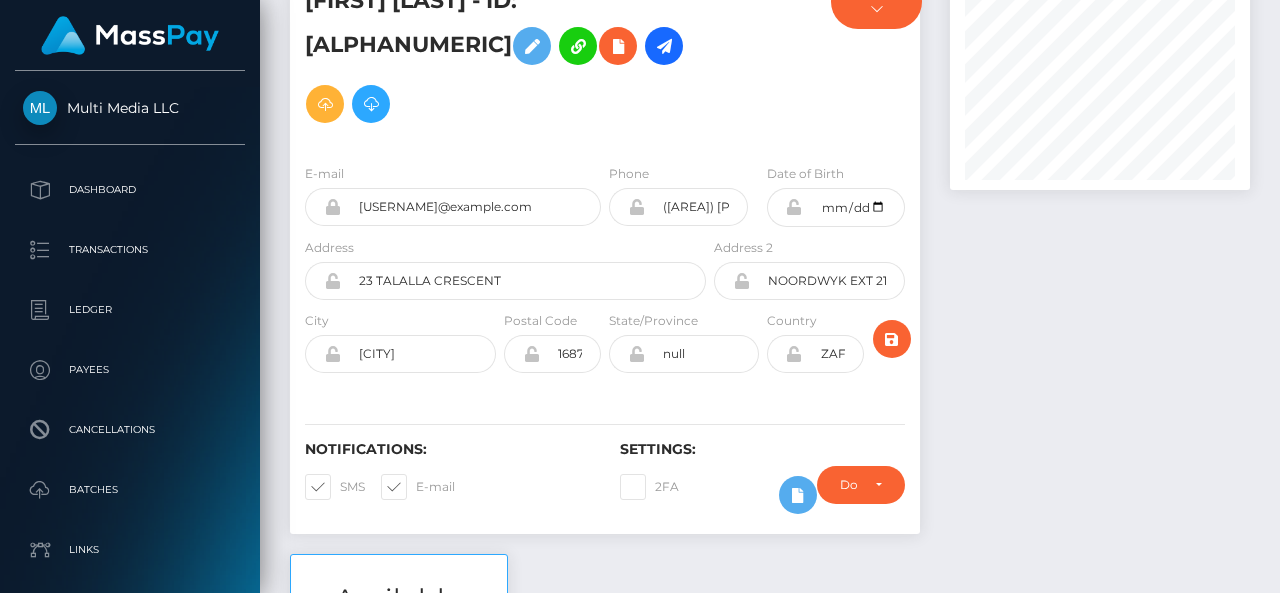 scroll, scrollTop: 0, scrollLeft: 0, axis: both 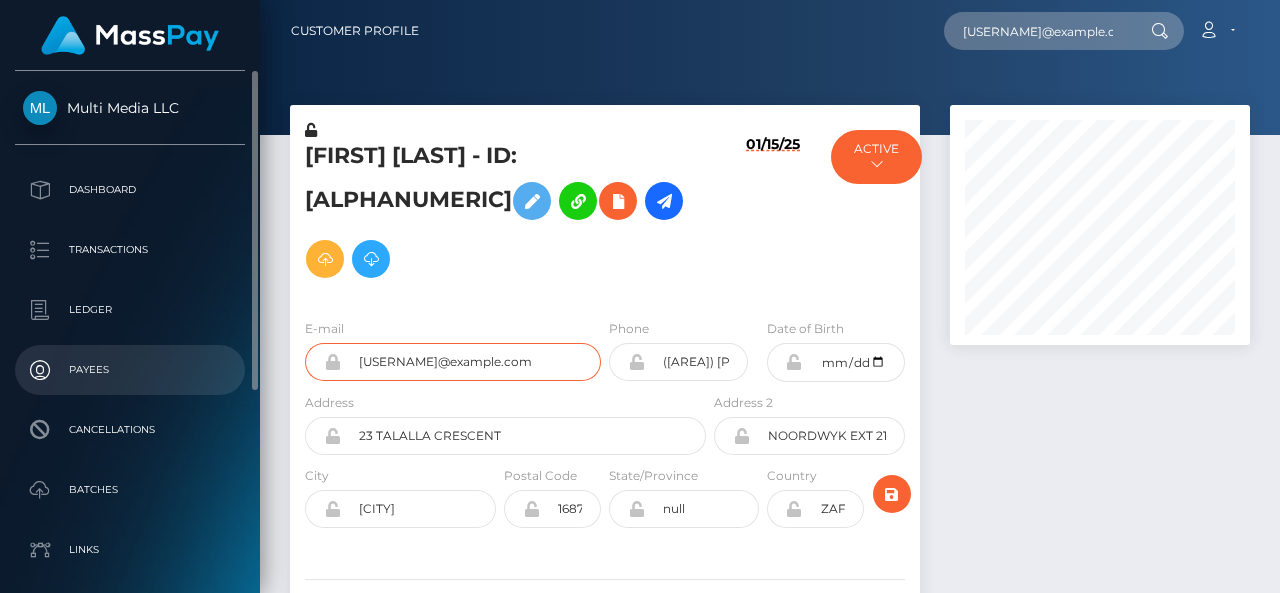 drag, startPoint x: 523, startPoint y: 355, endPoint x: 184, endPoint y: 359, distance: 339.0236 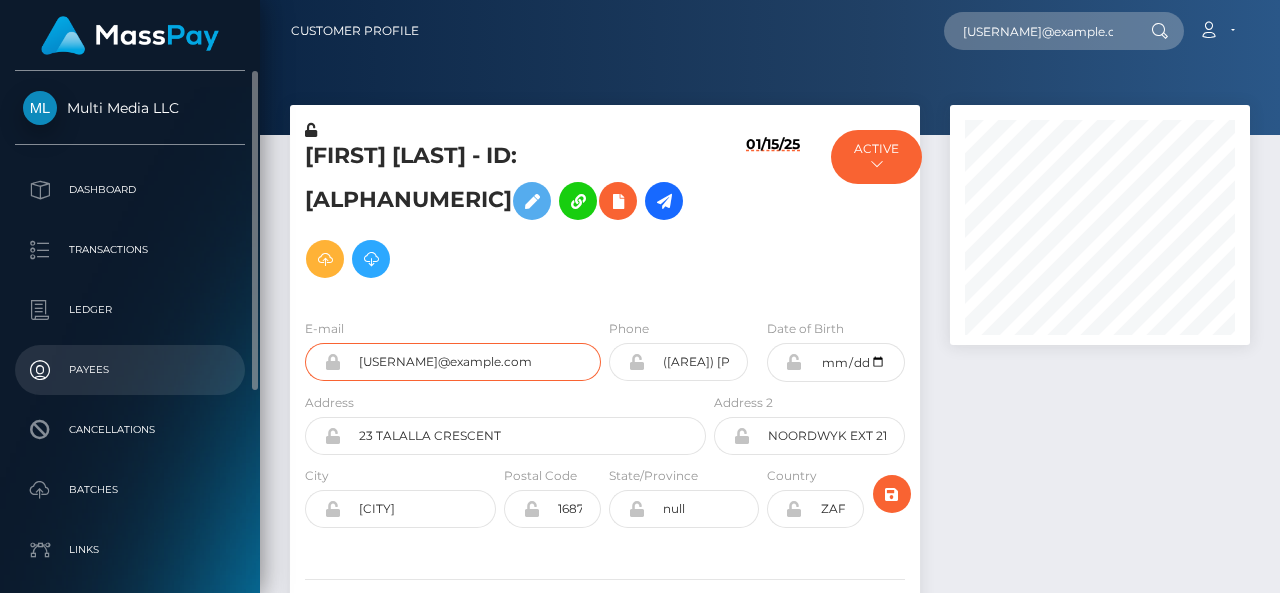 click on "Multi Media LLC
Dashboard
Transactions
Ledger
Payees
Cancellations" at bounding box center (640, 296) 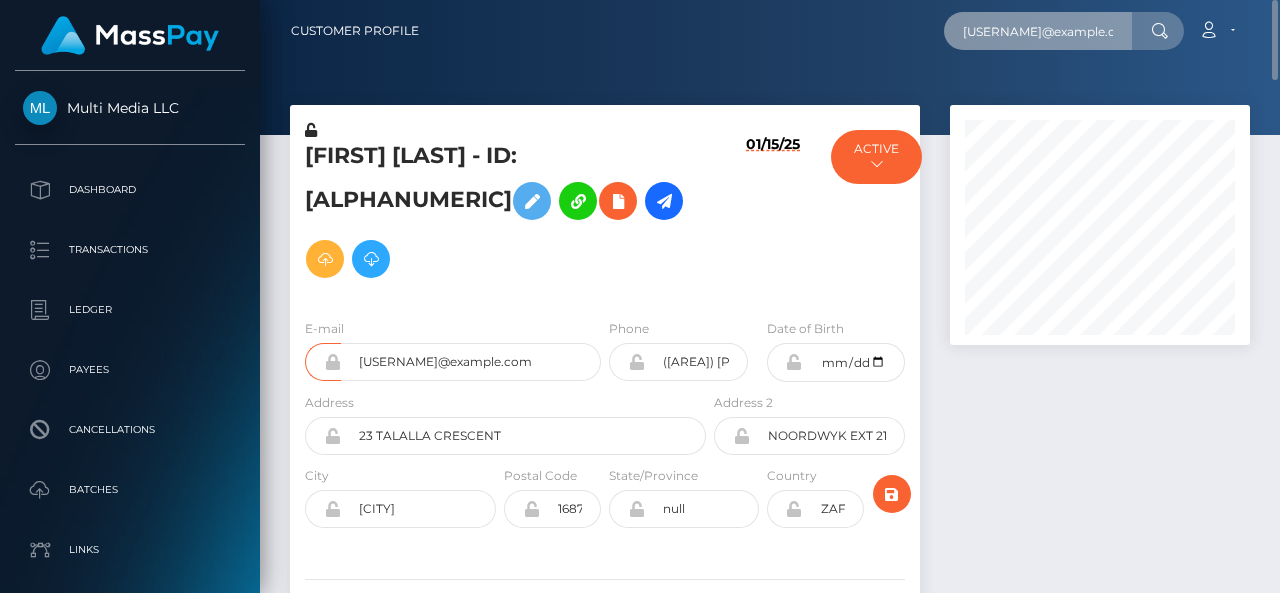 click on "[USERNAME]@example.com" at bounding box center (1038, 31) 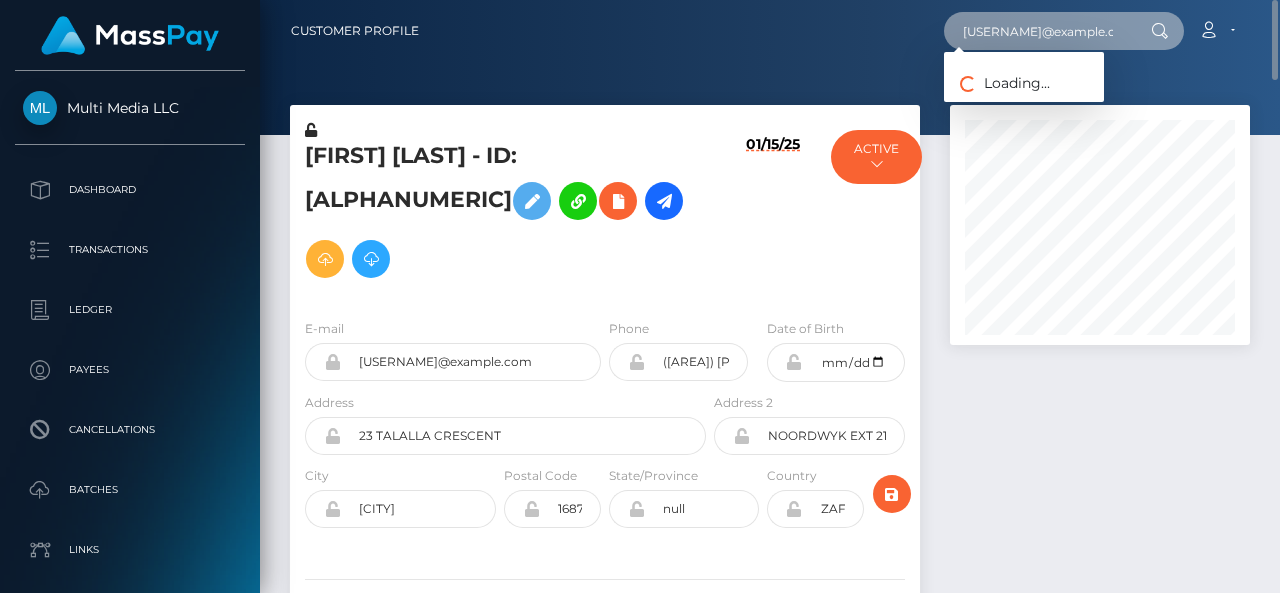 paste on "sinyanekenyaditswe11@gmail.com" 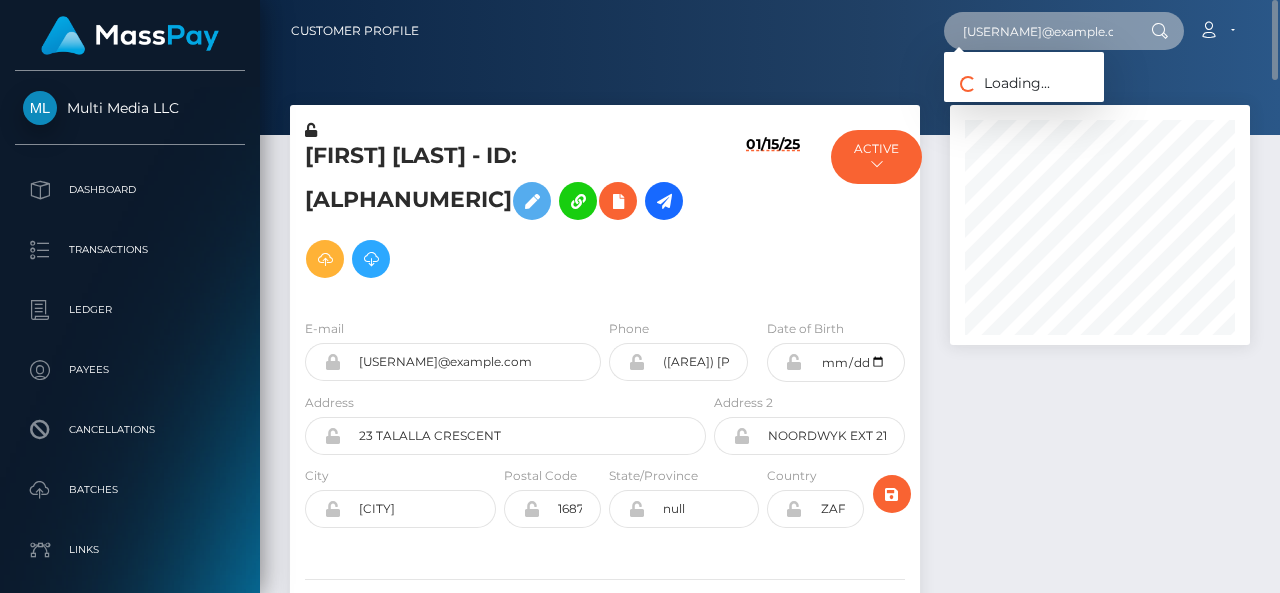 scroll, scrollTop: 0, scrollLeft: 58, axis: horizontal 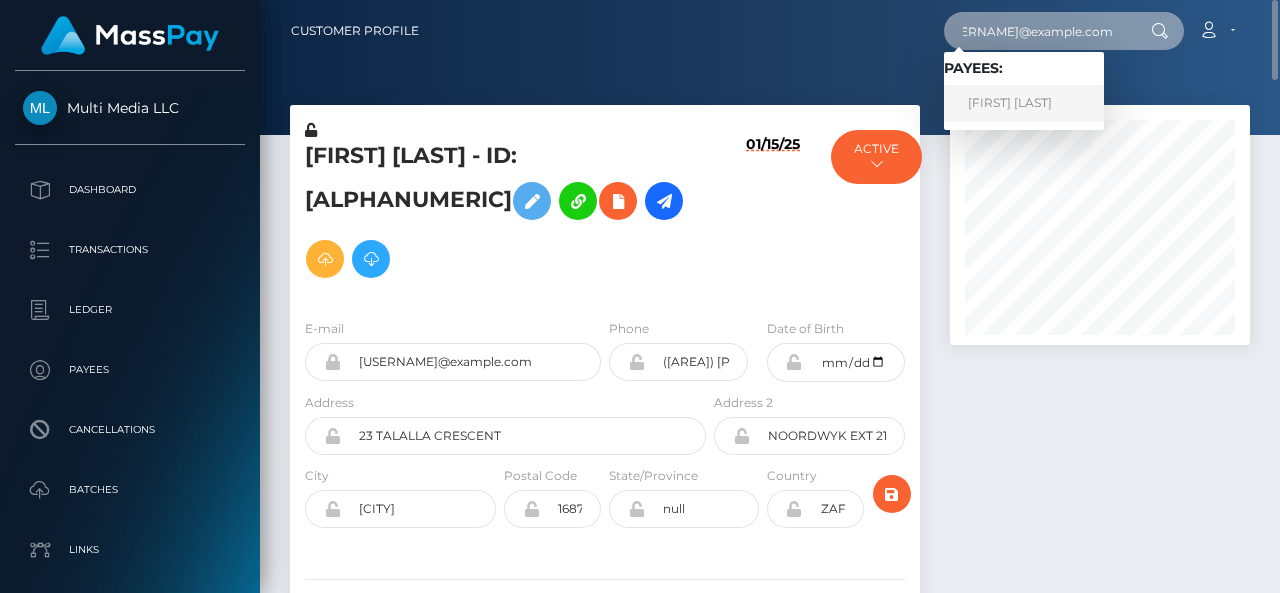 type on "[EMAIL]" 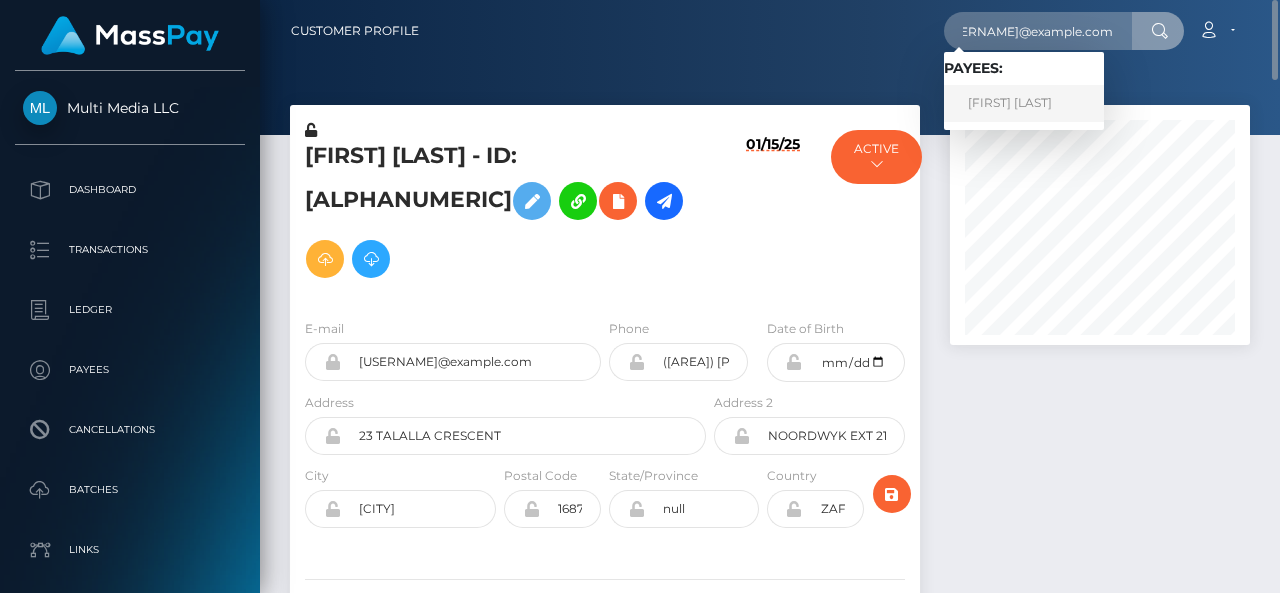 scroll, scrollTop: 0, scrollLeft: 0, axis: both 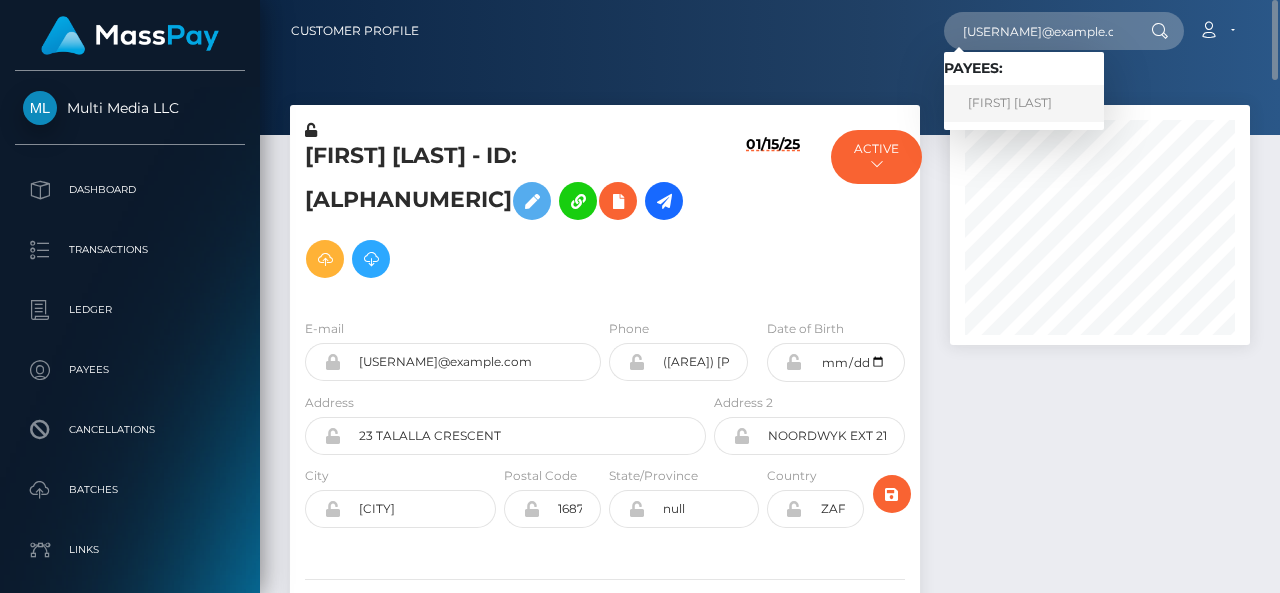 click on "Kenyaditswe  Tsinyane" at bounding box center [1024, 103] 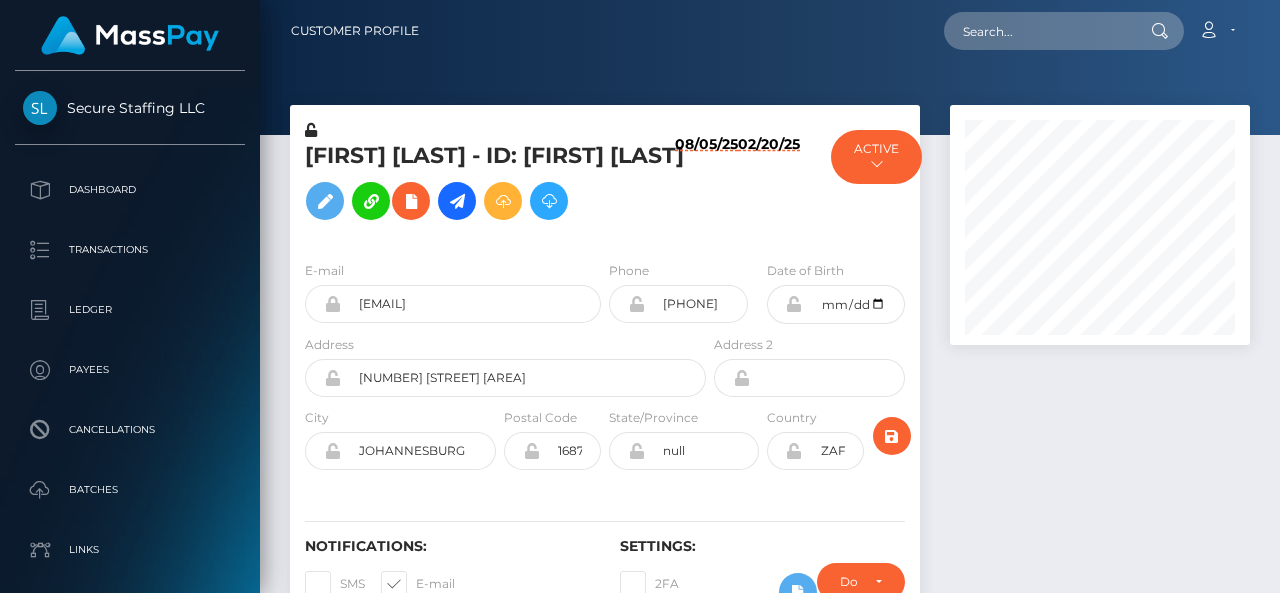 scroll, scrollTop: 0, scrollLeft: 0, axis: both 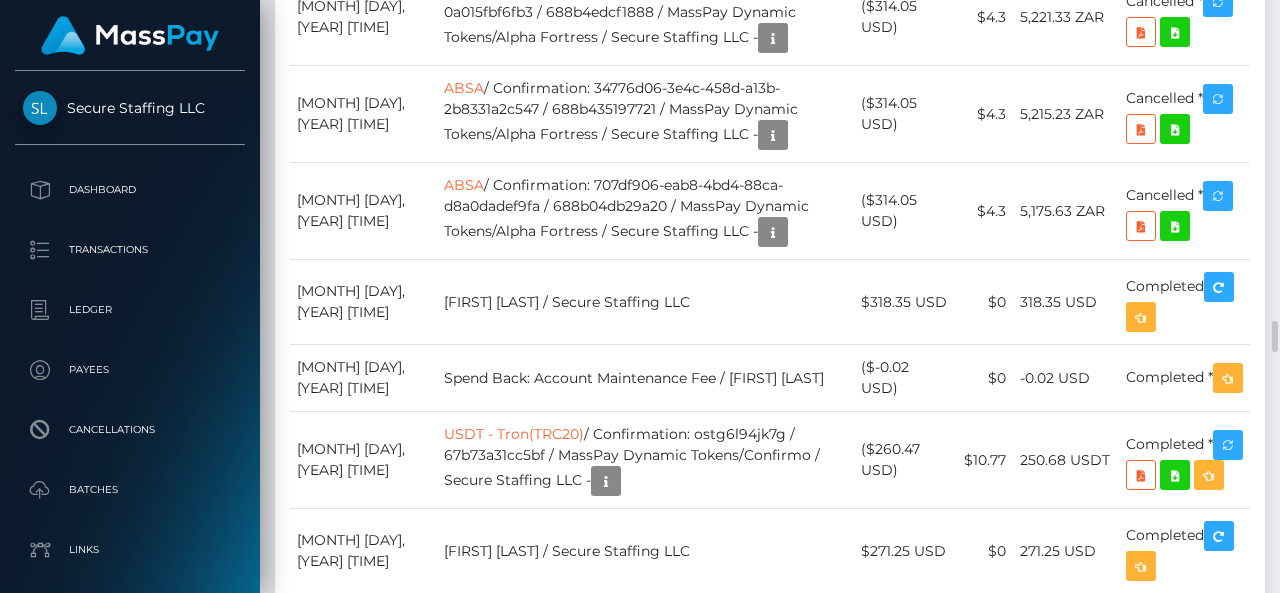 drag, startPoint x: 606, startPoint y: 349, endPoint x: 746, endPoint y: 344, distance: 140.08926 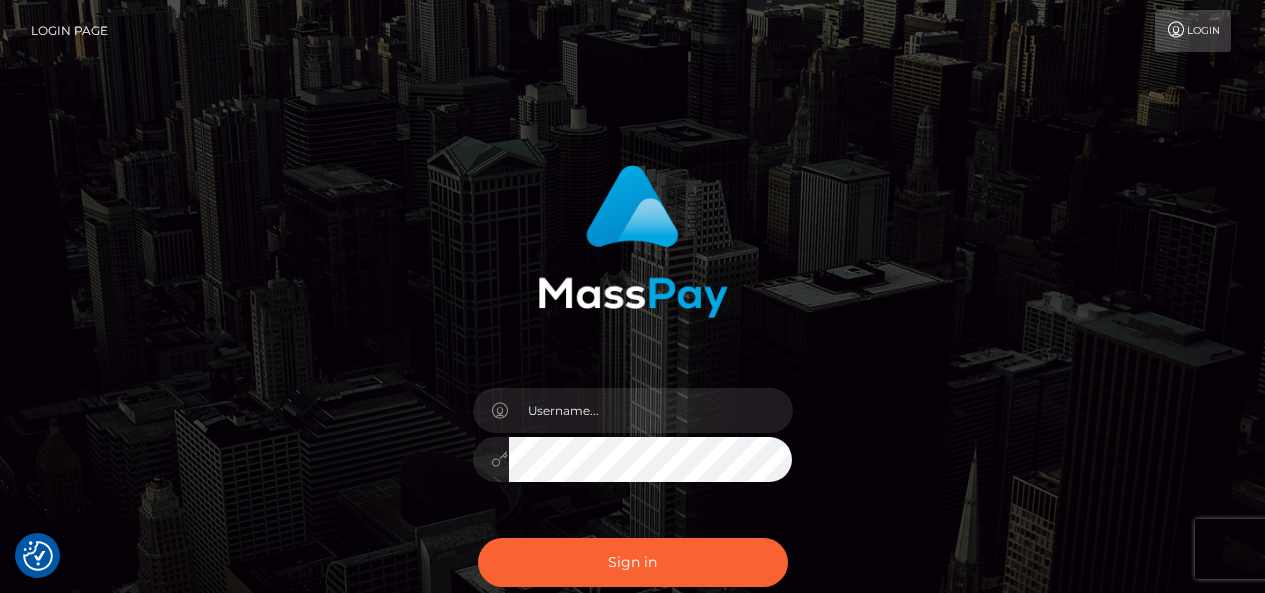 scroll, scrollTop: 0, scrollLeft: 0, axis: both 